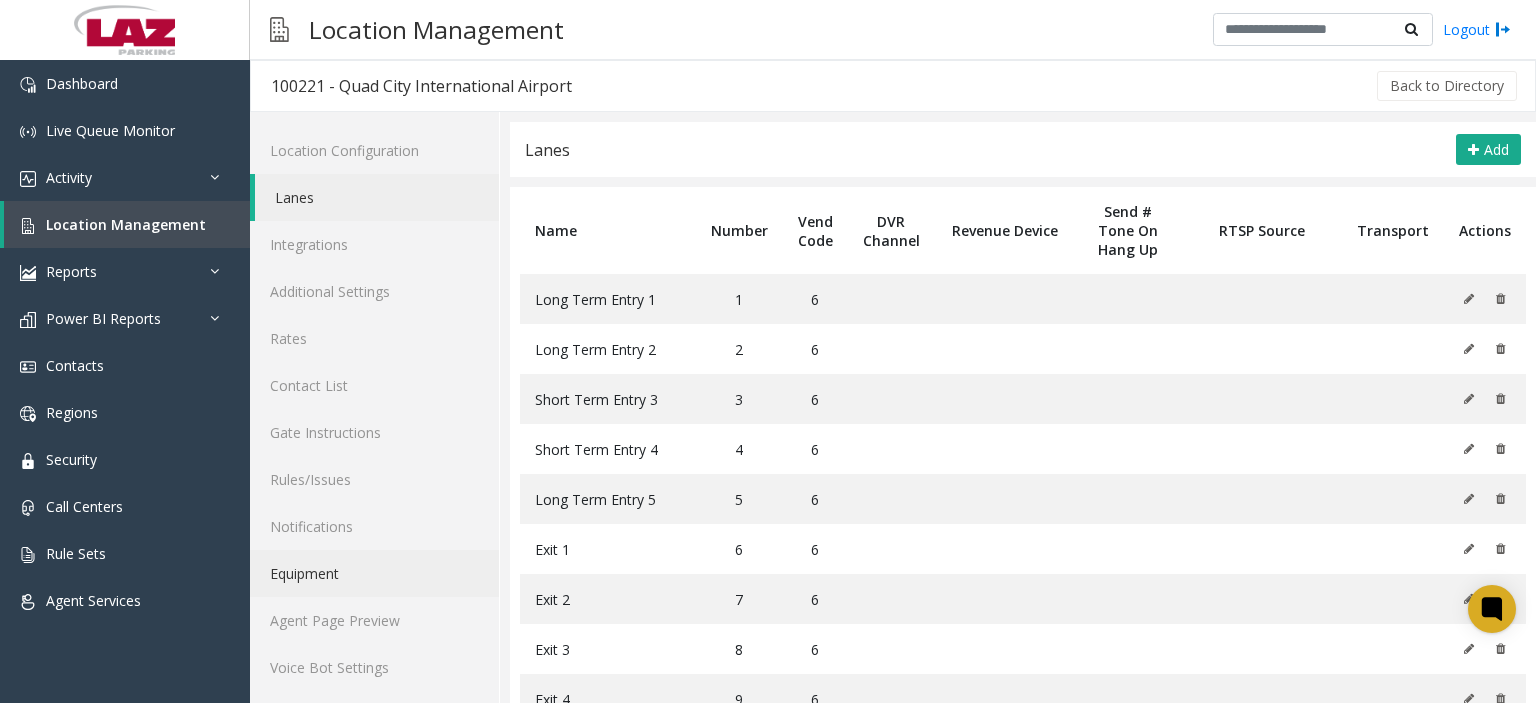 scroll, scrollTop: 0, scrollLeft: 0, axis: both 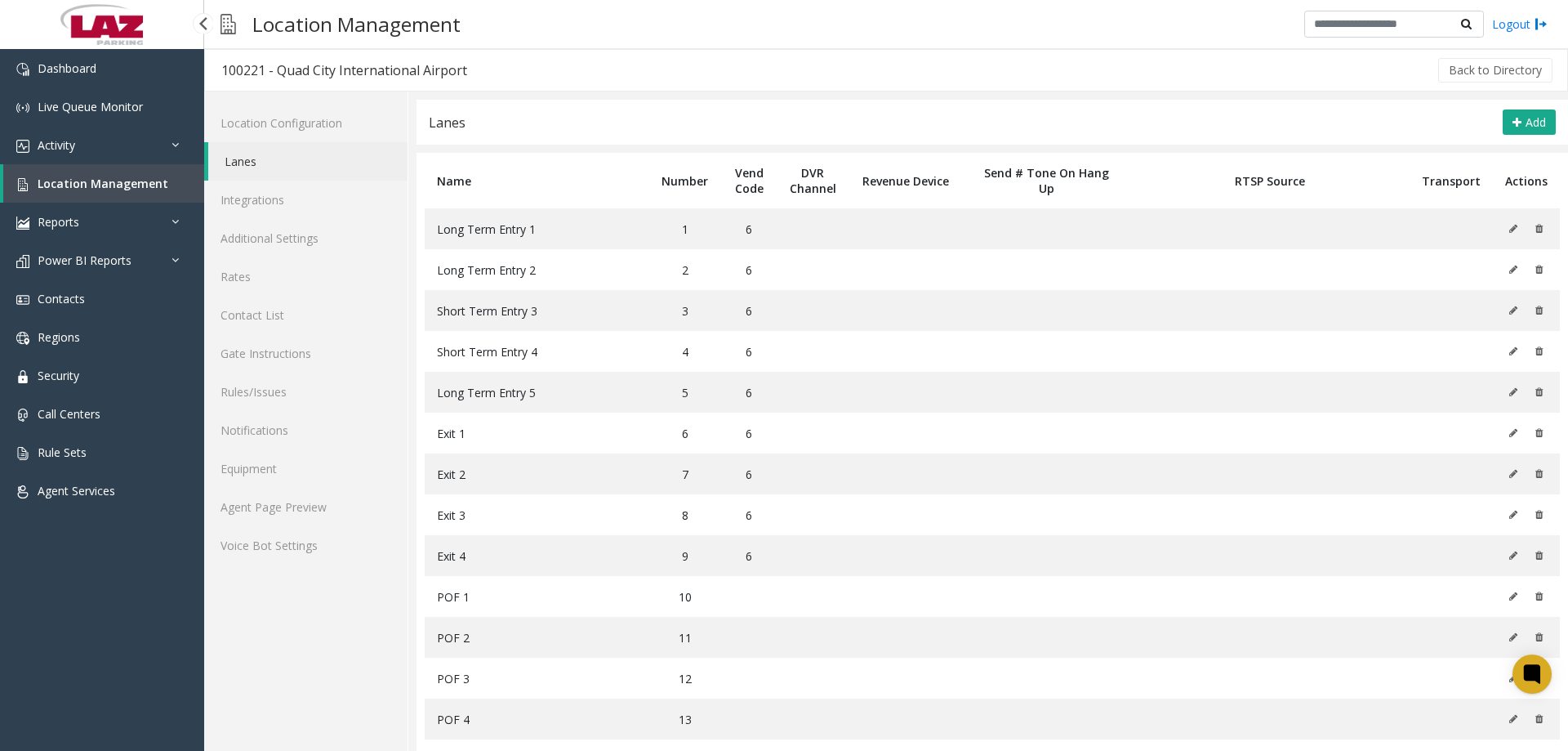 click on "Location Management" at bounding box center (103, 183) 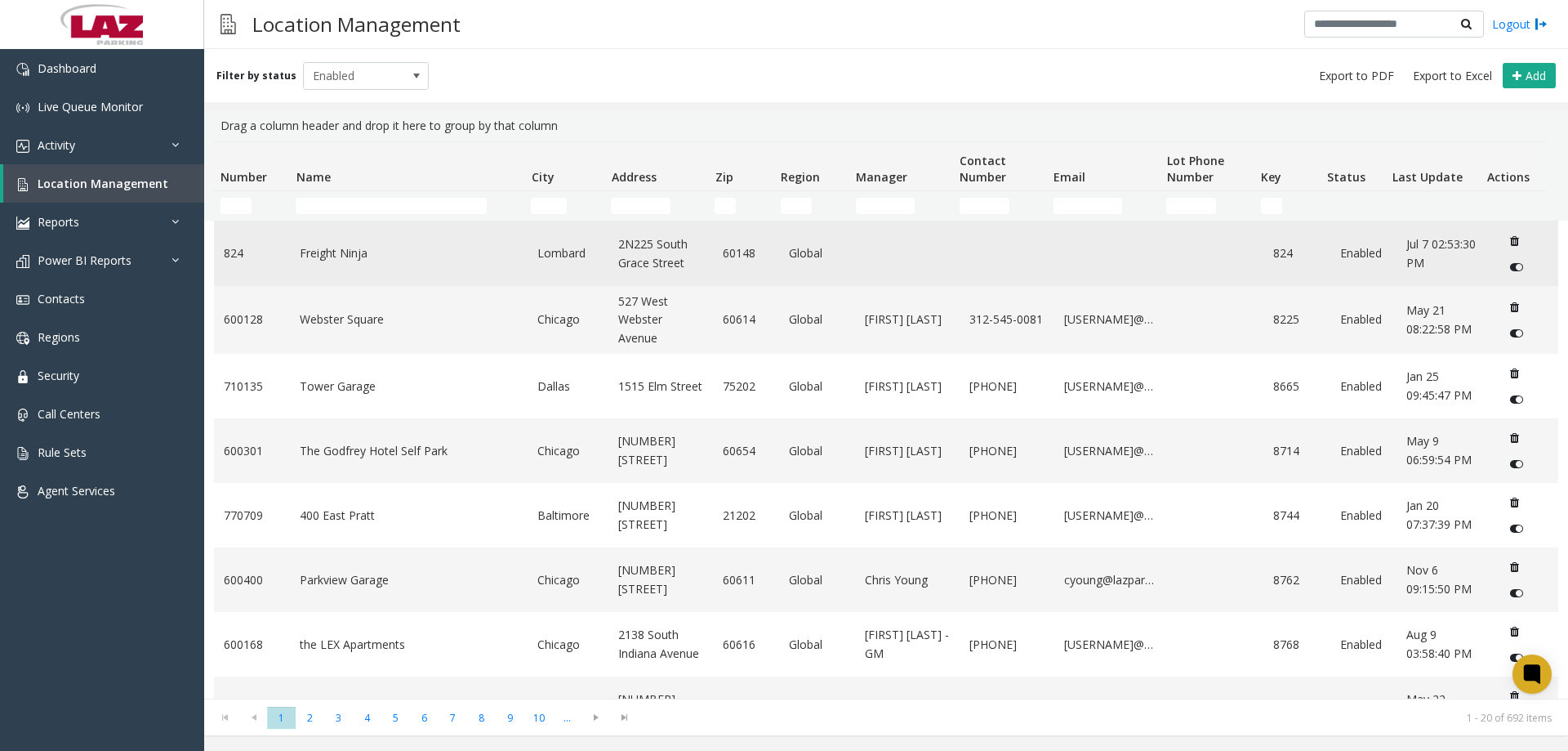 click on "Freight Ninja" 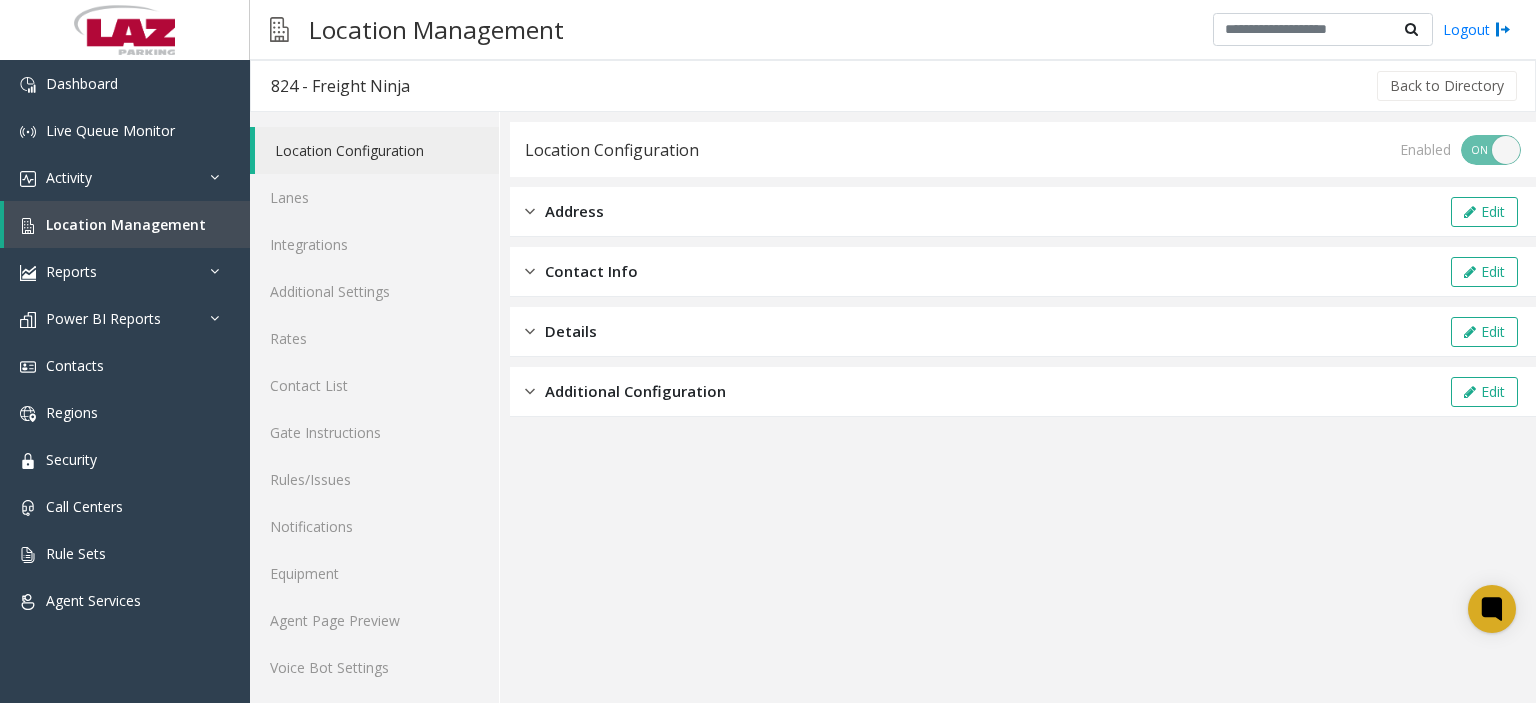 click on "Location Configuration Enabled ON OFF Address  Edit  Contact Info  Edit  Details  Edit  Additional Configuration  Edit" 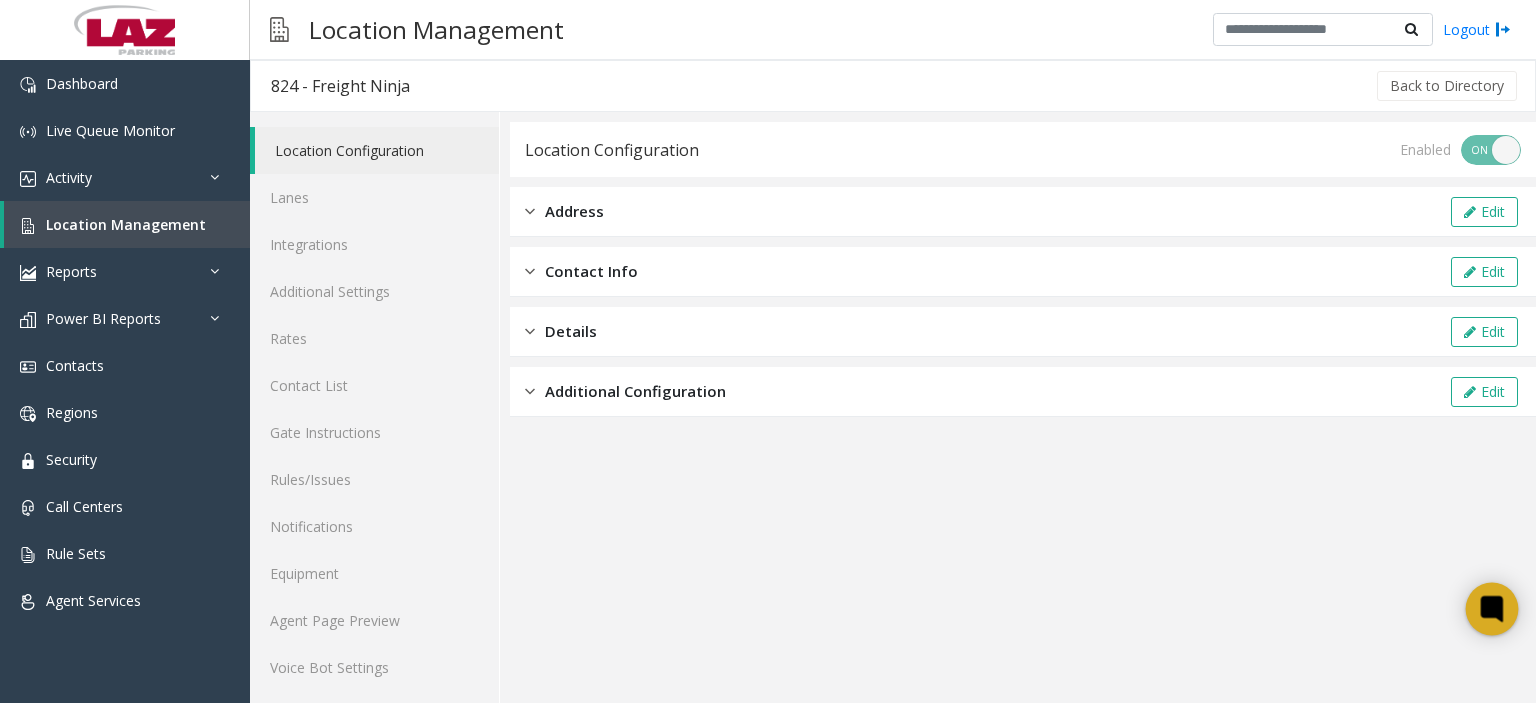 click 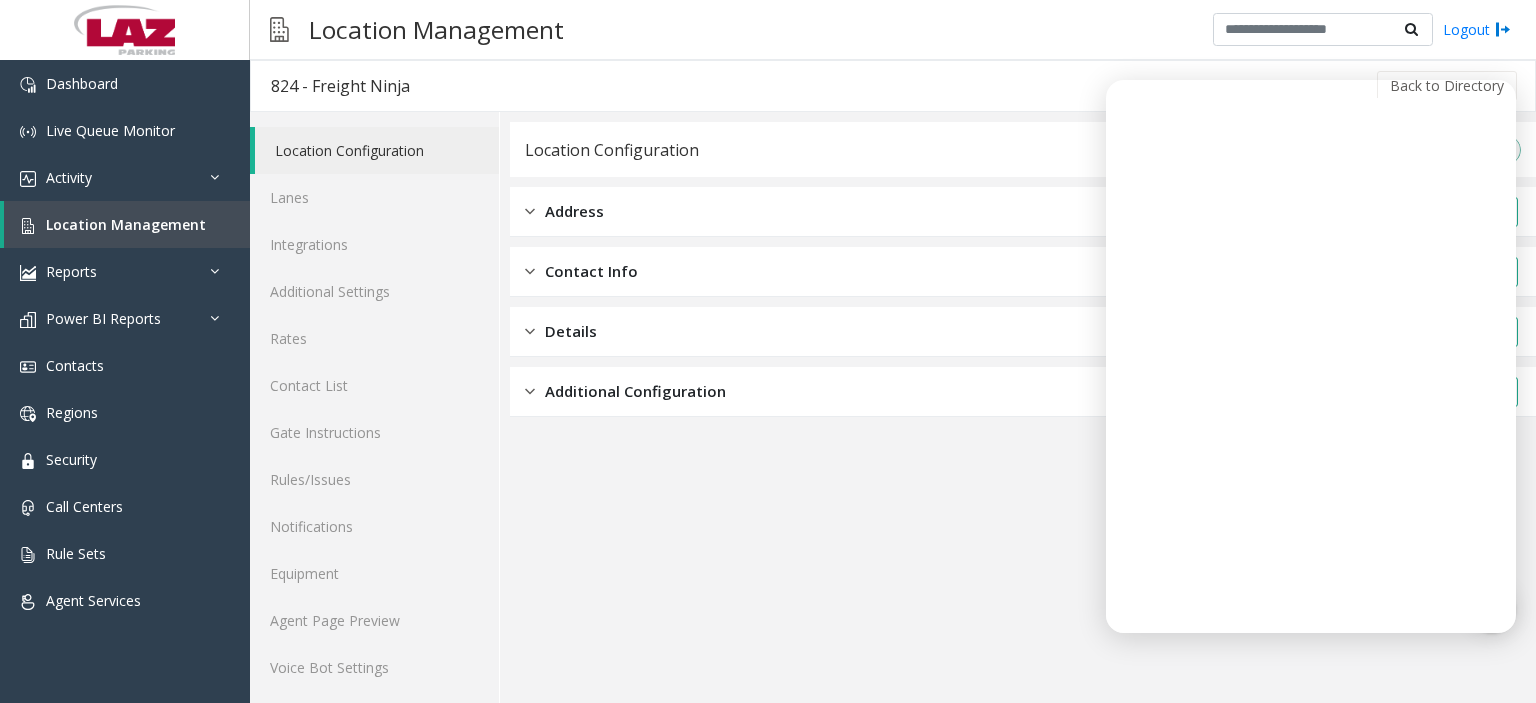 click on "Location Configuration Enabled ON OFF Address  Edit  Contact Info  Edit  Details  Edit  Additional Configuration  Edit" 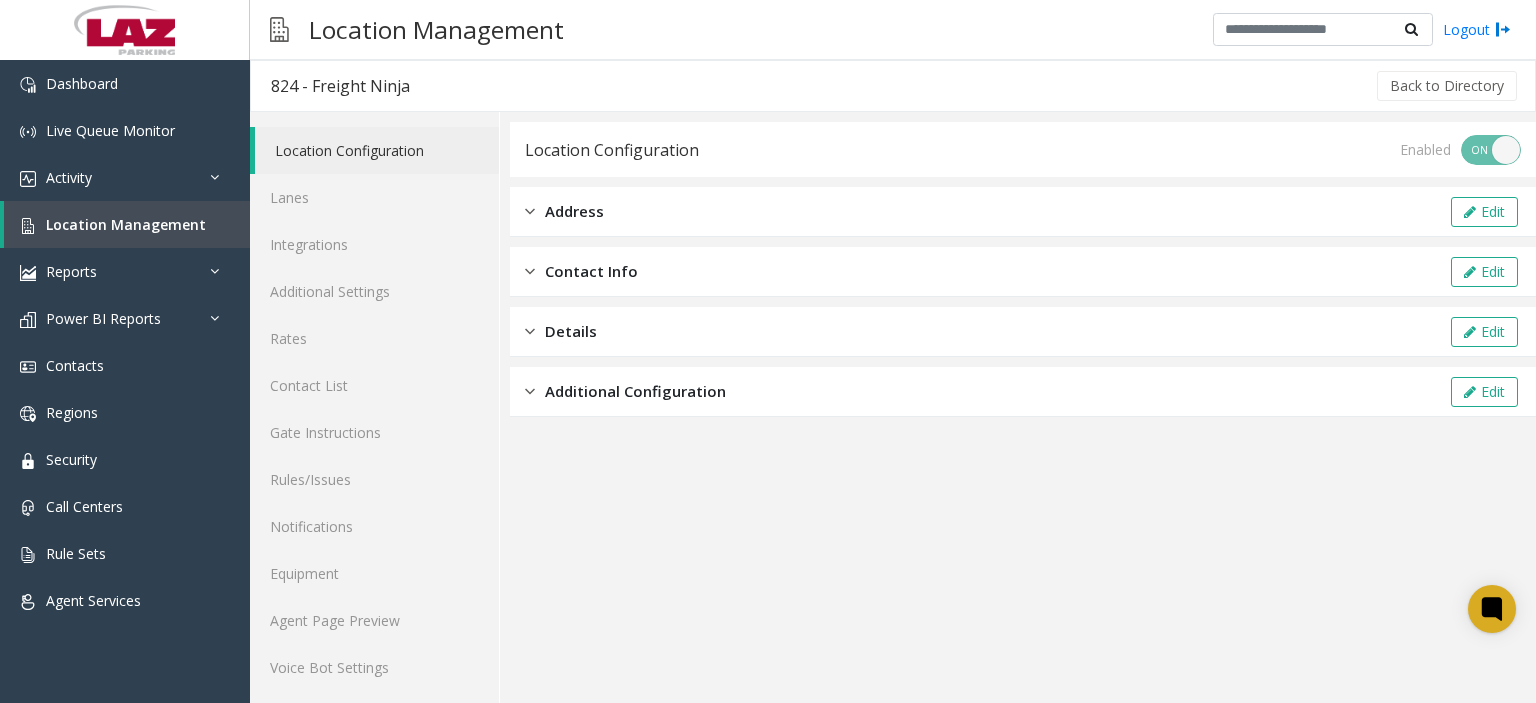 click on "Location Configuration Enabled ON OFF Address  Edit  Contact Info  Edit  Details  Edit  Additional Configuration  Edit" 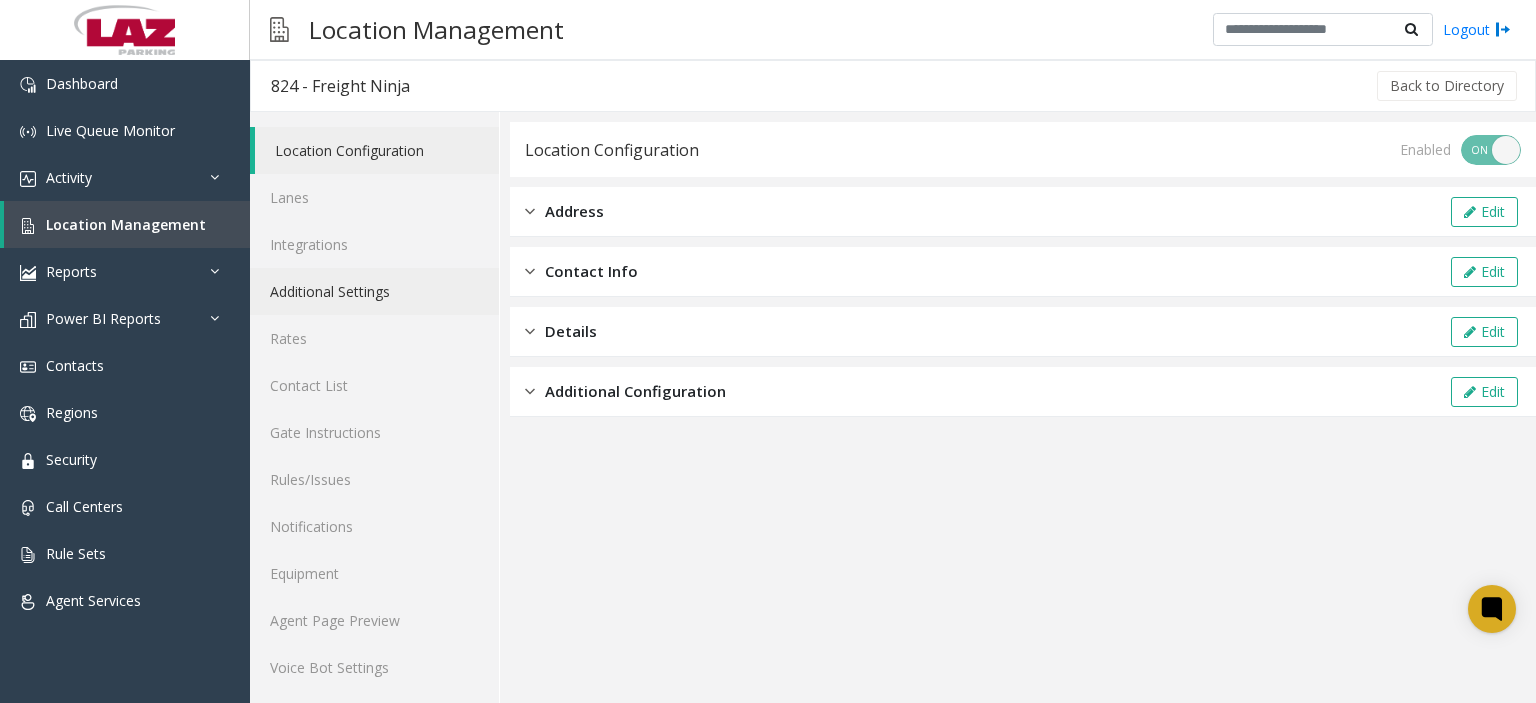 click on "Additional Settings" 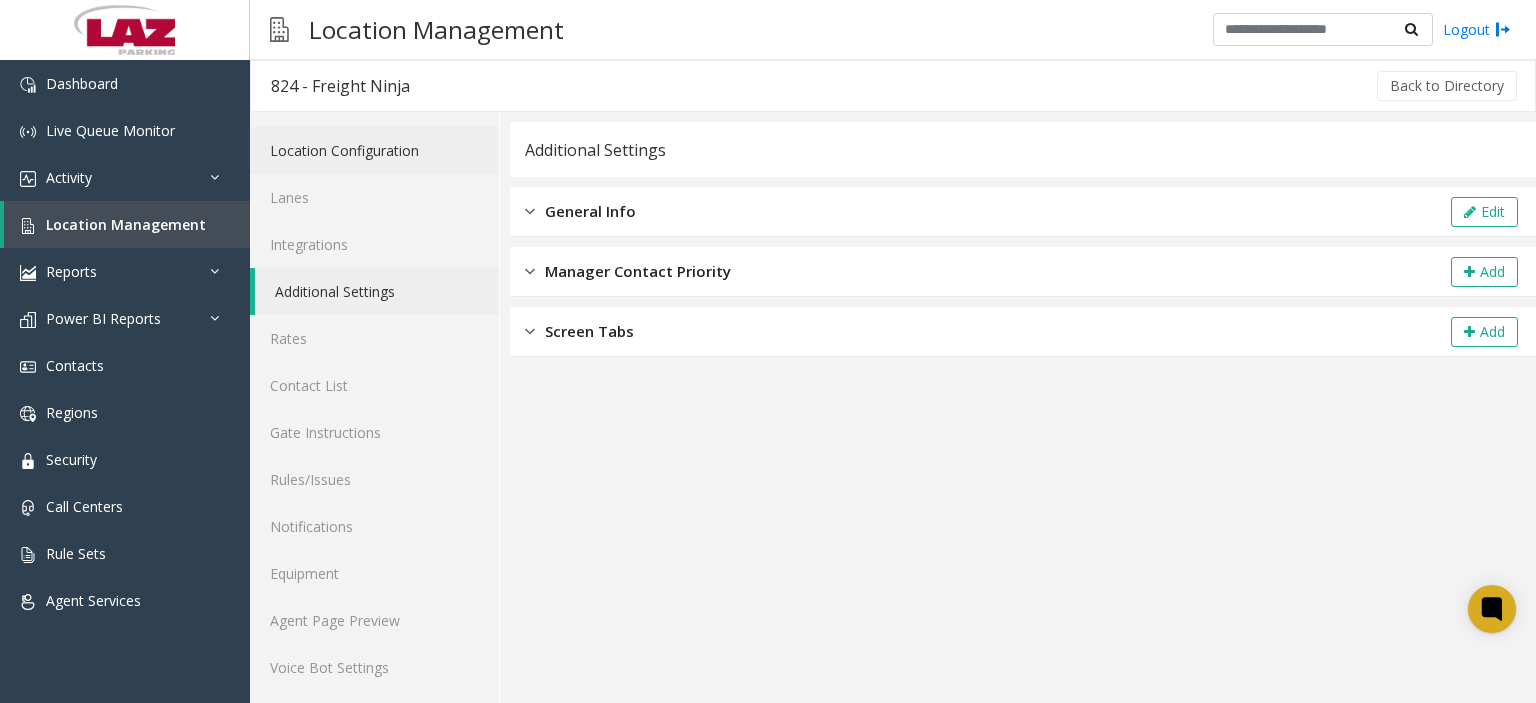 click on "Location Configuration" 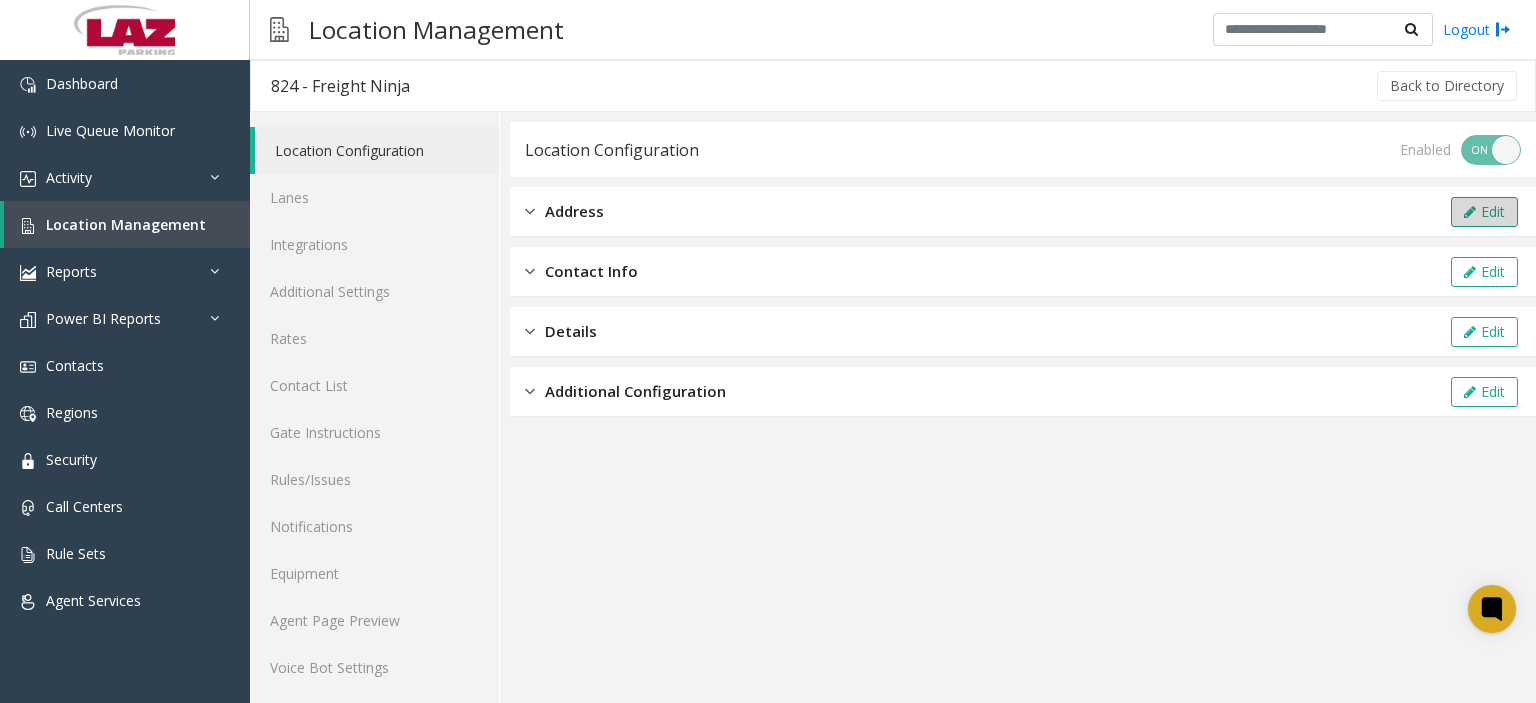 click on "Edit" 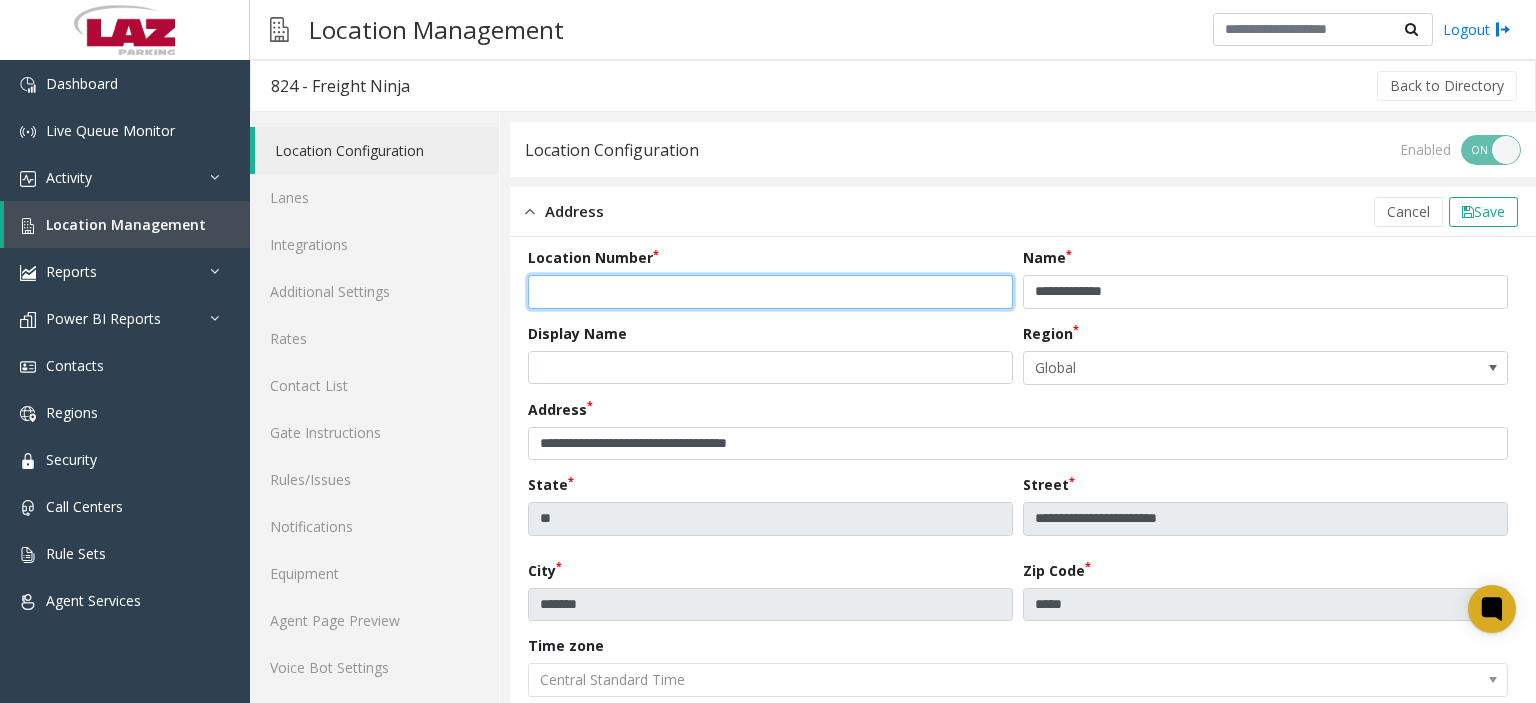 click on "***" 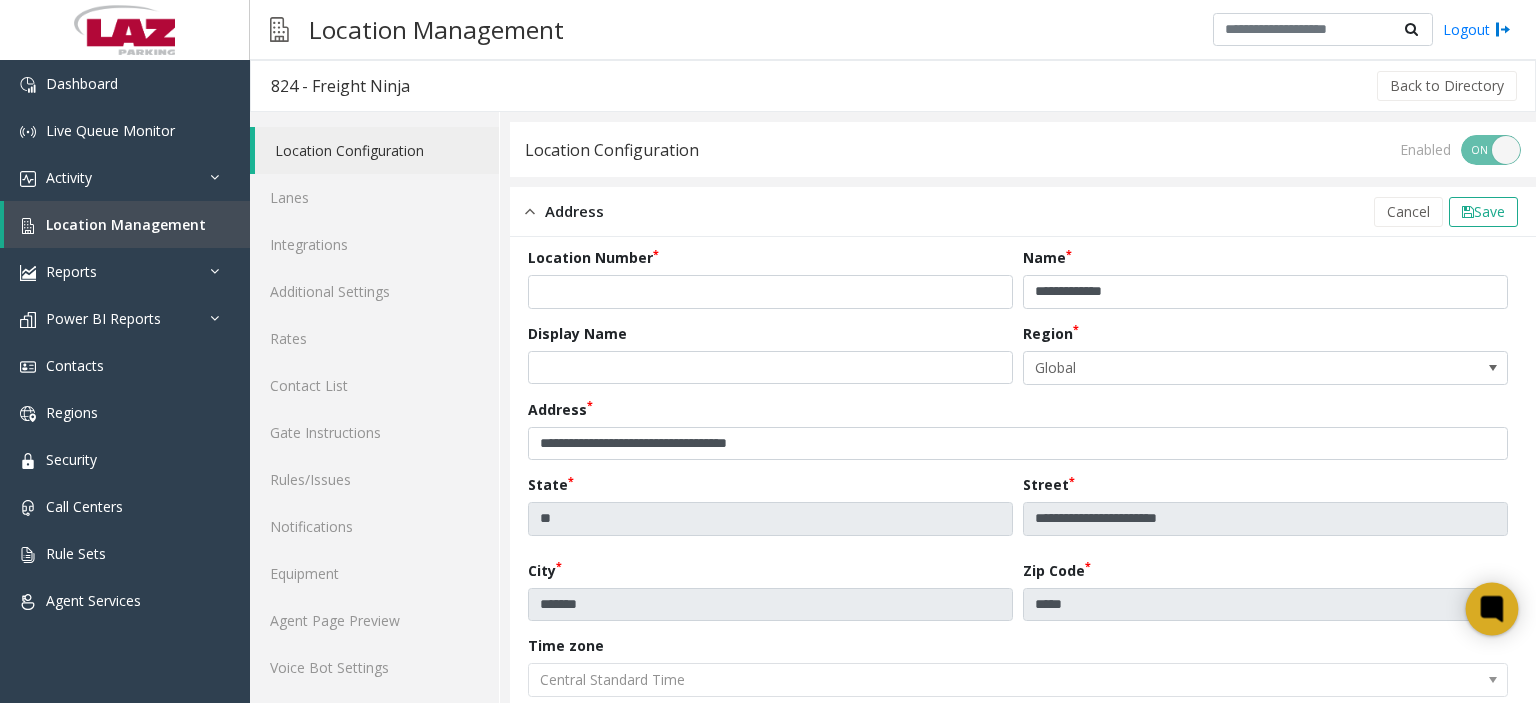 click 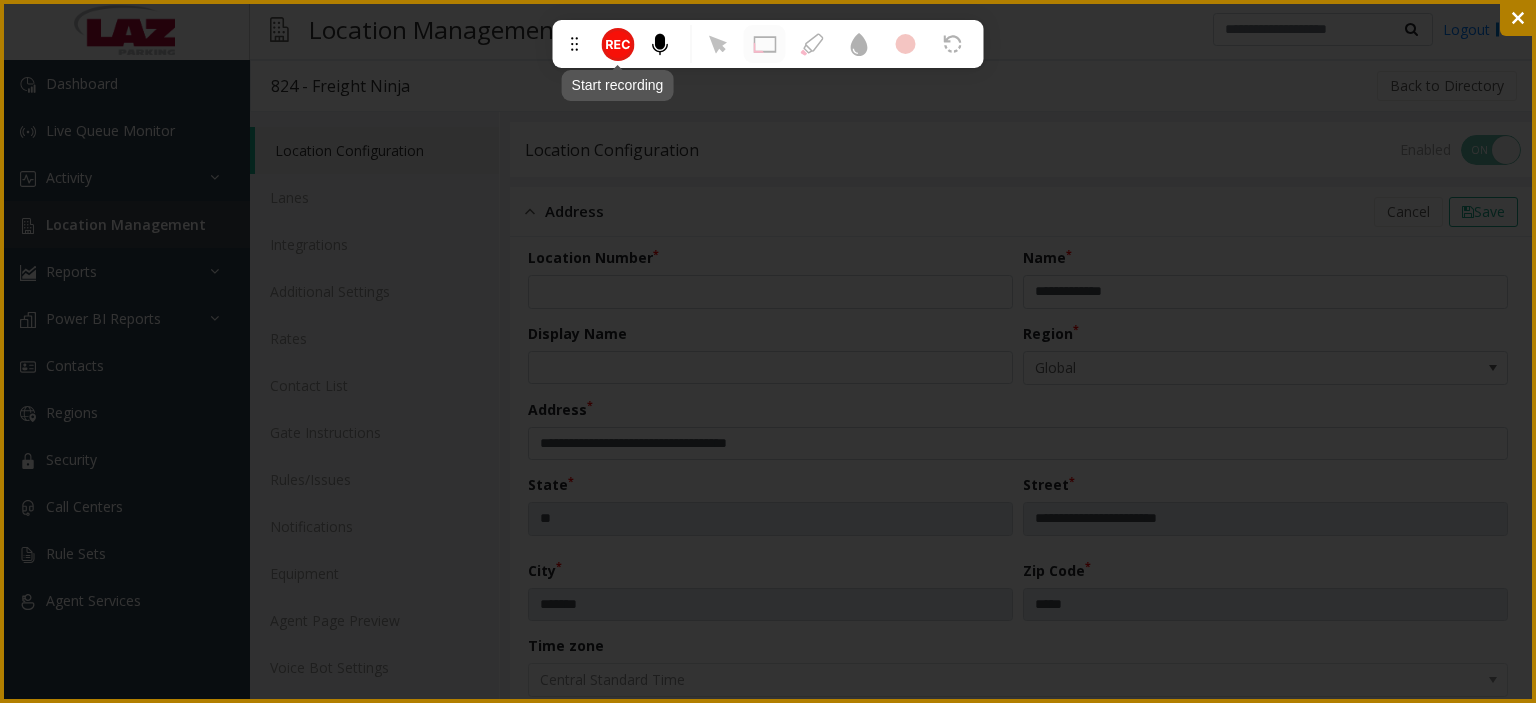 click 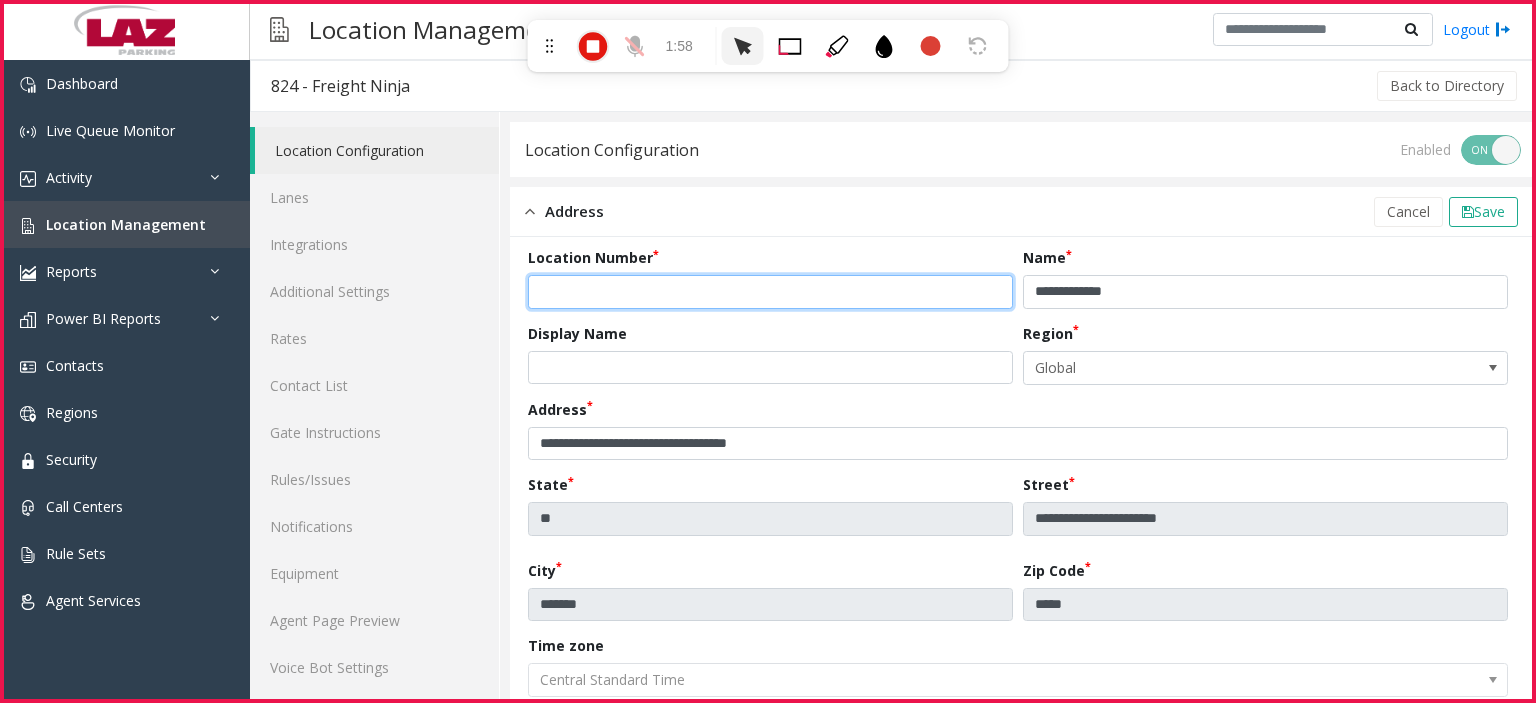 click on "***" 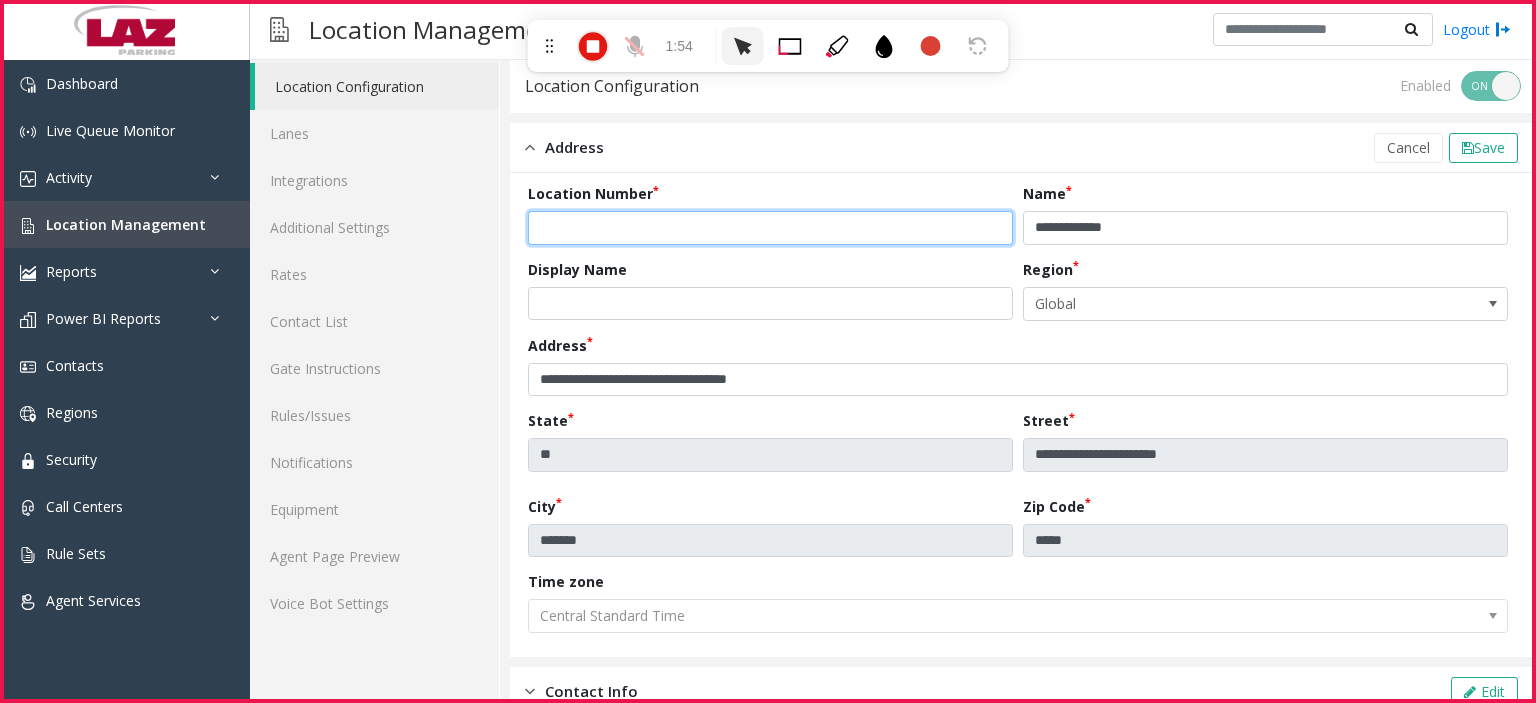 scroll, scrollTop: 100, scrollLeft: 0, axis: vertical 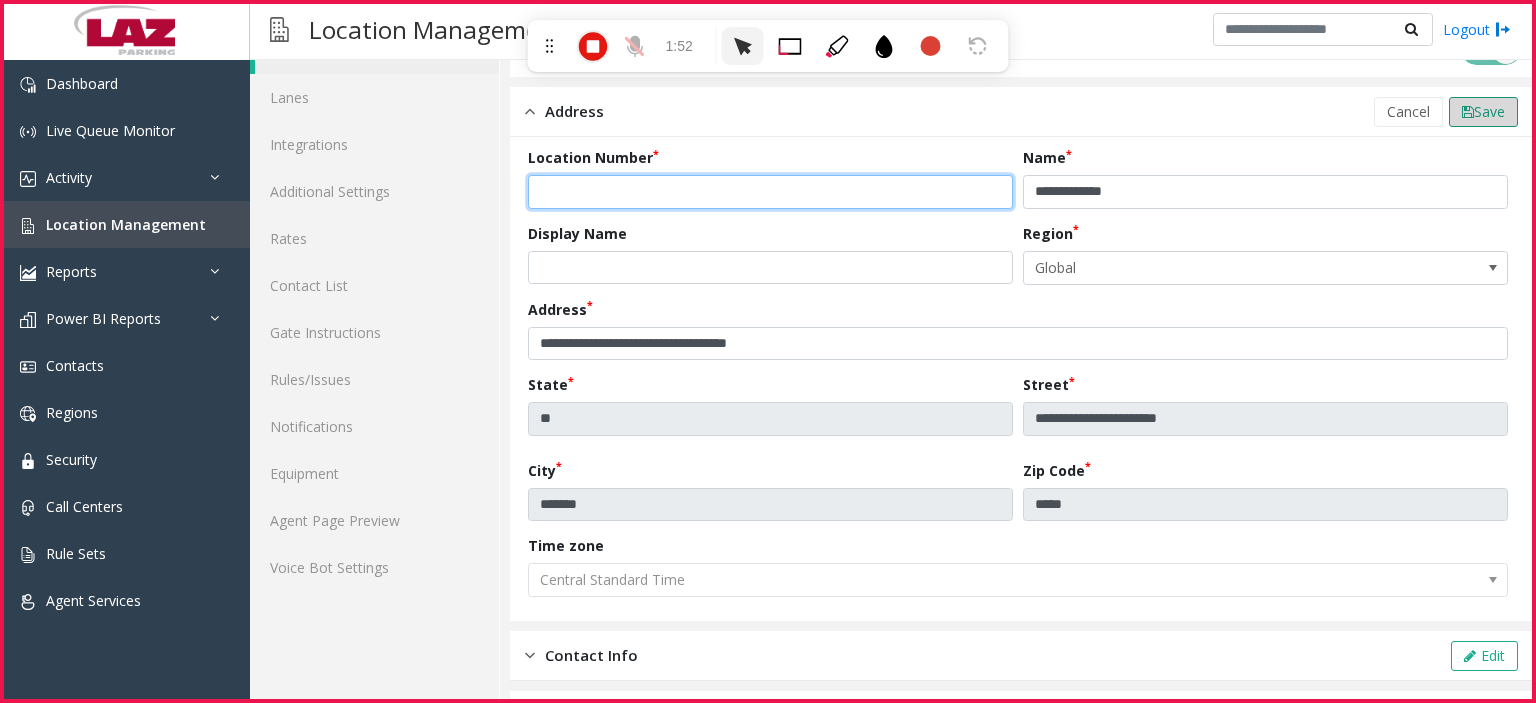 type on "******" 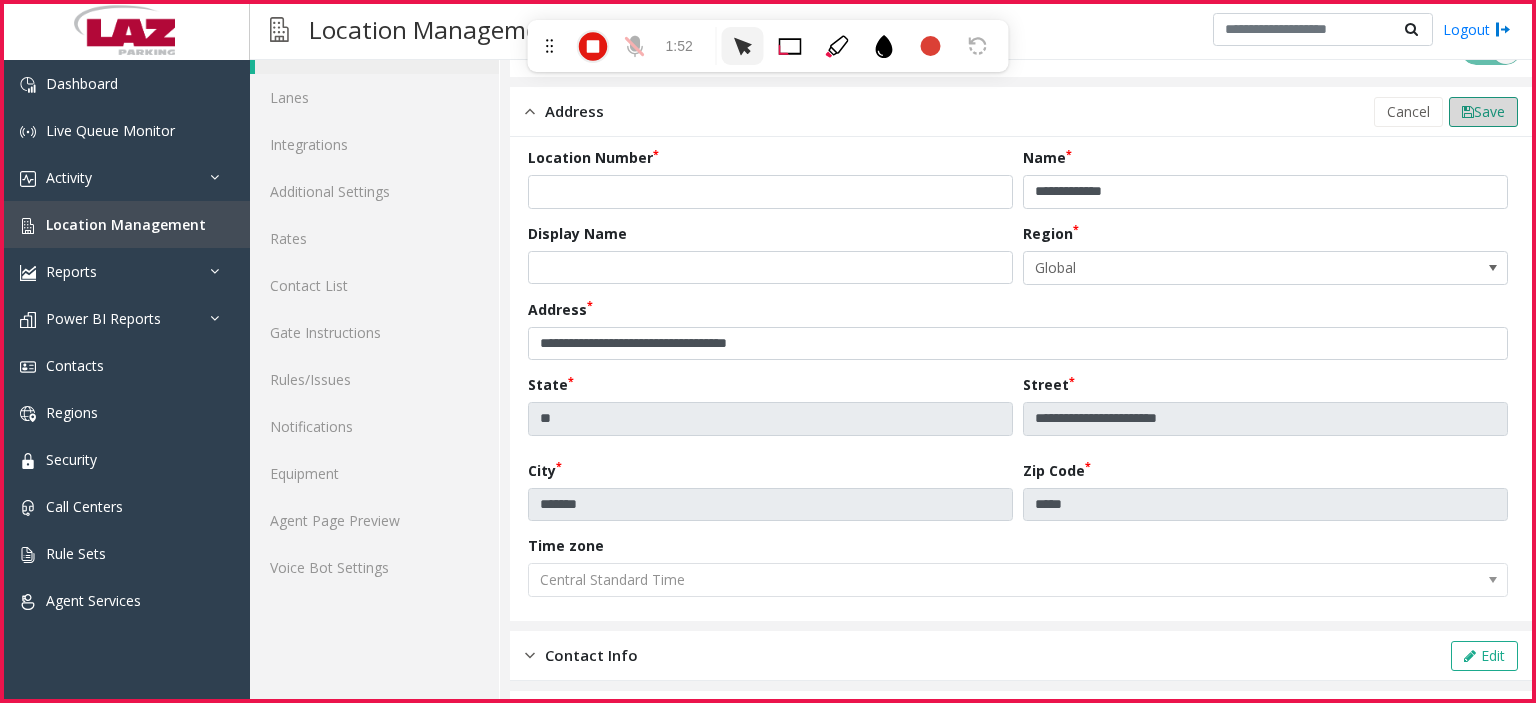 click on "Save" 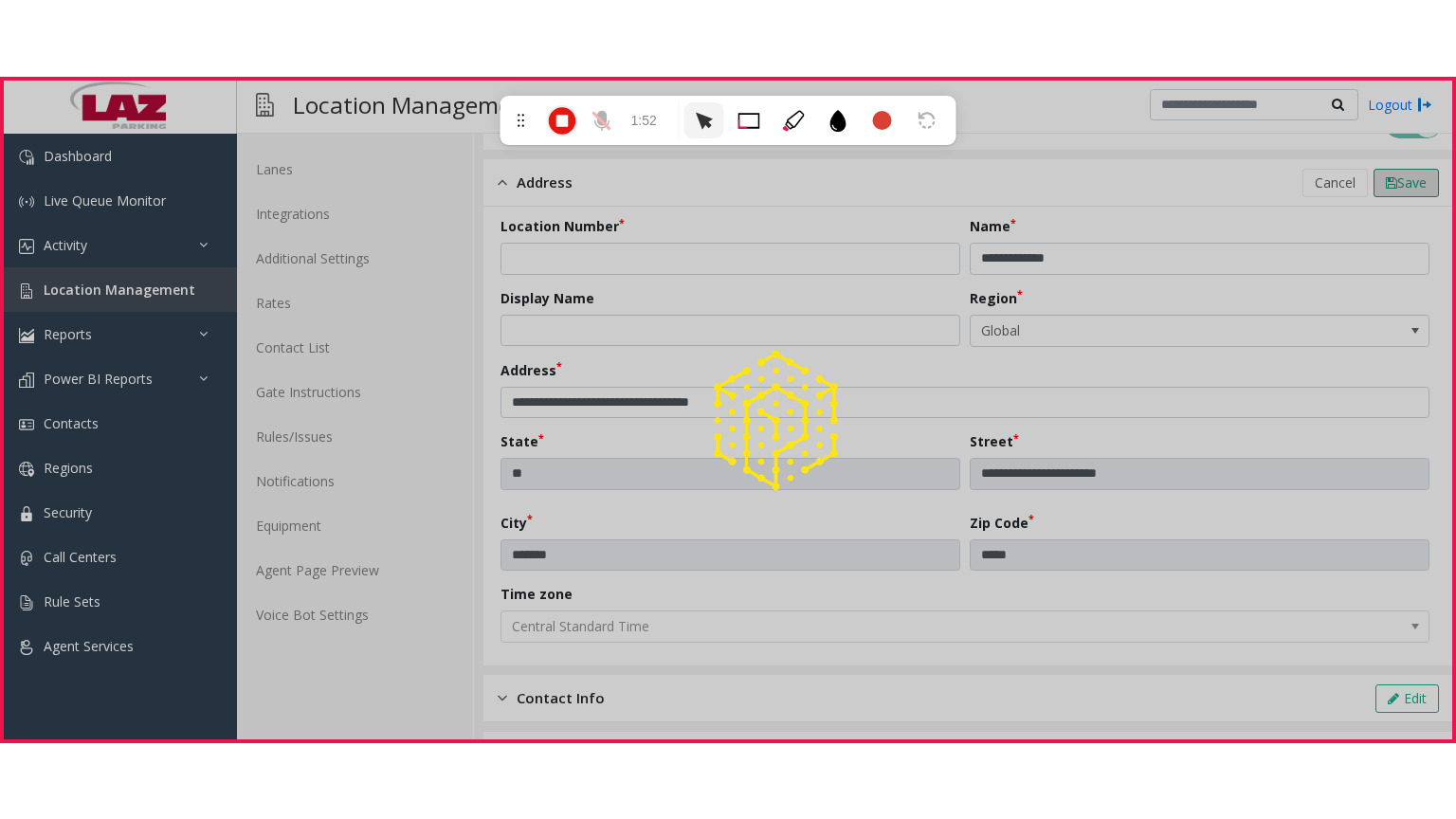 scroll, scrollTop: 69, scrollLeft: 0, axis: vertical 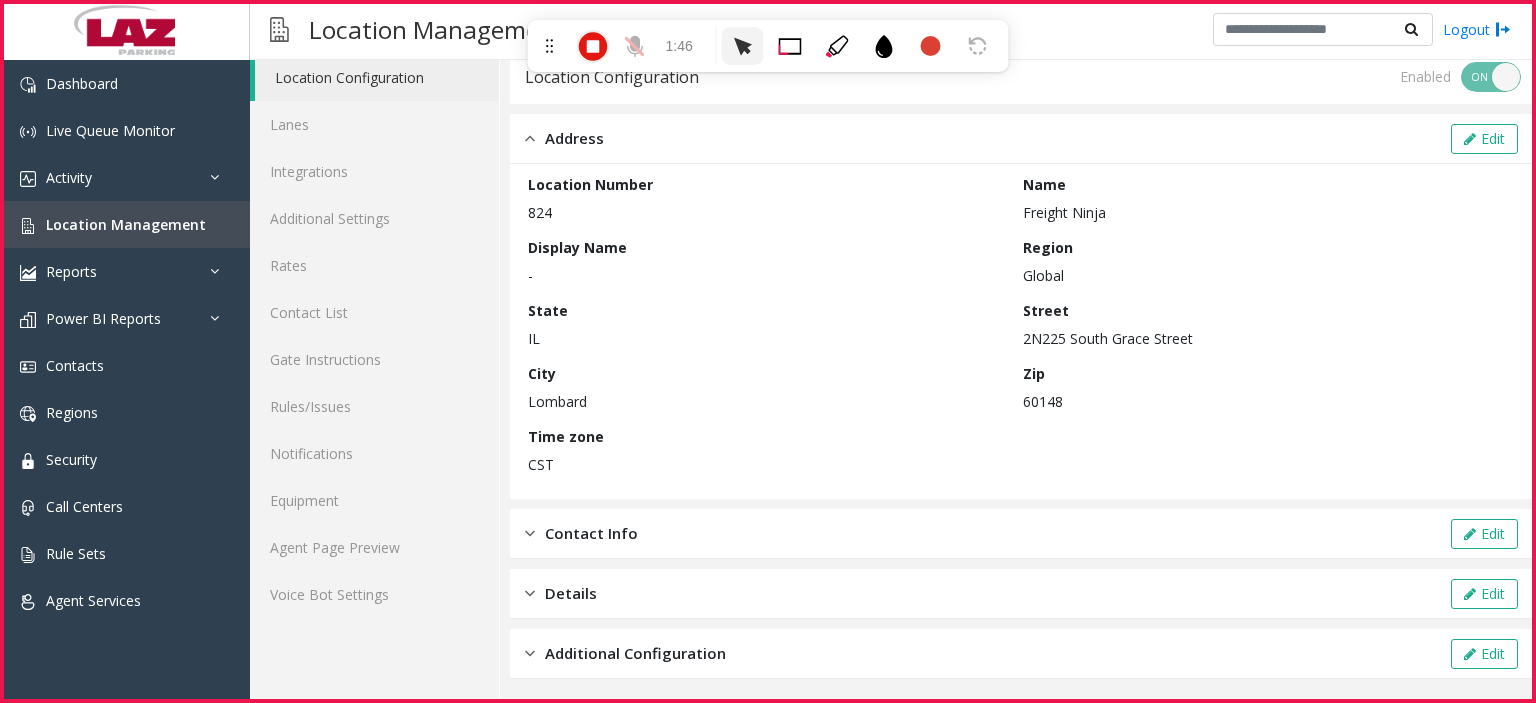 drag, startPoint x: 554, startPoint y: 215, endPoint x: 517, endPoint y: 209, distance: 37.48333 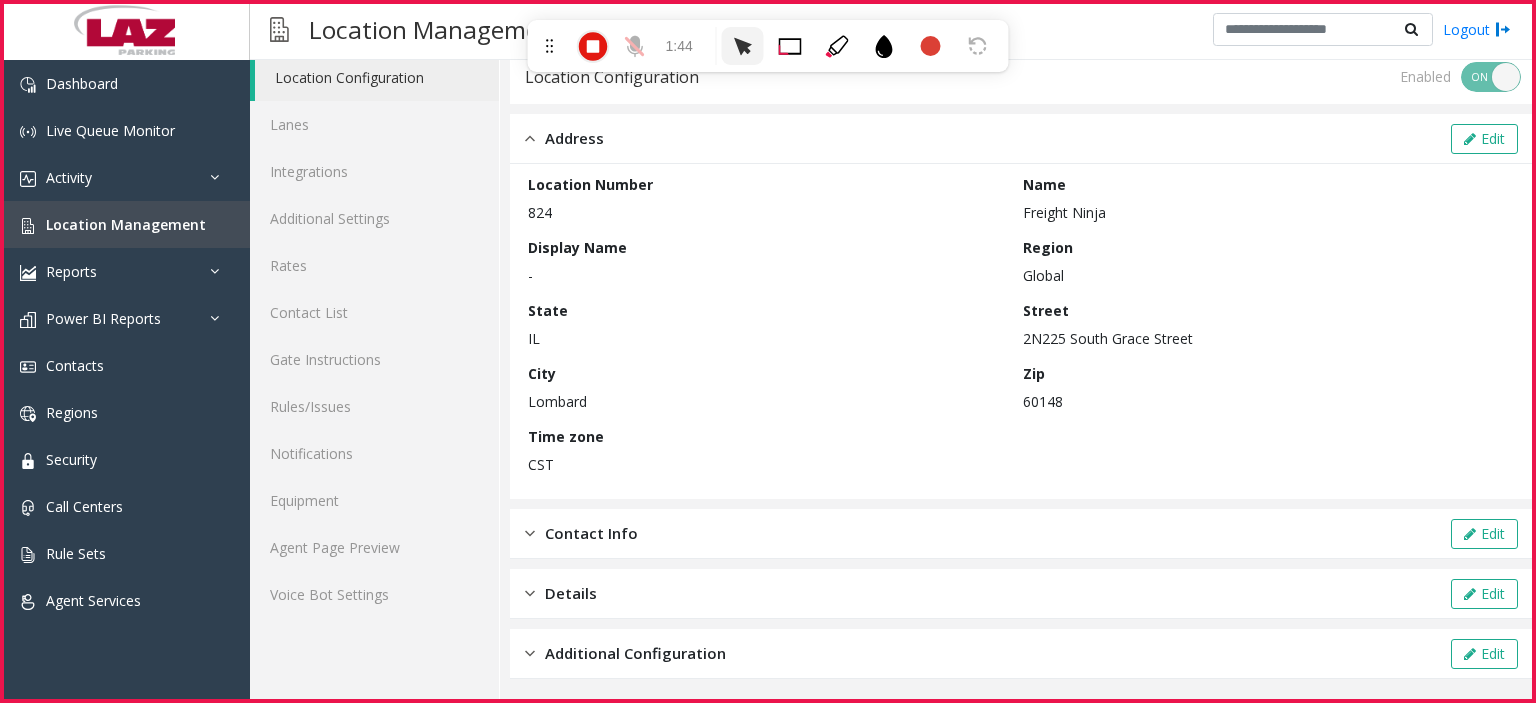 click on "824" 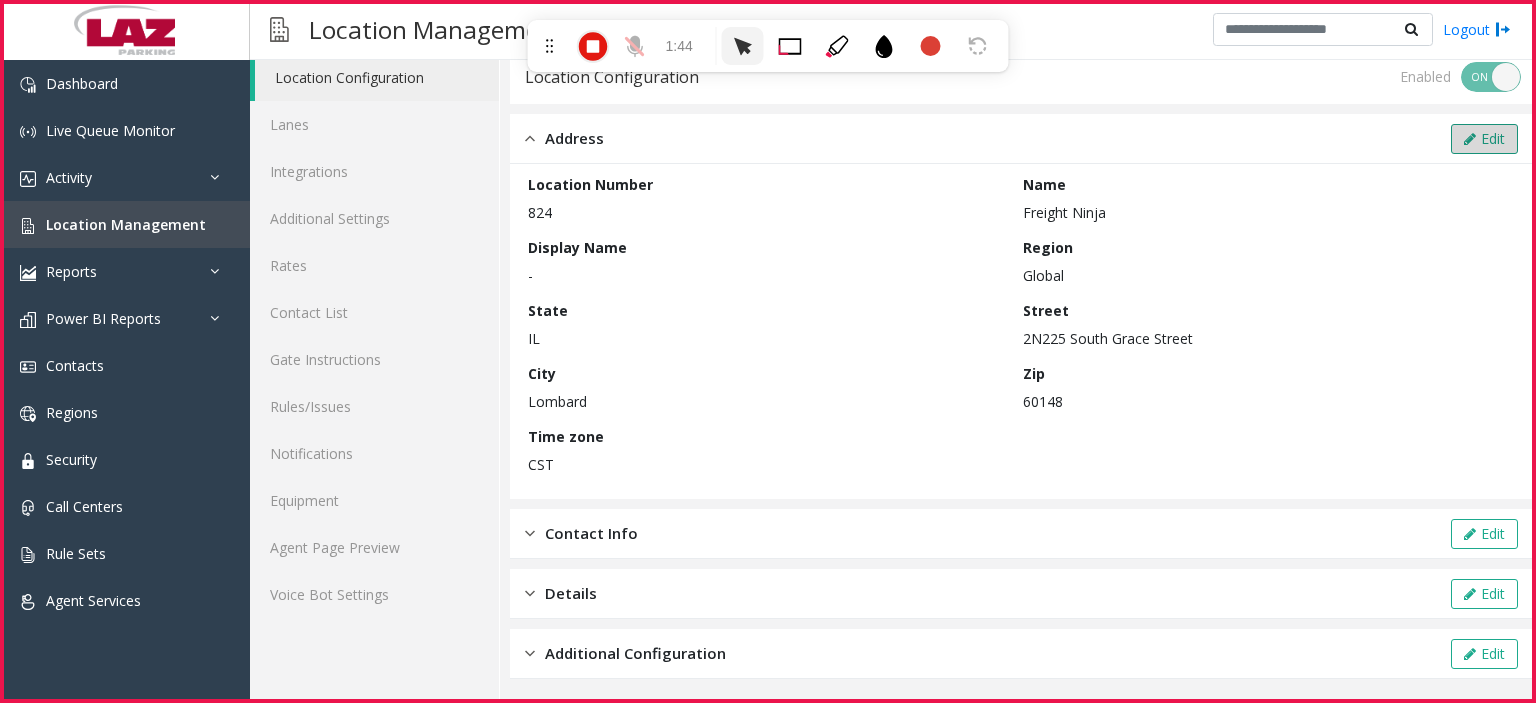 click on "Edit" 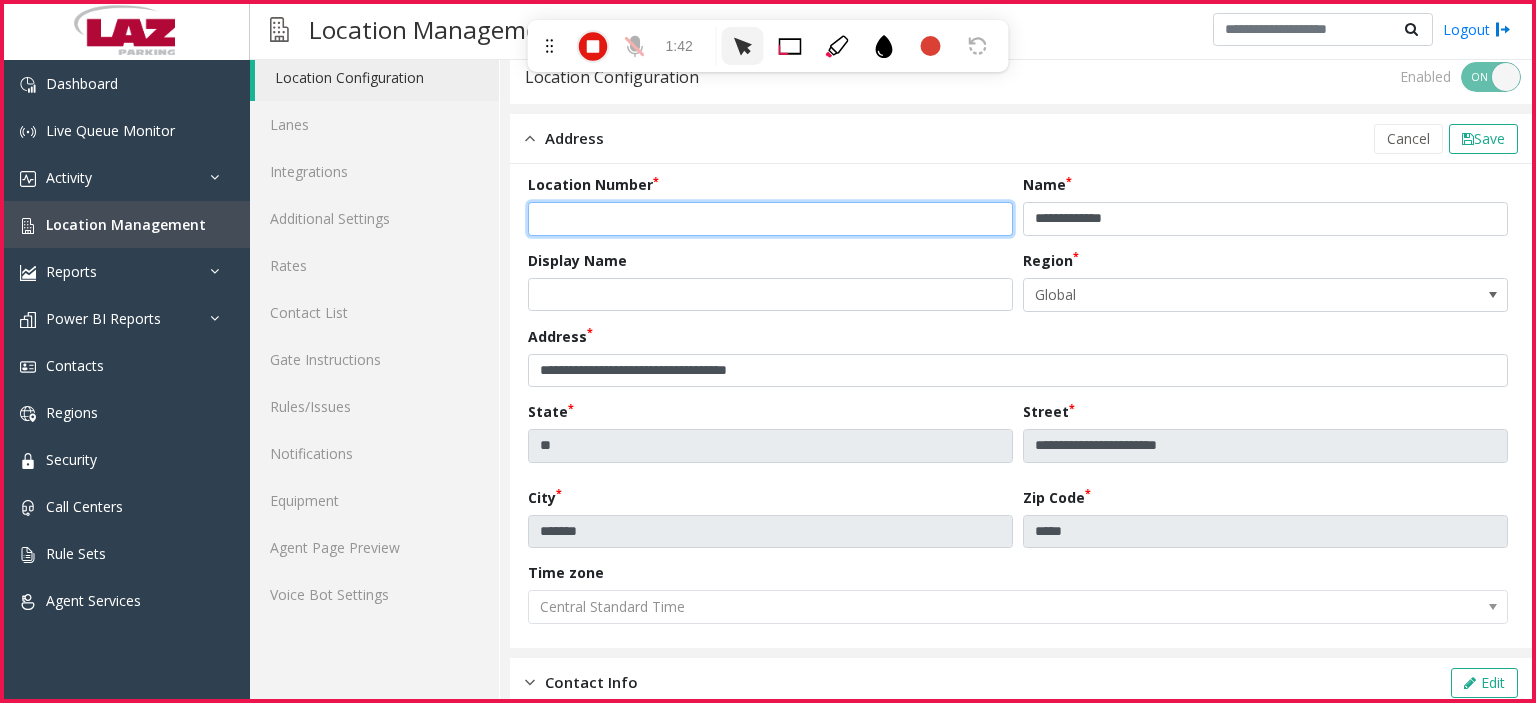 click on "***" 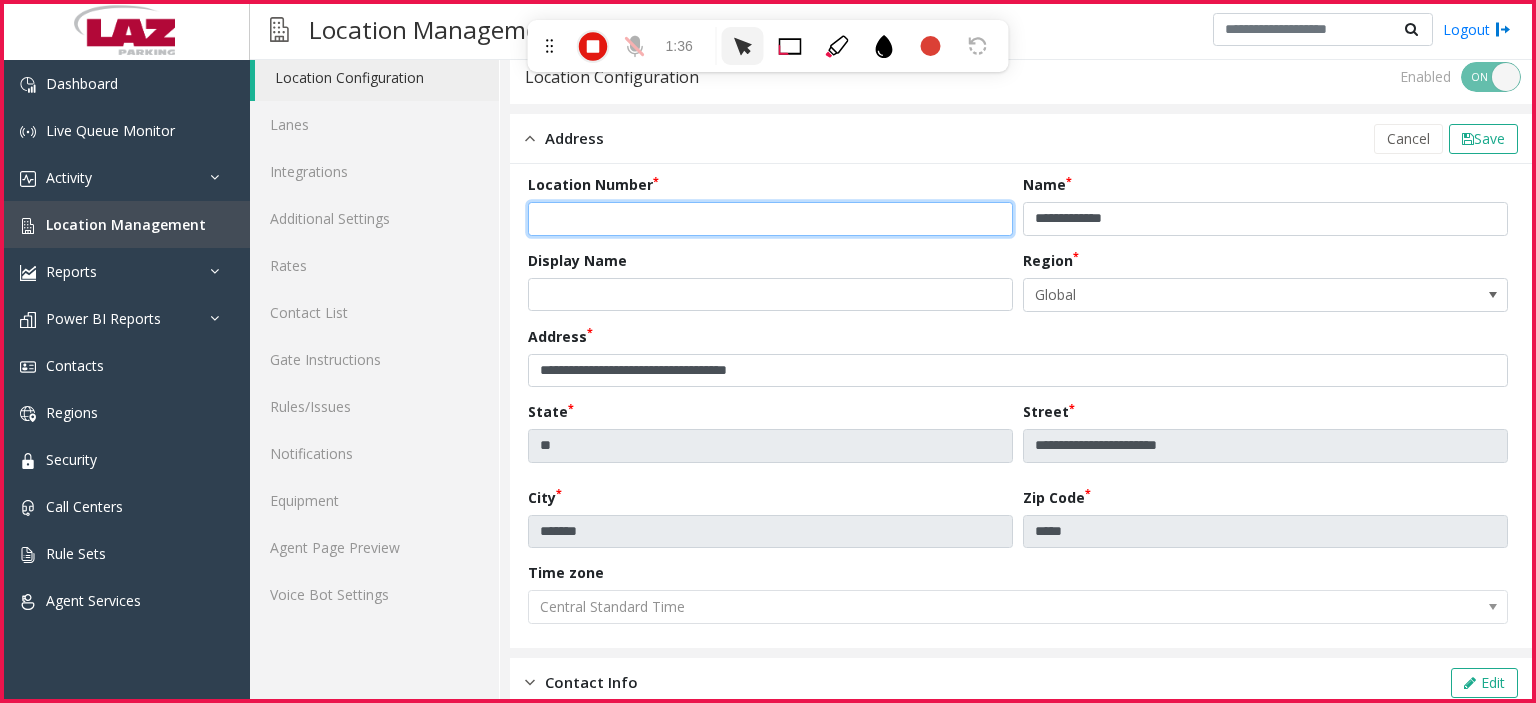 type on "******" 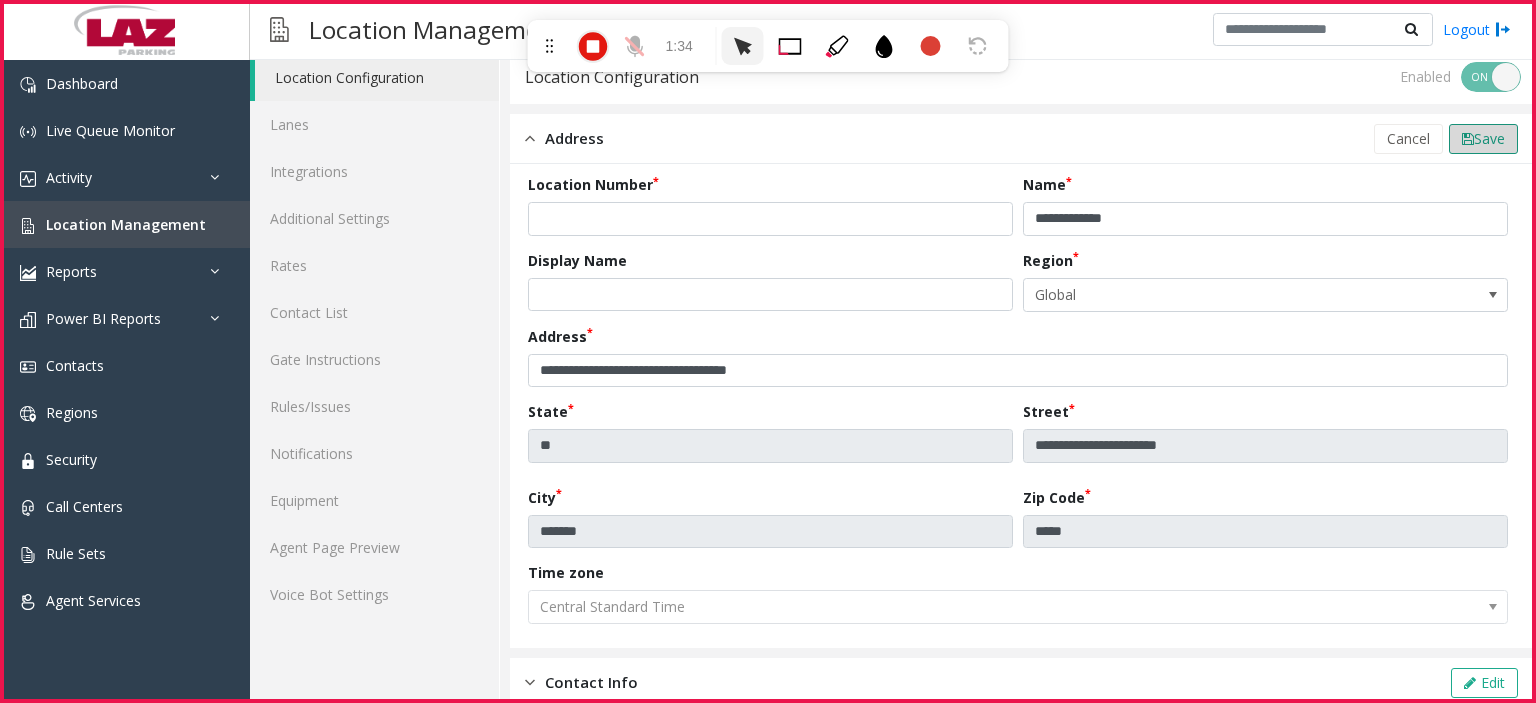 click 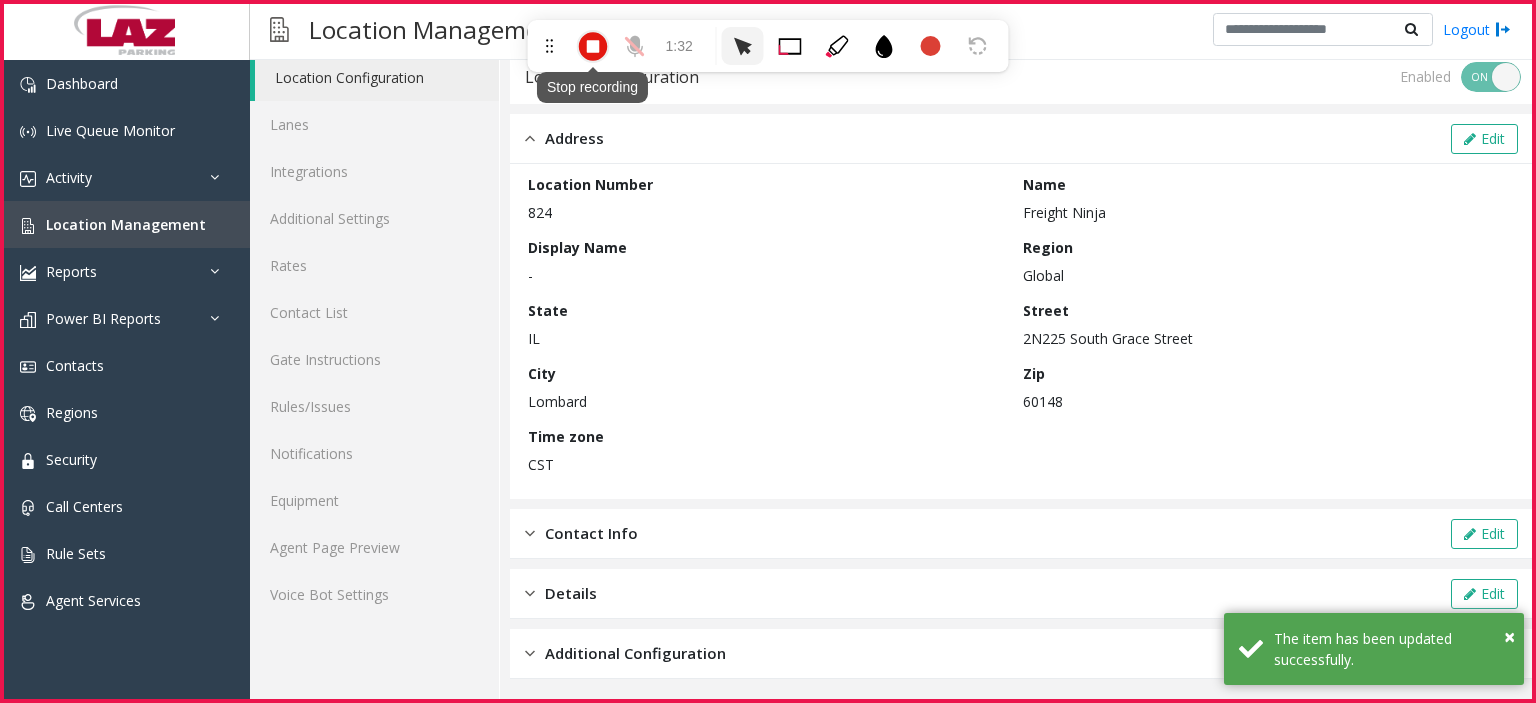click 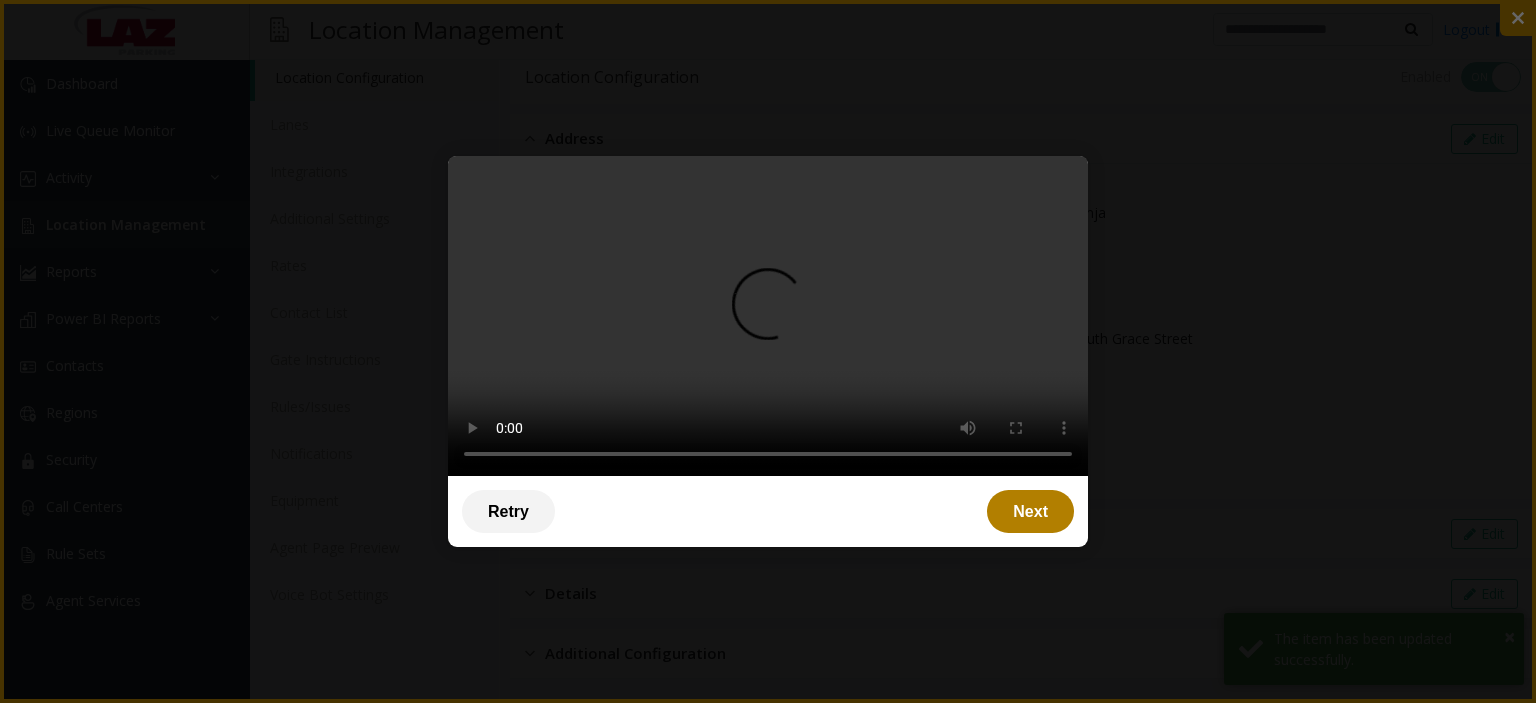 scroll, scrollTop: 0, scrollLeft: 0, axis: both 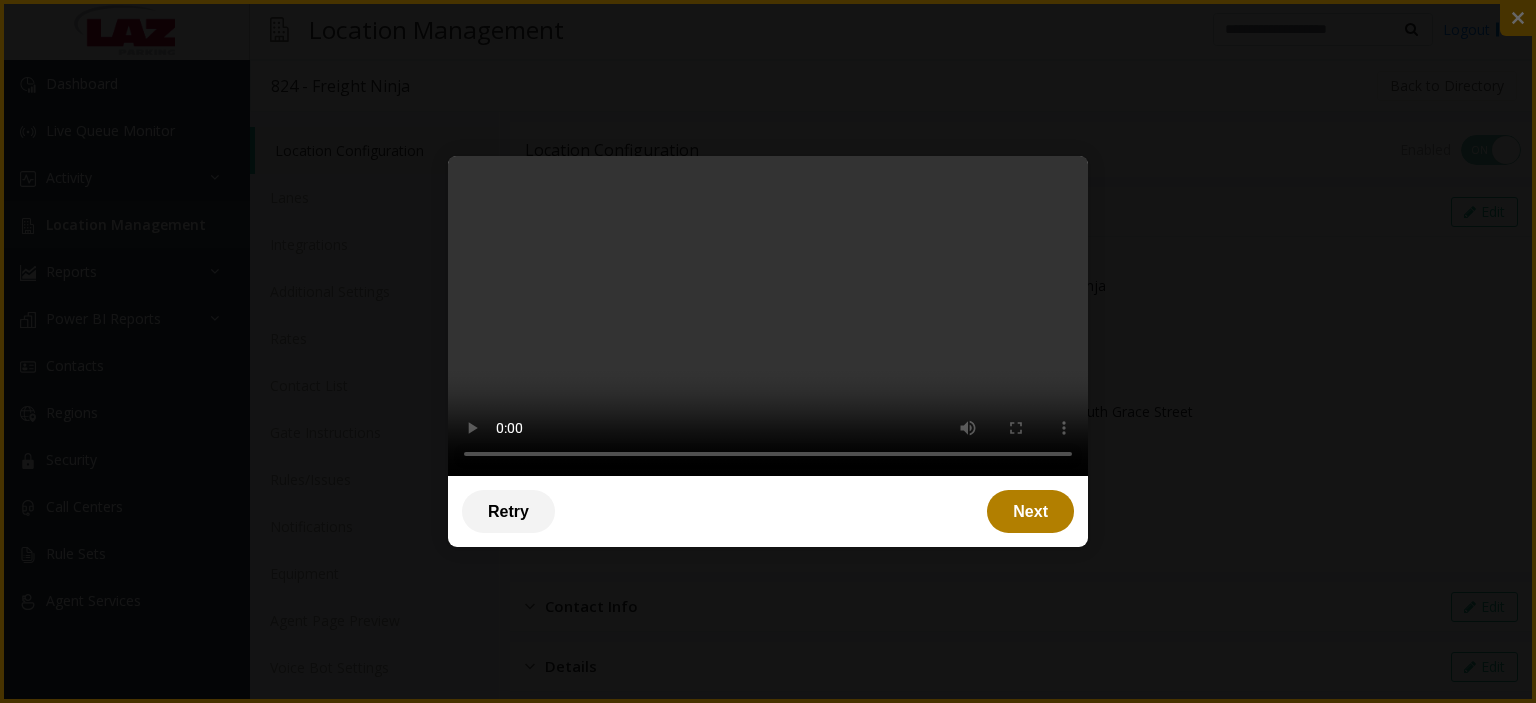 click on "Next" at bounding box center [1030, 511] 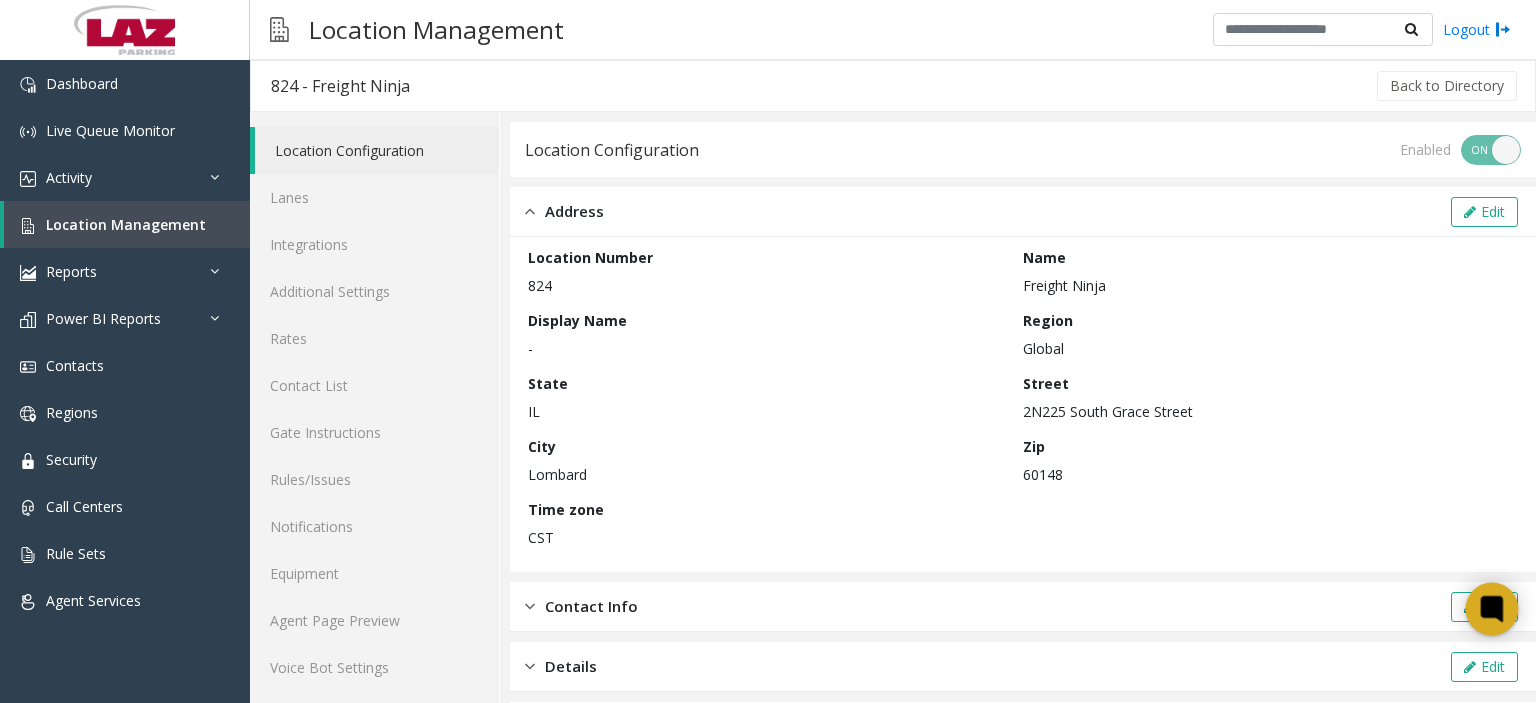 click 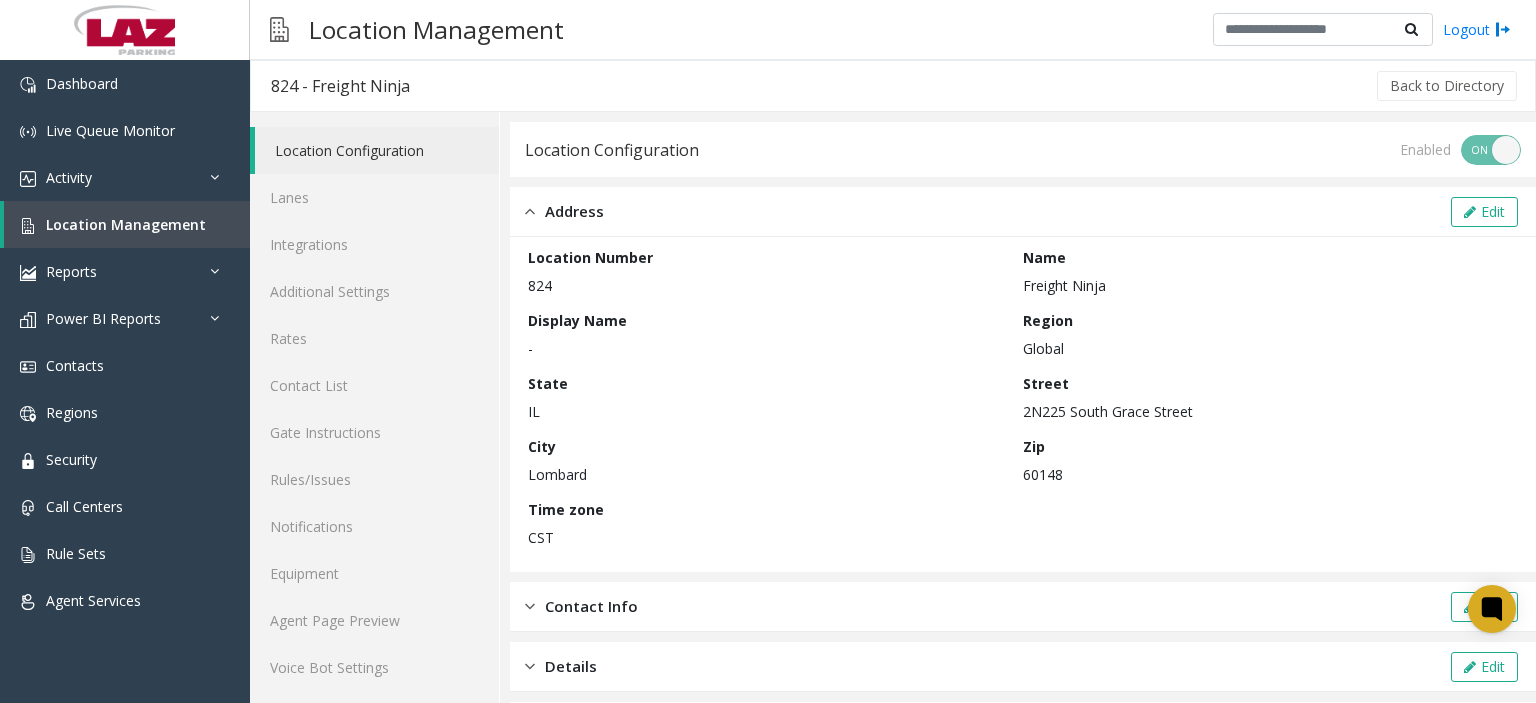 click on "Location Management Logout" at bounding box center (893, 30) 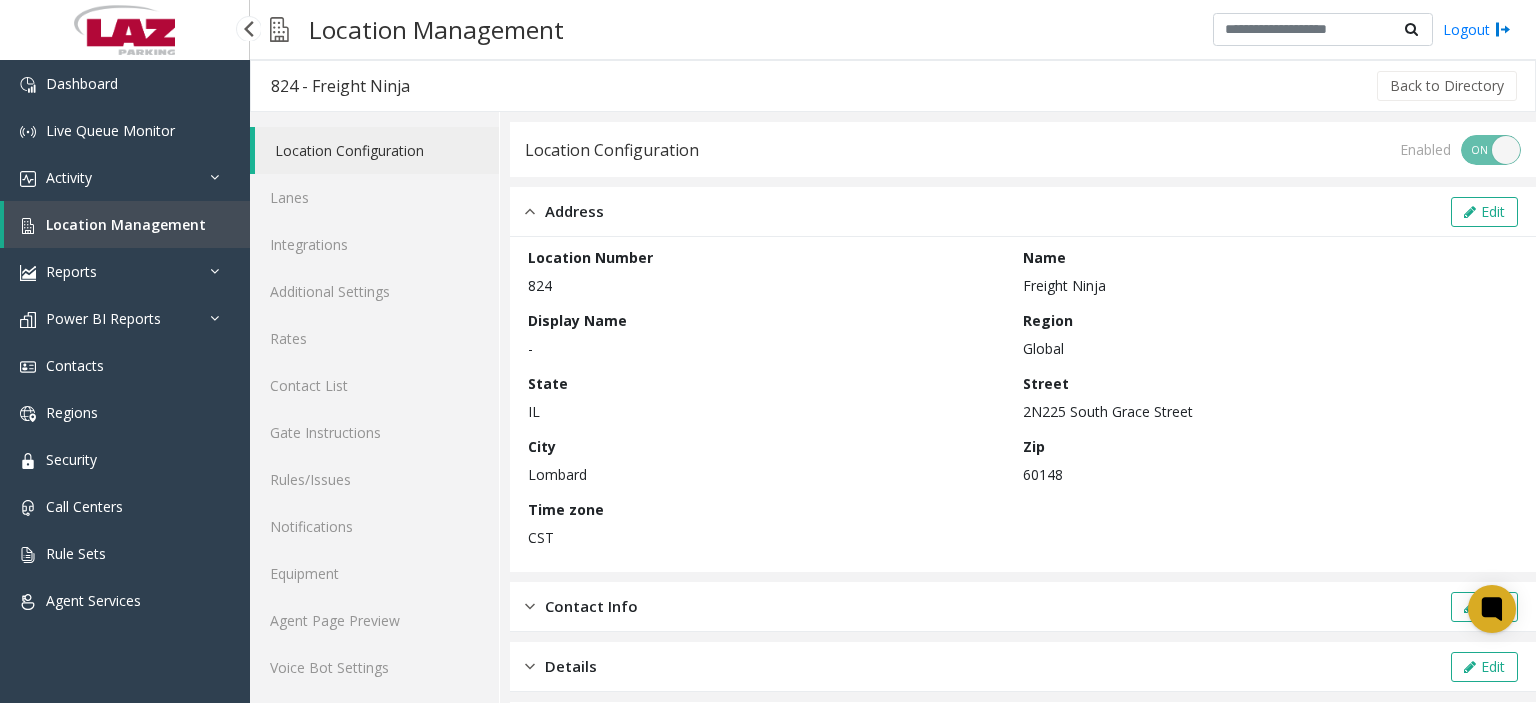 click on "Dashboard Live Queue Monitor Activity Daily Activity Lane Activity Agent Activity Quality Analysis Heatmap Location Management Reports Incidents by Location Incidents by Month Locations by Volume Agent Metrics Call Stats Data Export Power BI Reports Call Center Stats Call Center Summary Location Heatmap Voice Bot Report Push Rates Analysis Agent Trace Call Trace Abandoned Calls Contacts Regions Security Call Centers Rule Sets Agent Services" at bounding box center [125, 383] 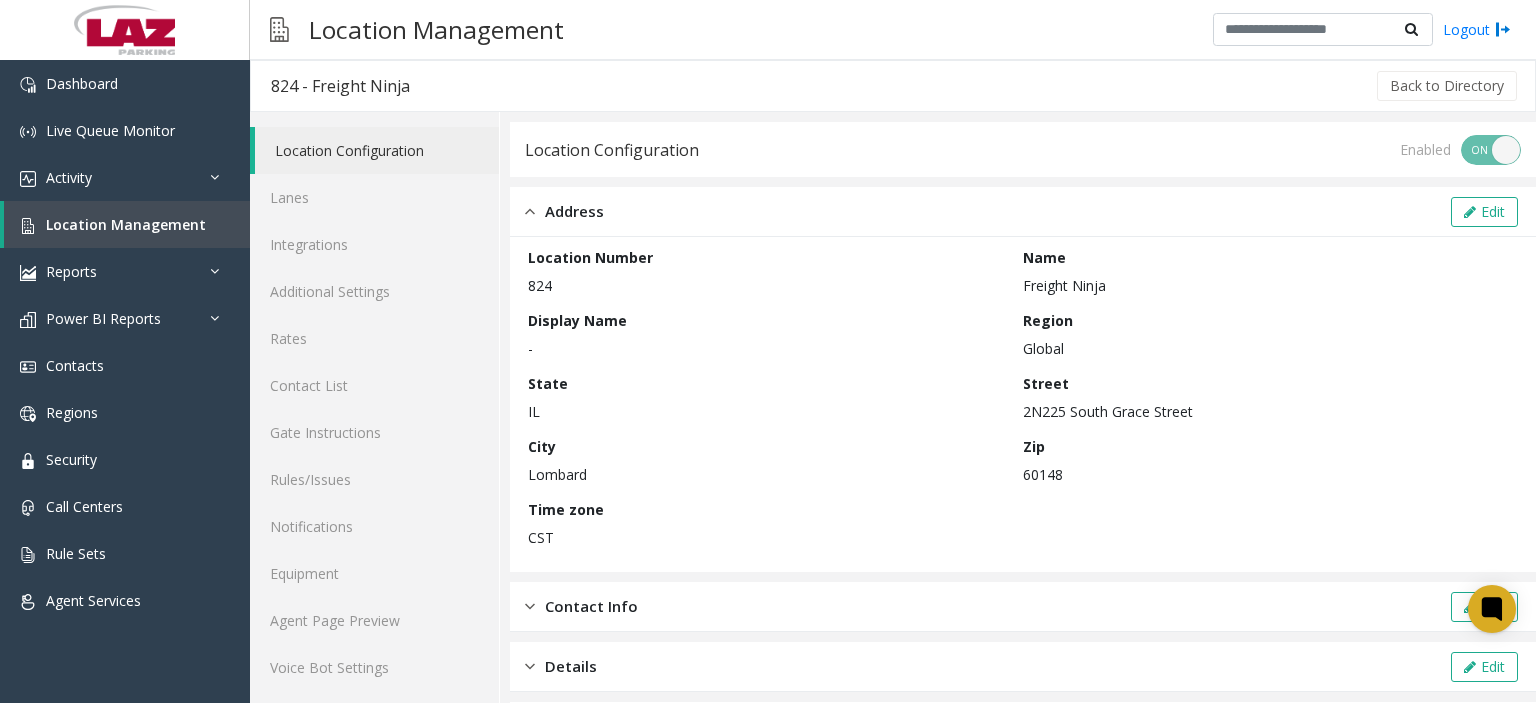 click on "Back to Directory" 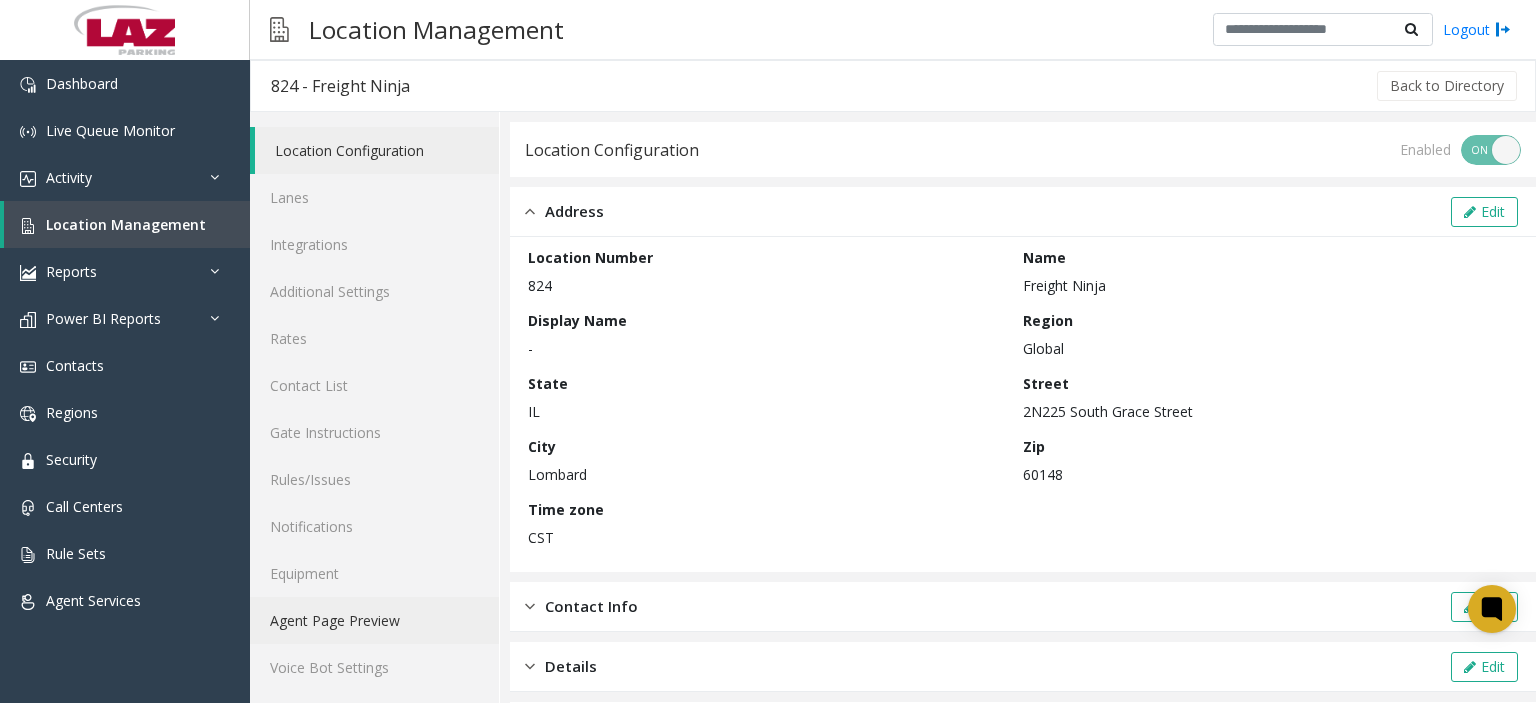 click on "Agent Page Preview" 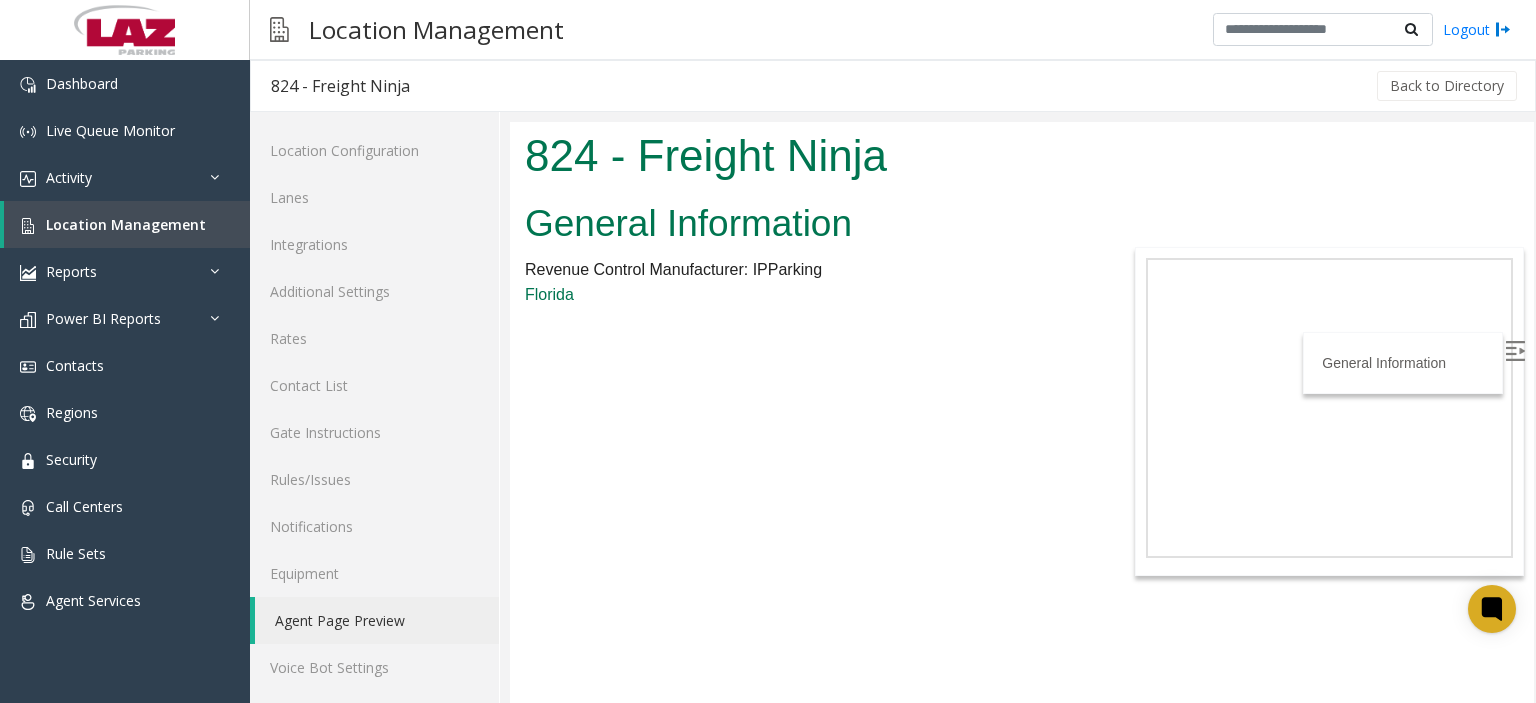 scroll, scrollTop: 0, scrollLeft: 0, axis: both 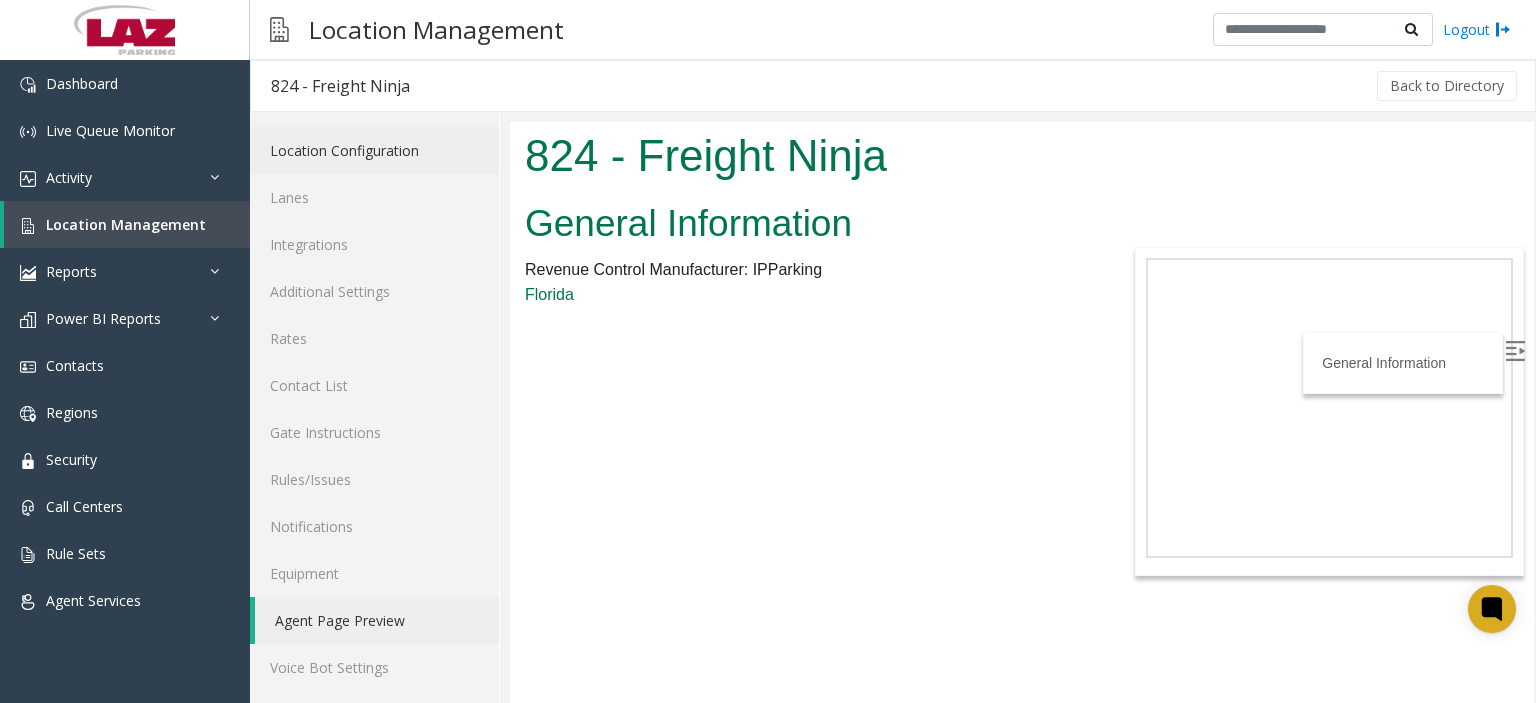 click on "Location Configuration" 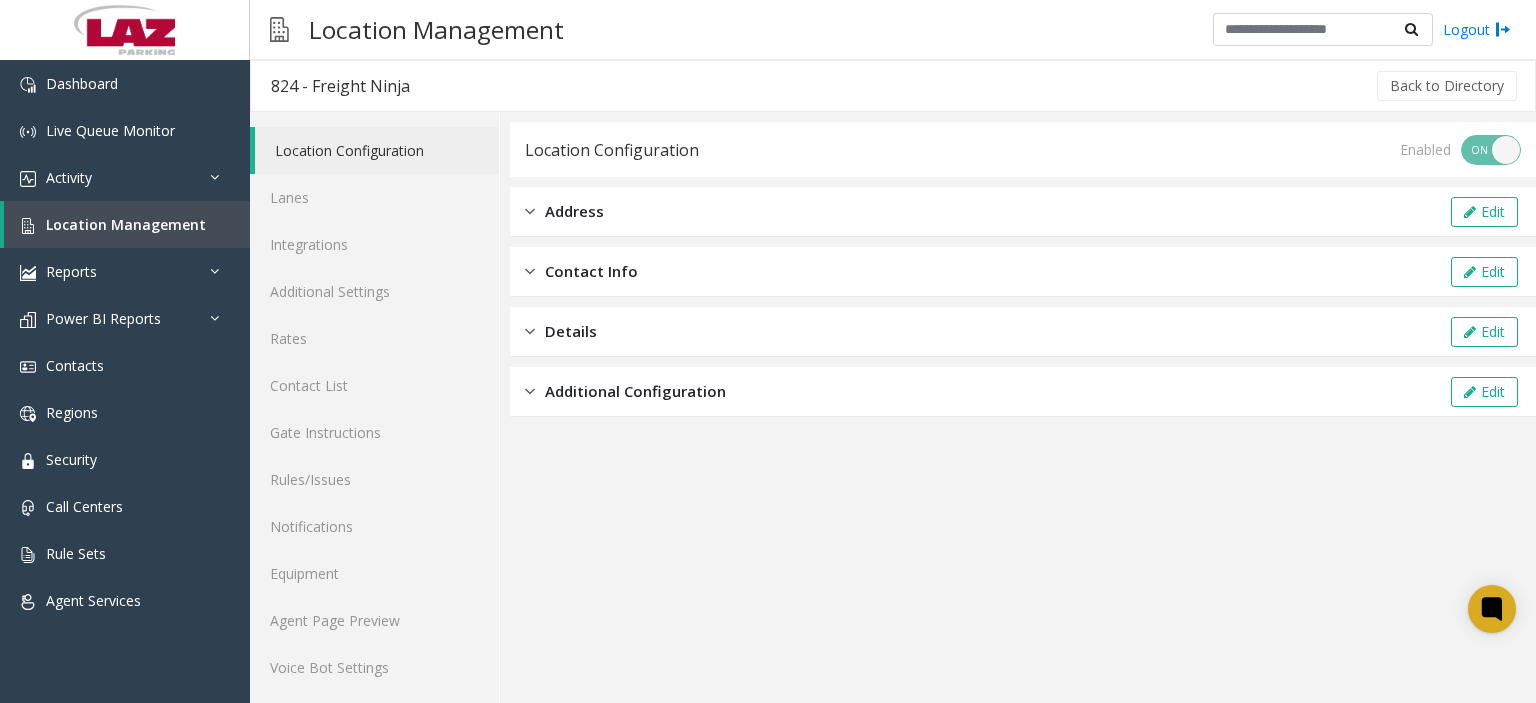 click on "Address" 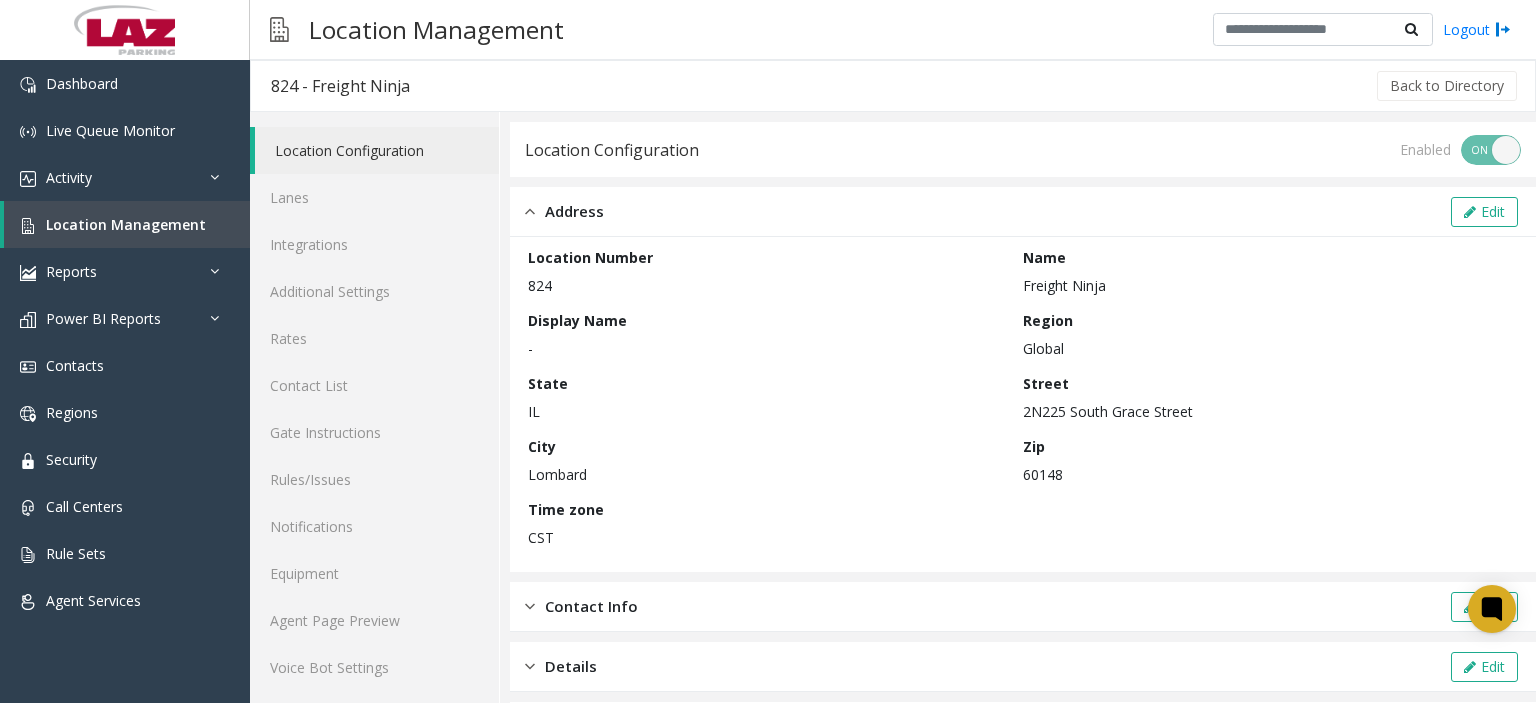 click 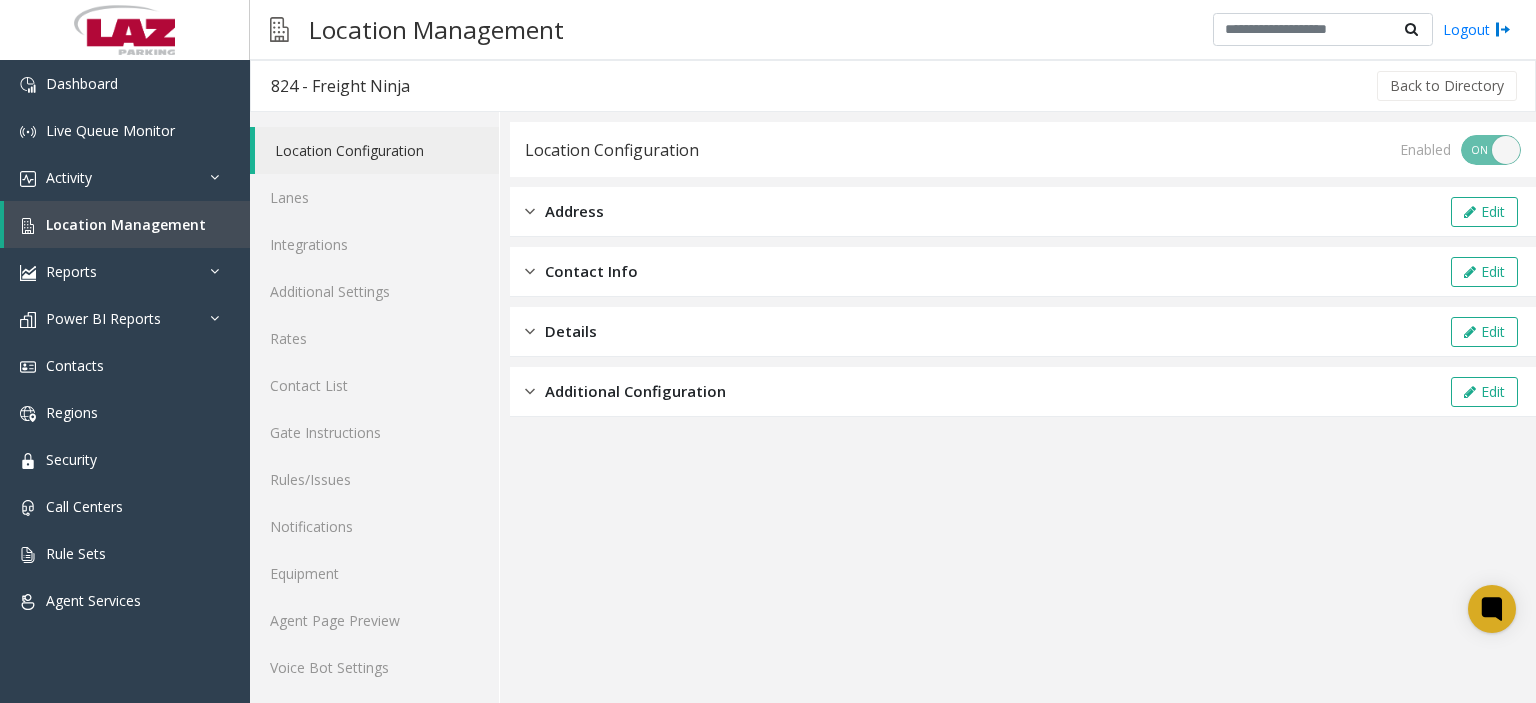 click 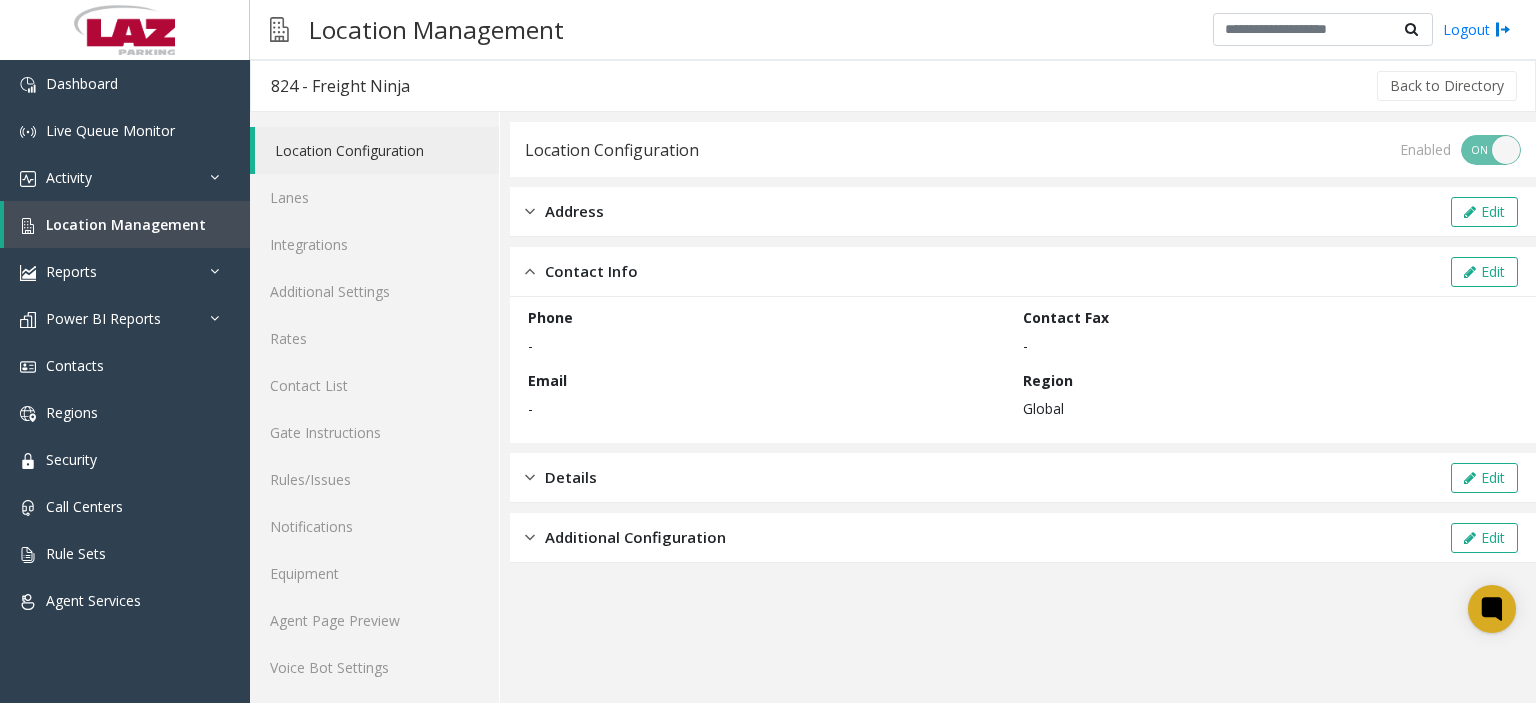 click 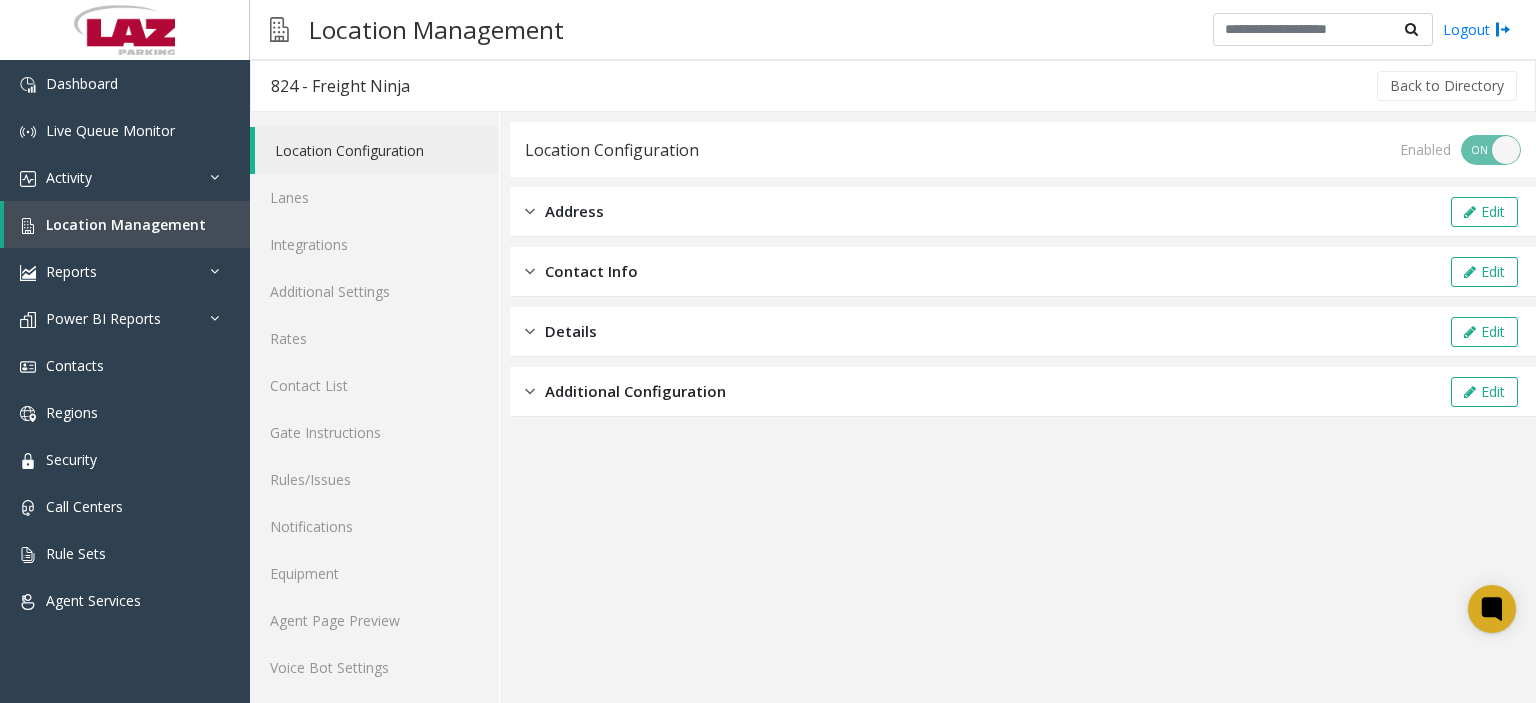 click on "Details  Edit" 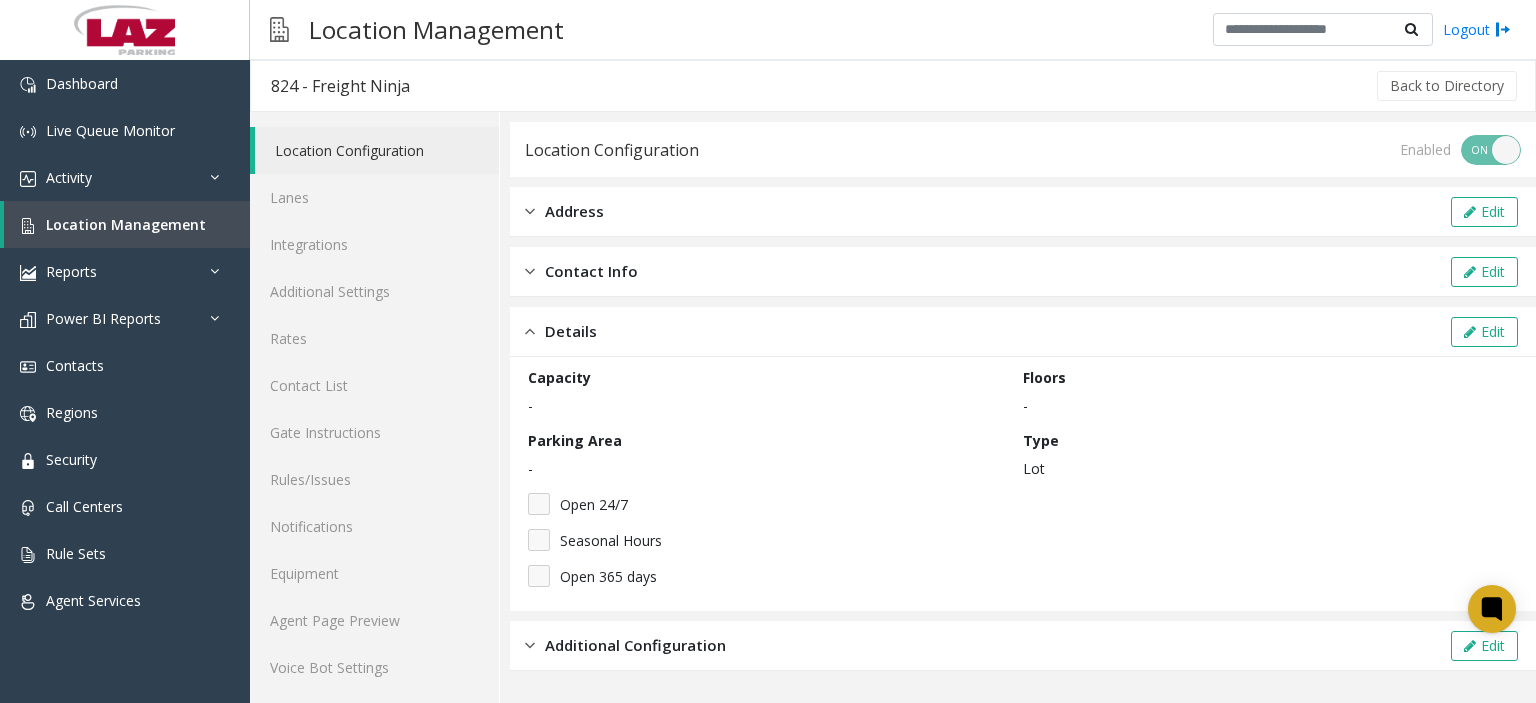 click on "Details" 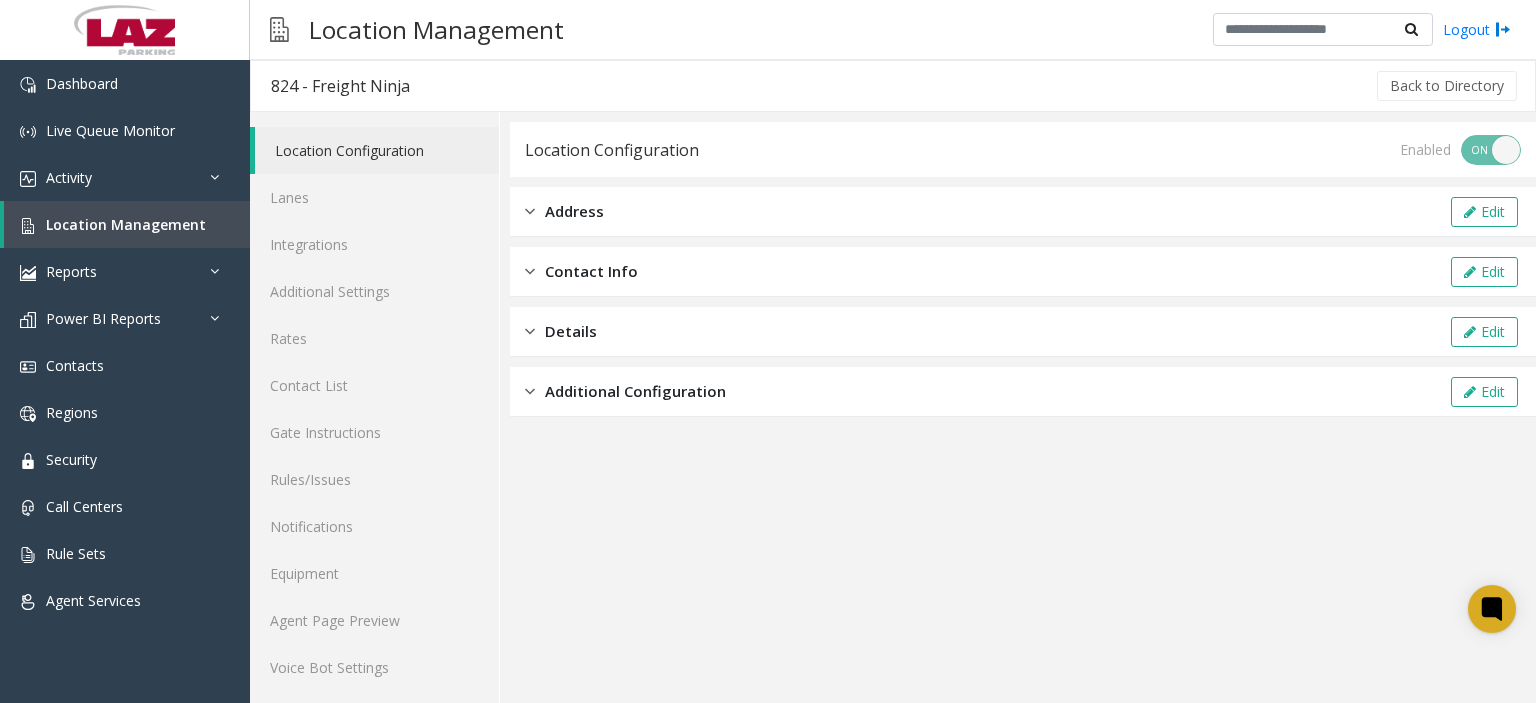 click on "Additional Configuration" 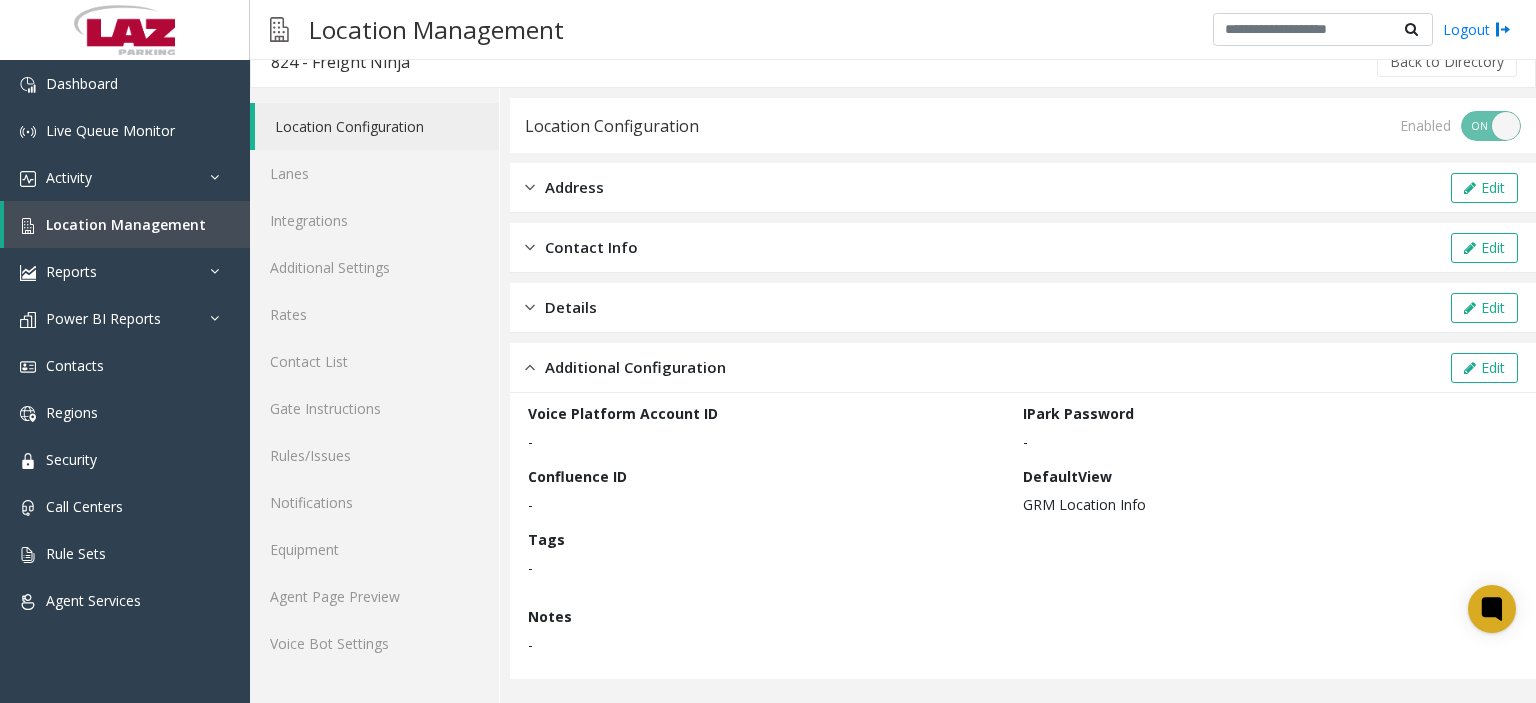 click on "Additional Configuration" 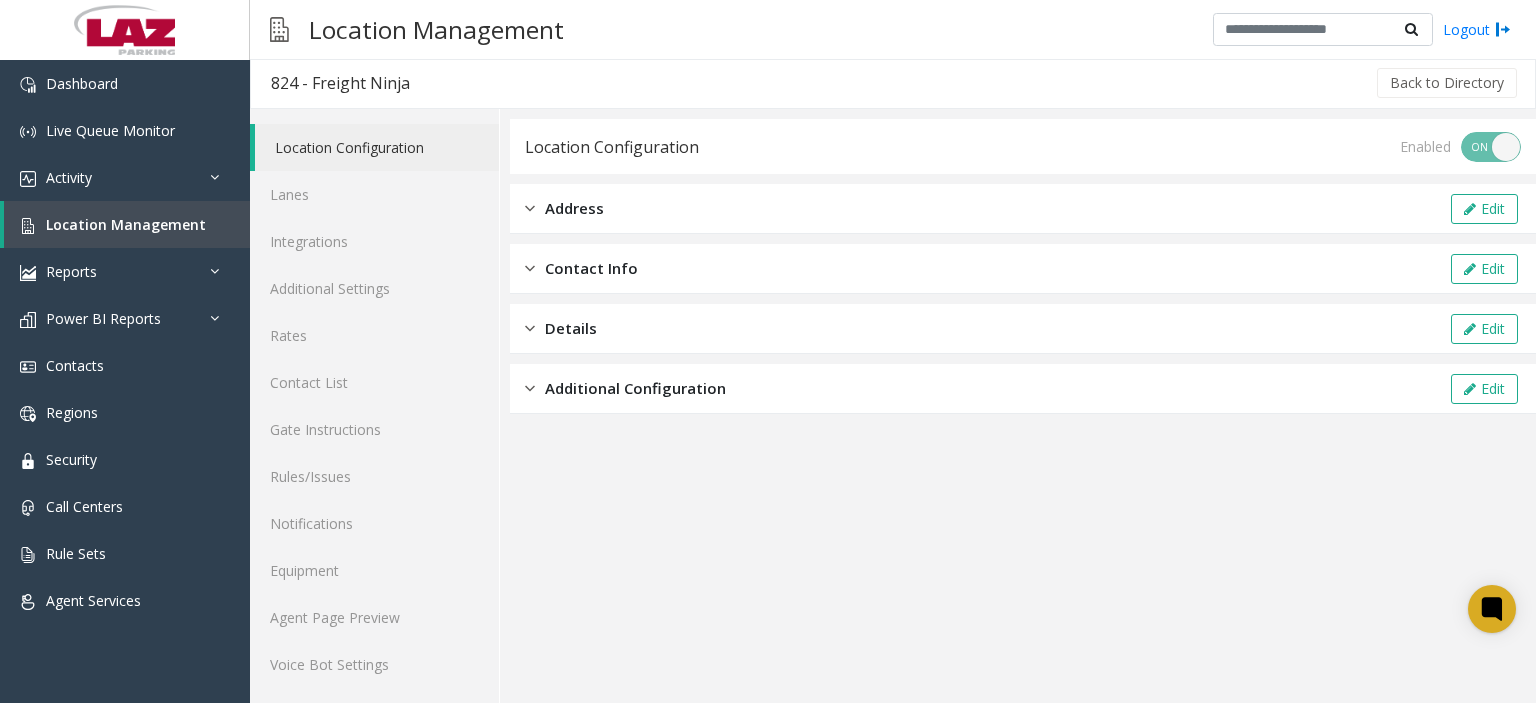 scroll, scrollTop: 2, scrollLeft: 0, axis: vertical 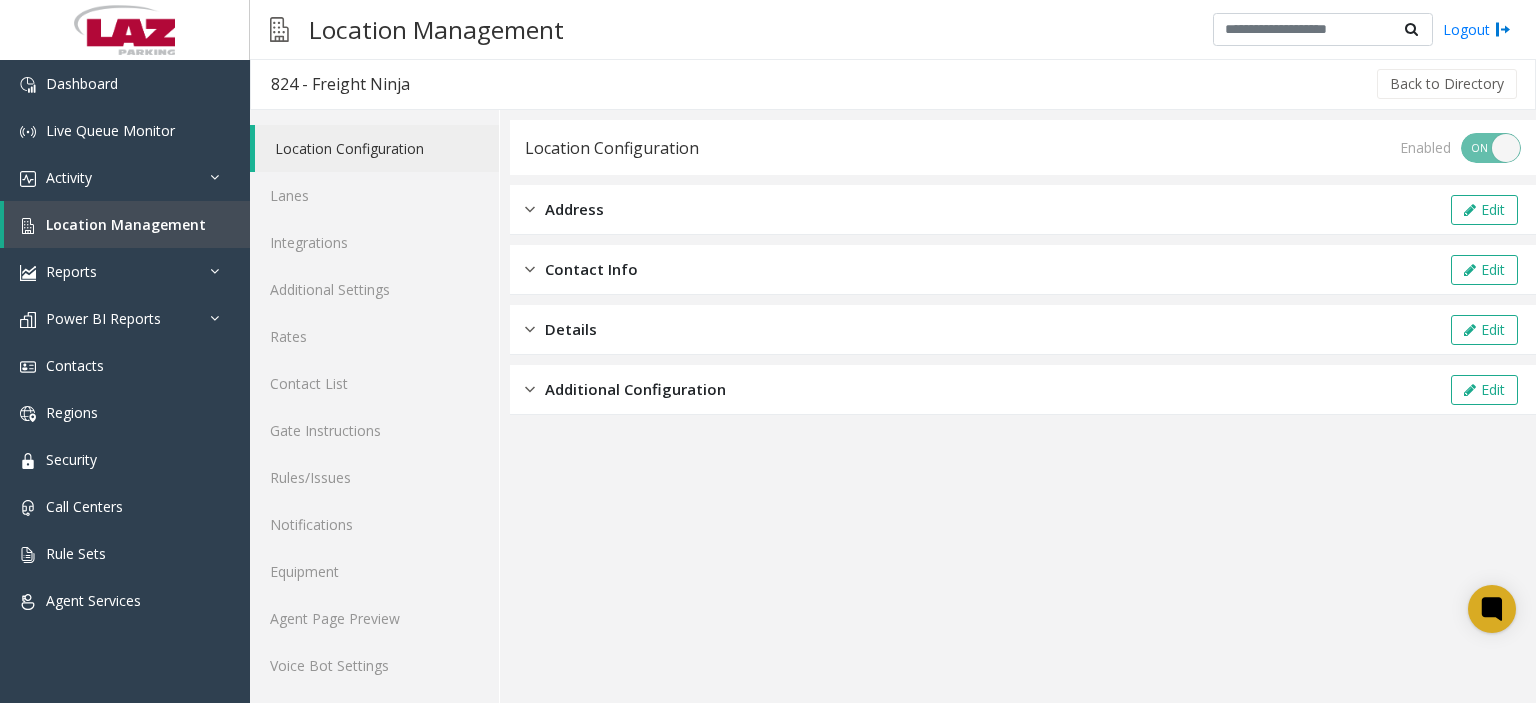 click 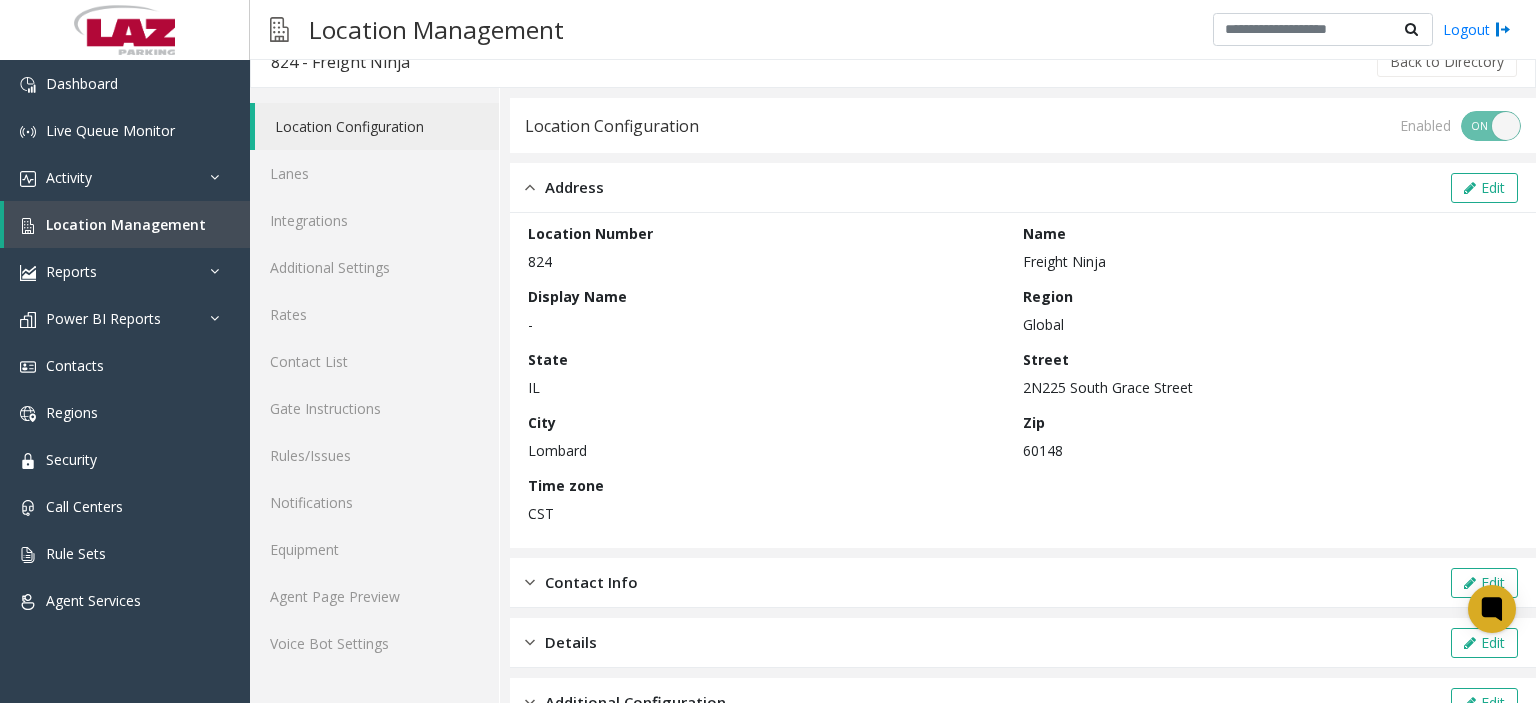 click on "Back to Directory" 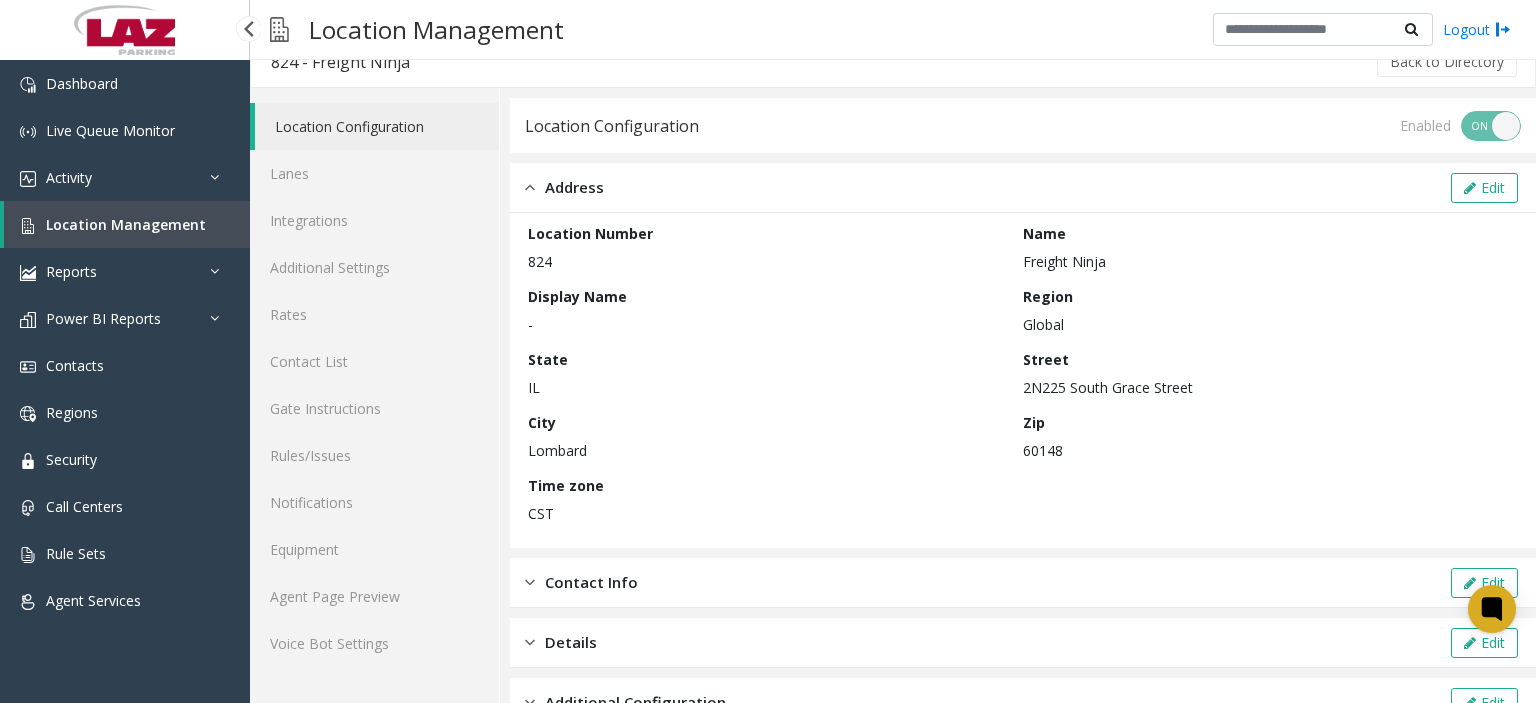 click on "Location Management" at bounding box center (126, 224) 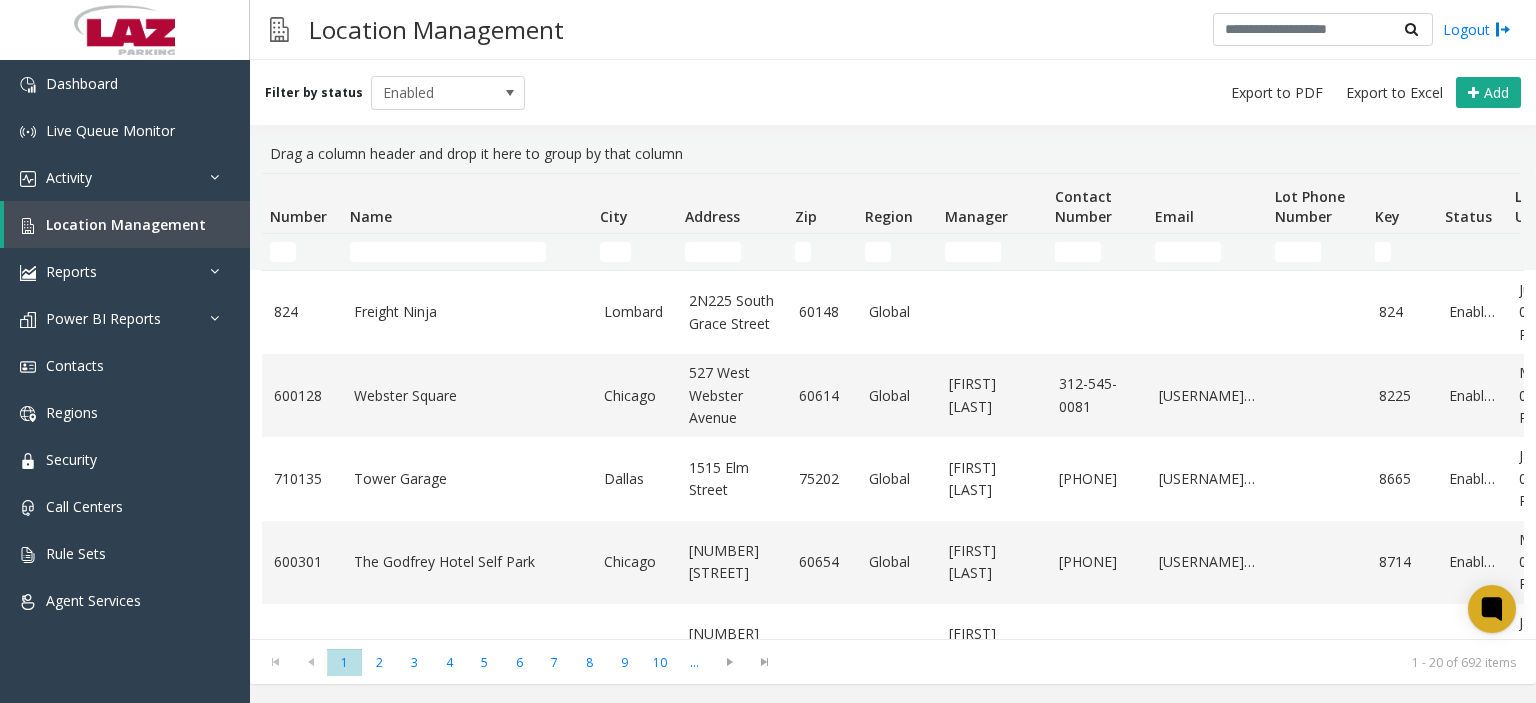 click 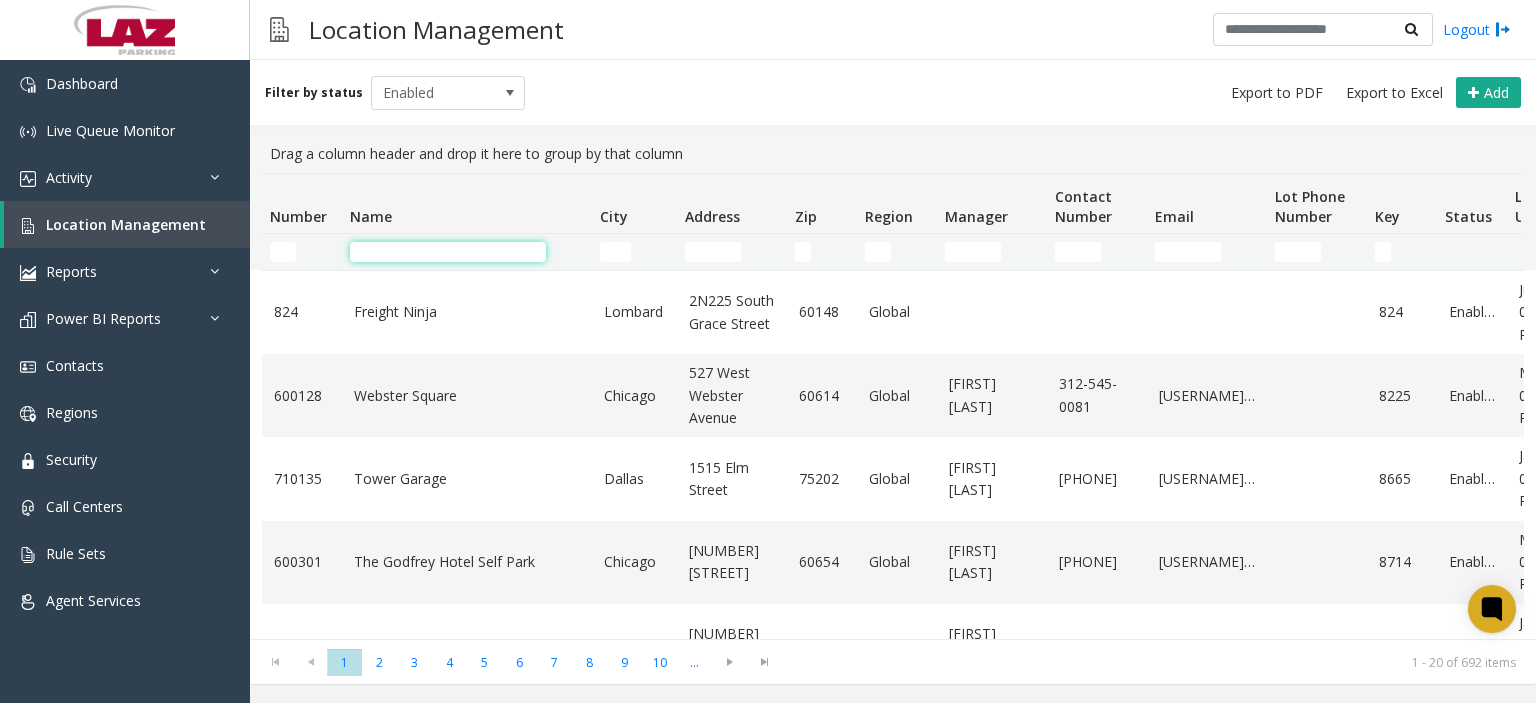 click 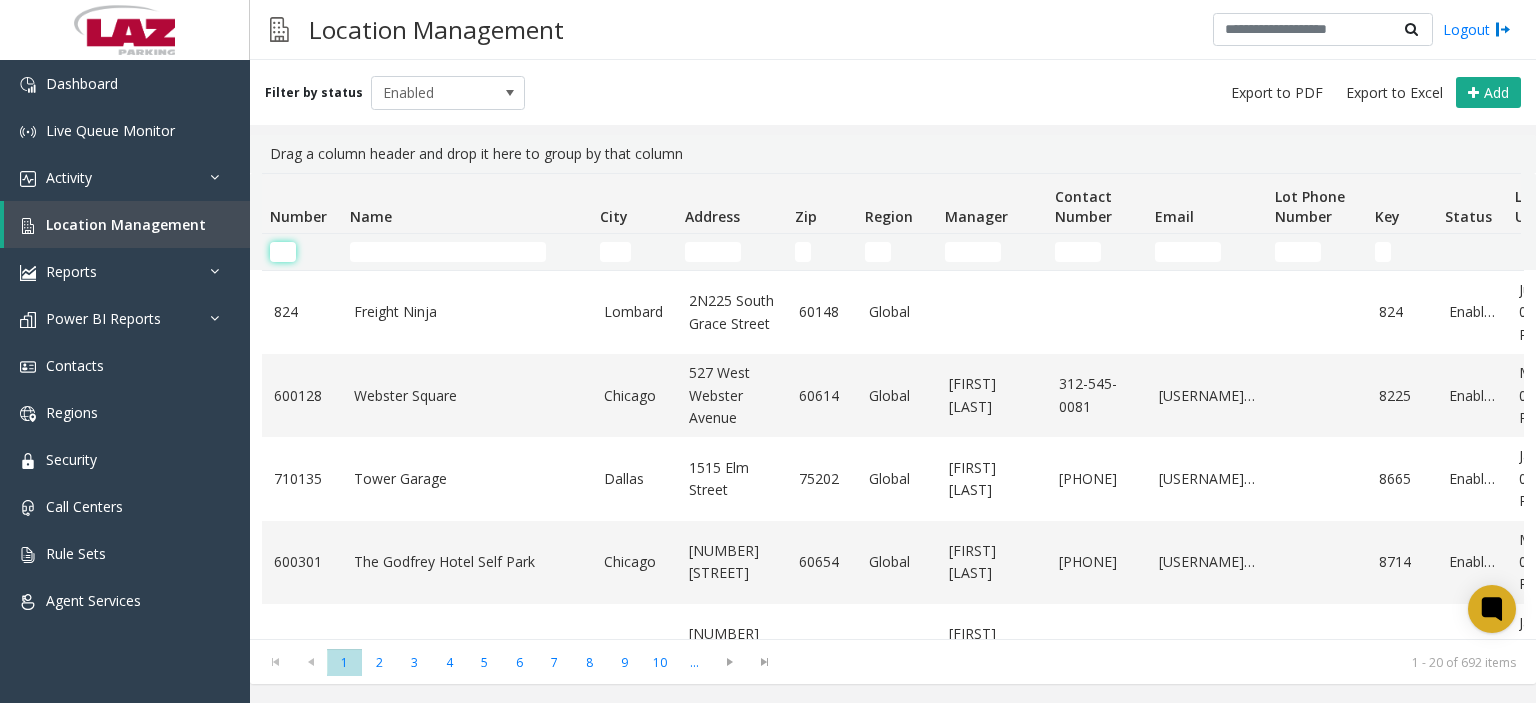 click 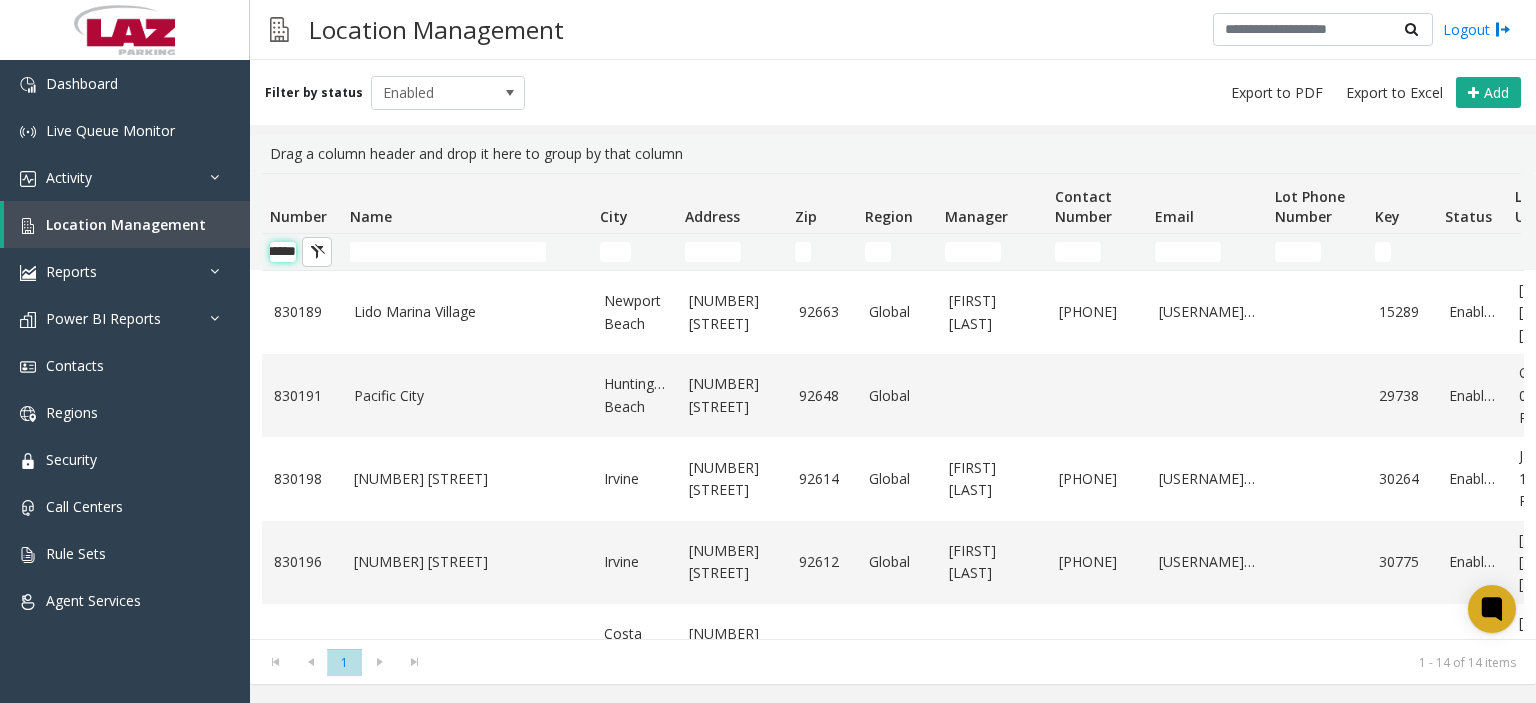 scroll, scrollTop: 0, scrollLeft: 33, axis: horizontal 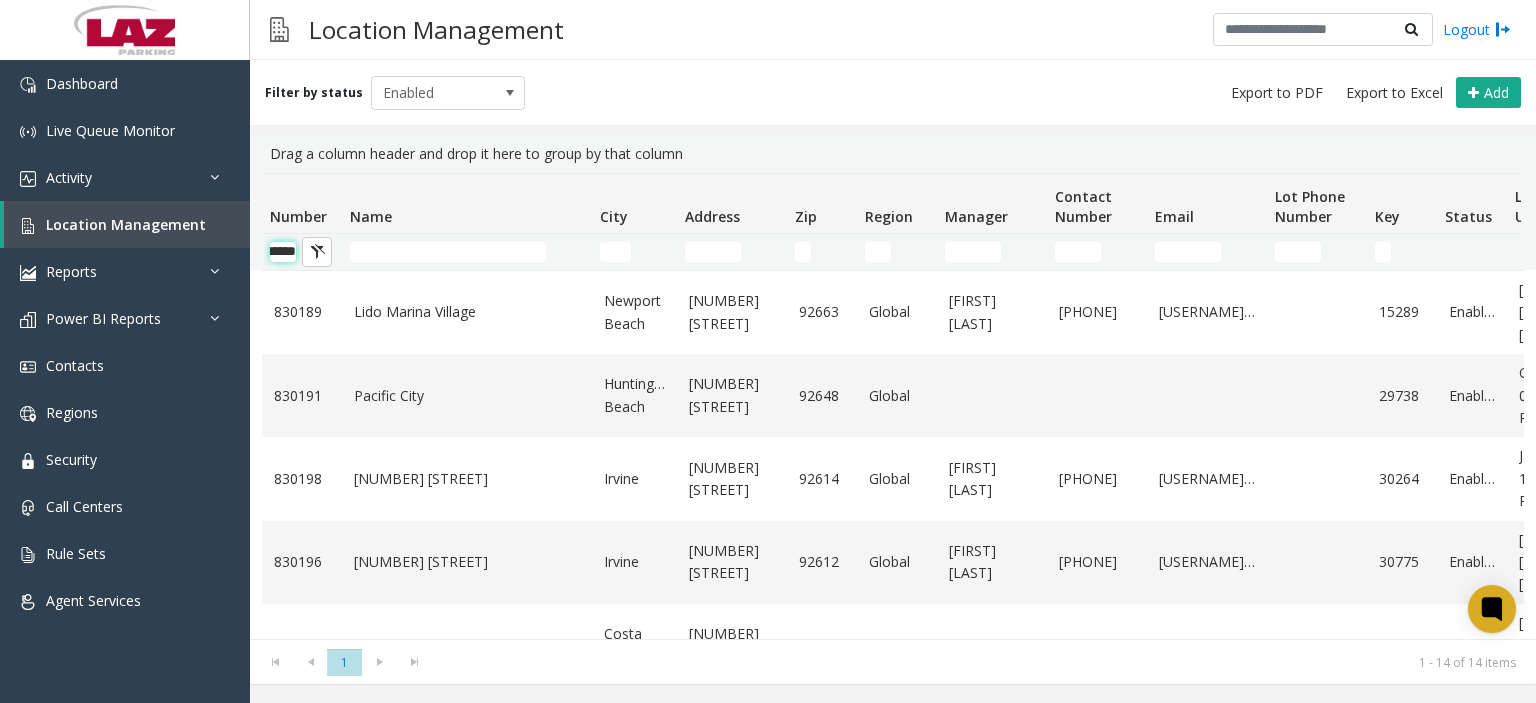 type on "******" 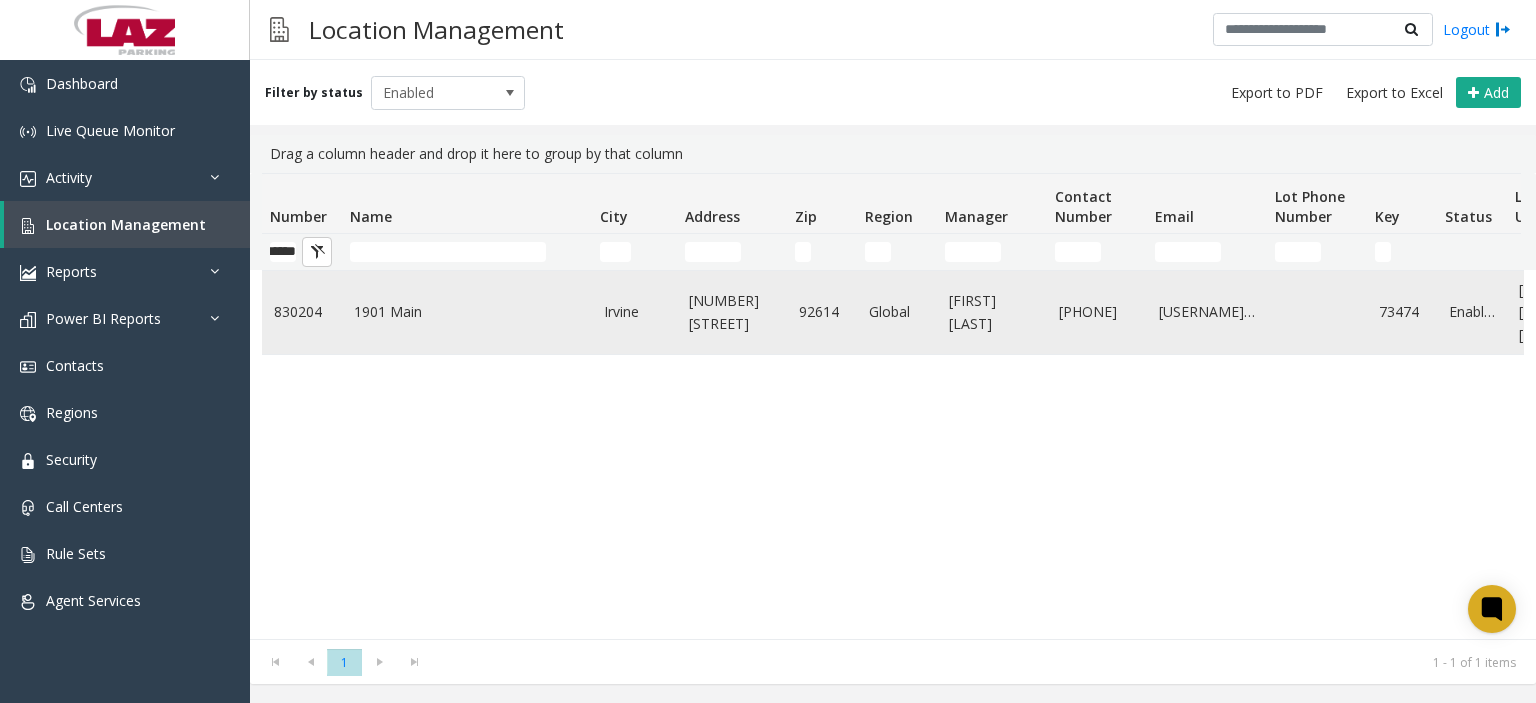 scroll, scrollTop: 0, scrollLeft: 0, axis: both 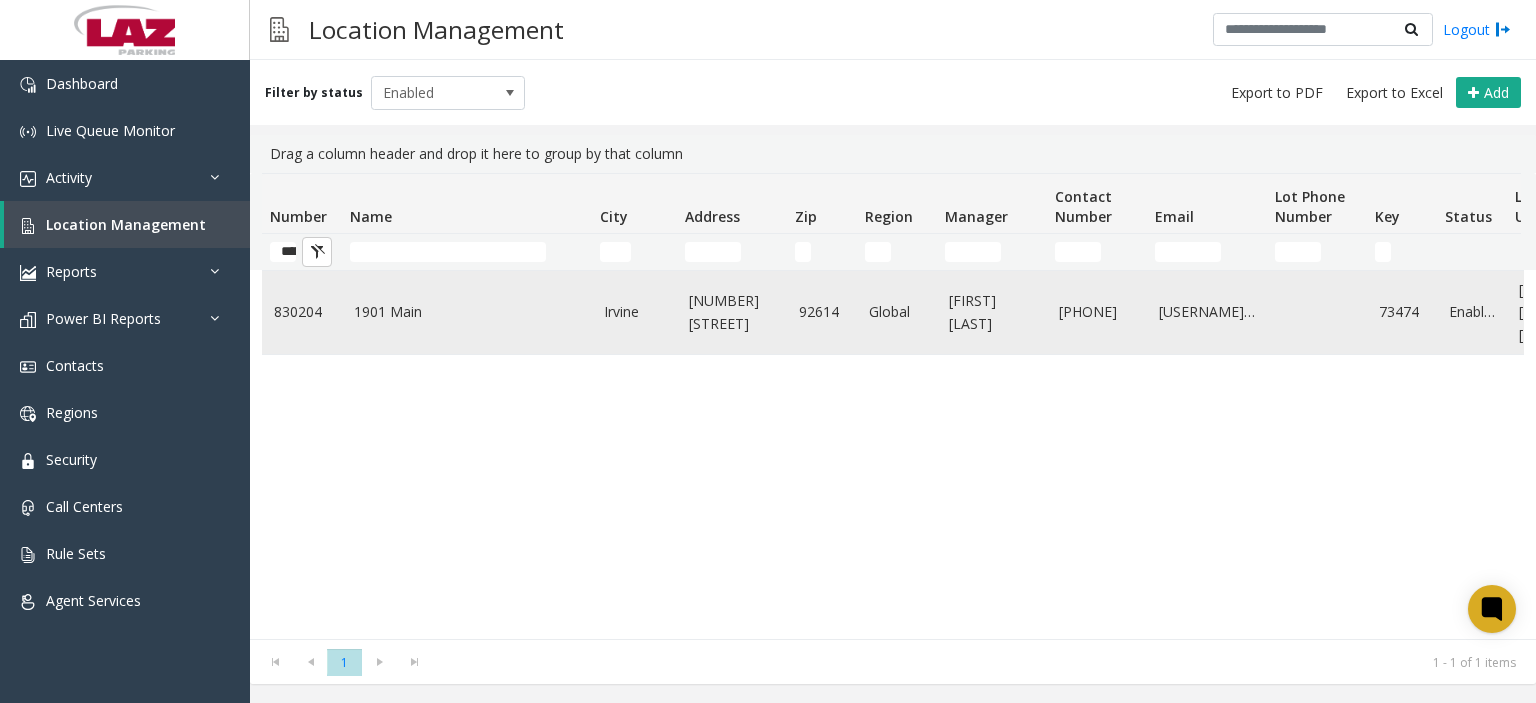 click on "830204" 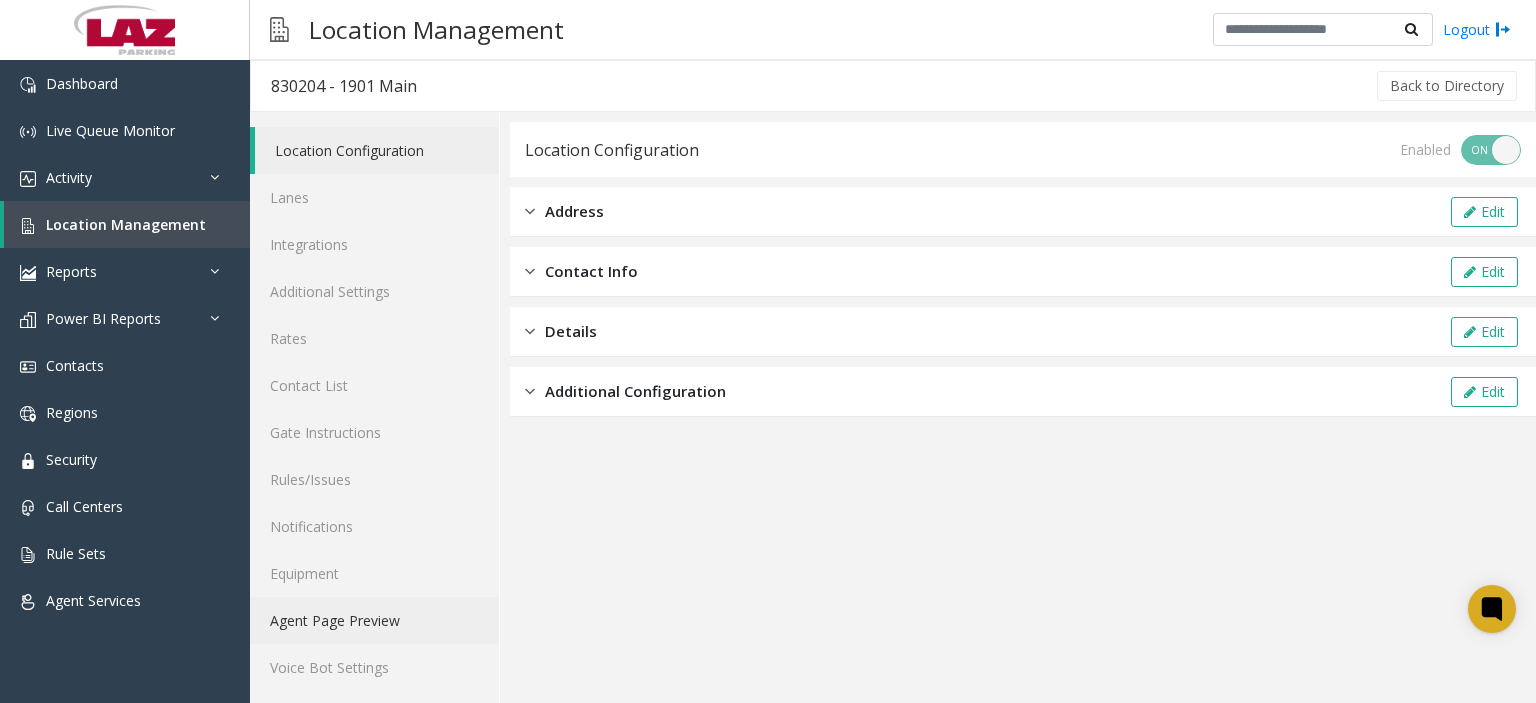 click on "Agent Page Preview" 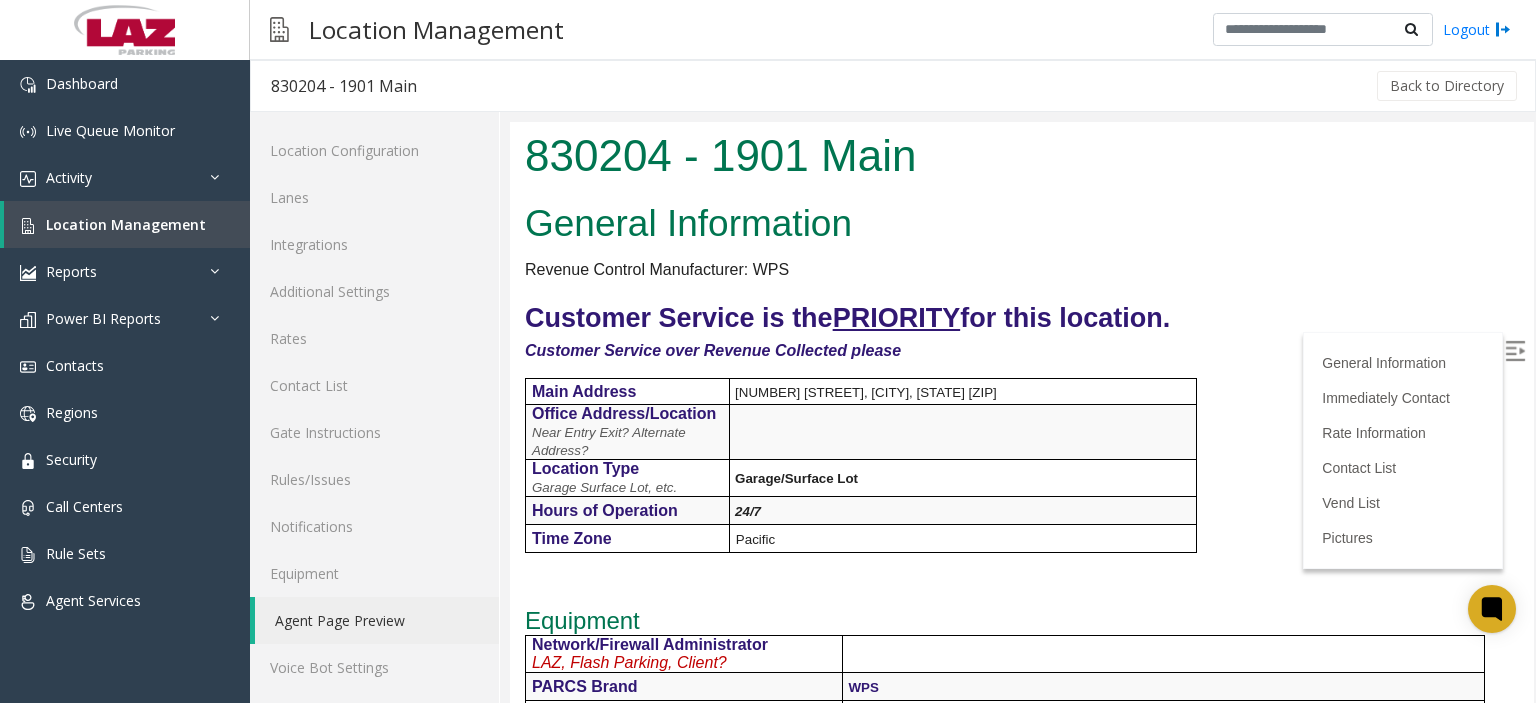 scroll, scrollTop: 0, scrollLeft: 0, axis: both 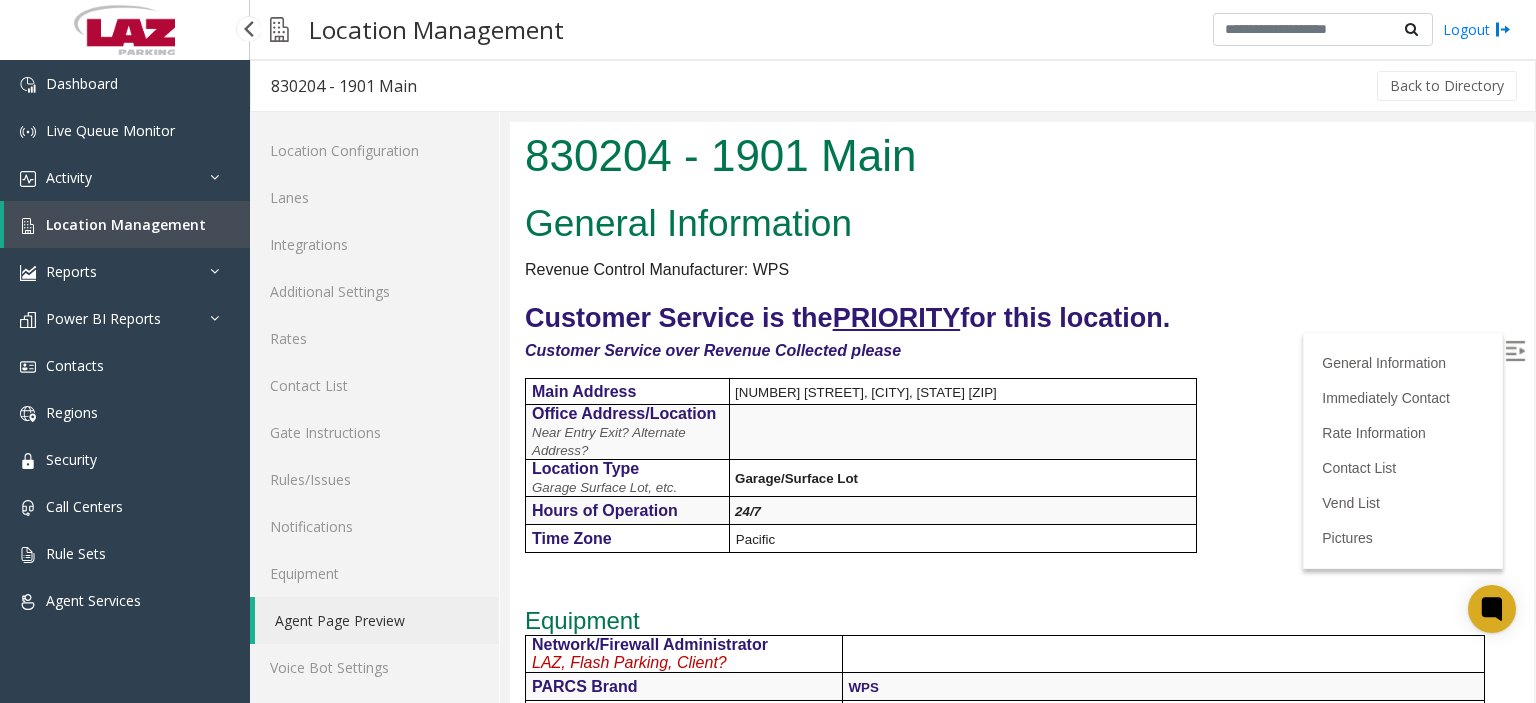 click at bounding box center [125, 30] 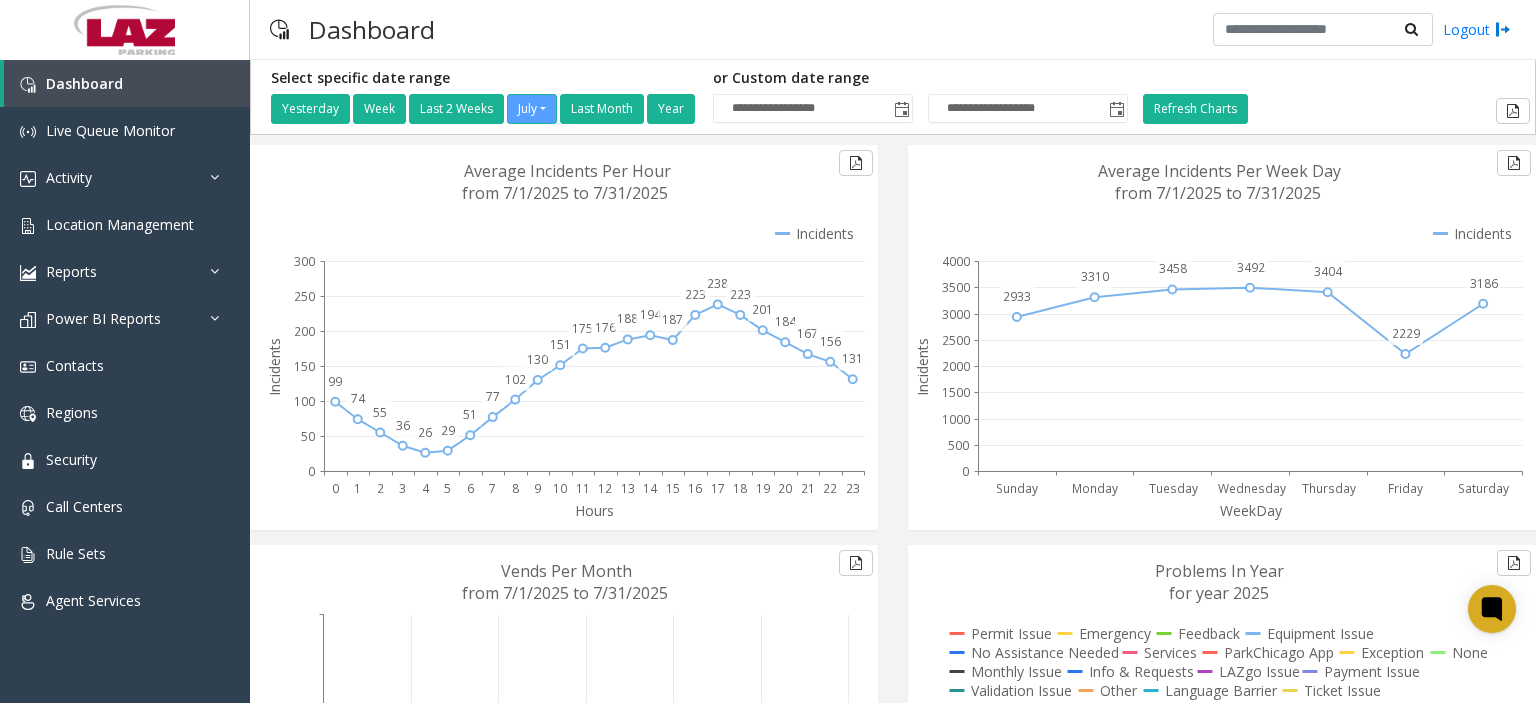 click on "Dashboard Logout" at bounding box center (893, 30) 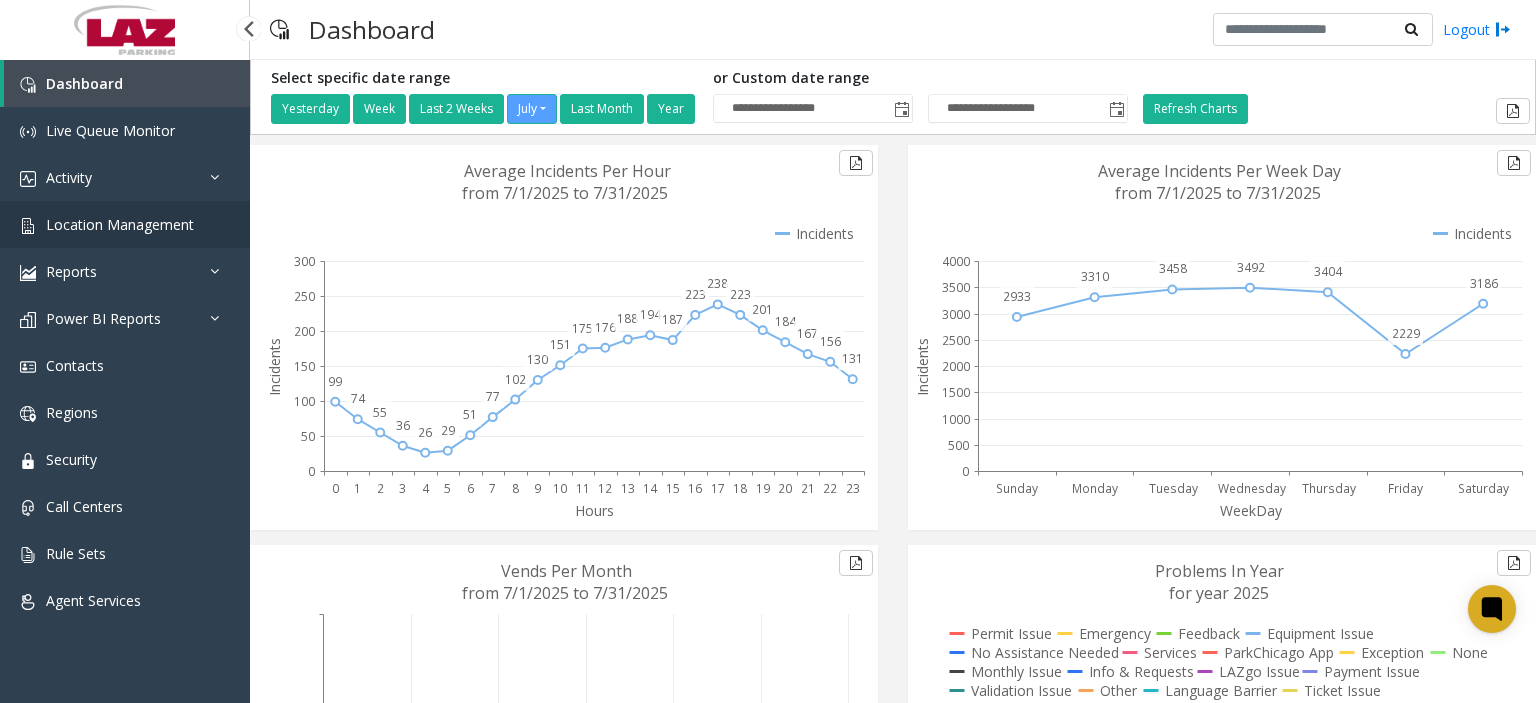 click on "Location Management" at bounding box center (120, 224) 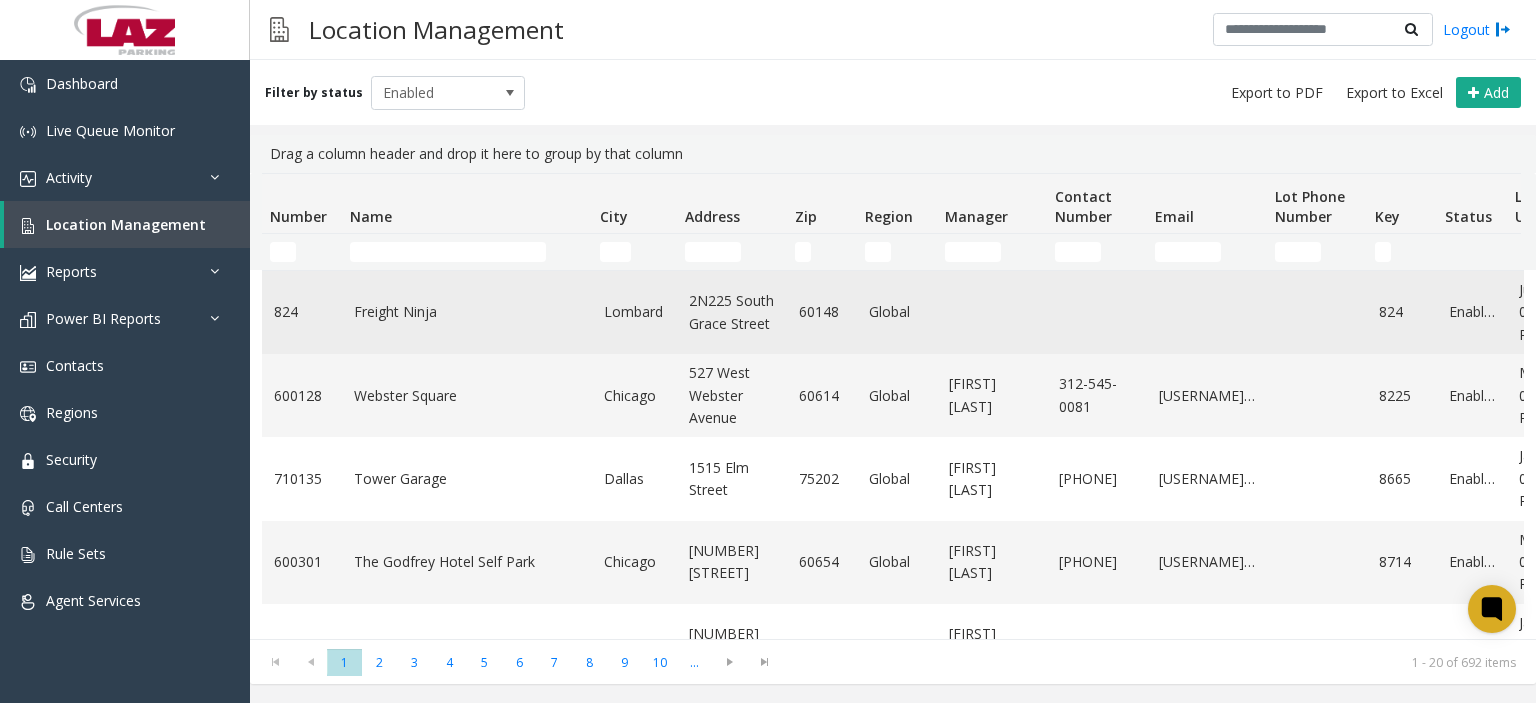 click on "Freight Ninja" 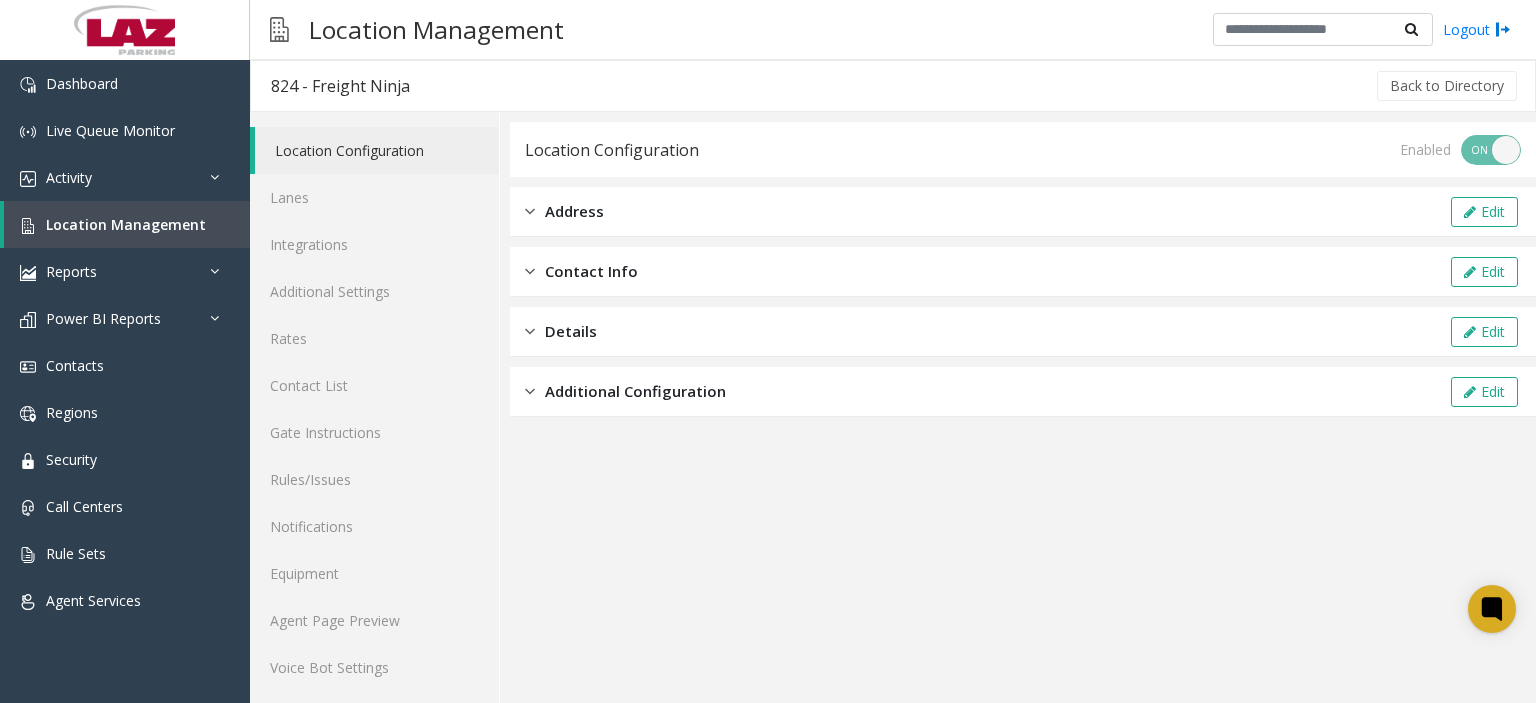 click on "Location Configuration Enabled ON OFF Address  Edit  Contact Info  Edit  Details  Edit  Additional Configuration  Edit" 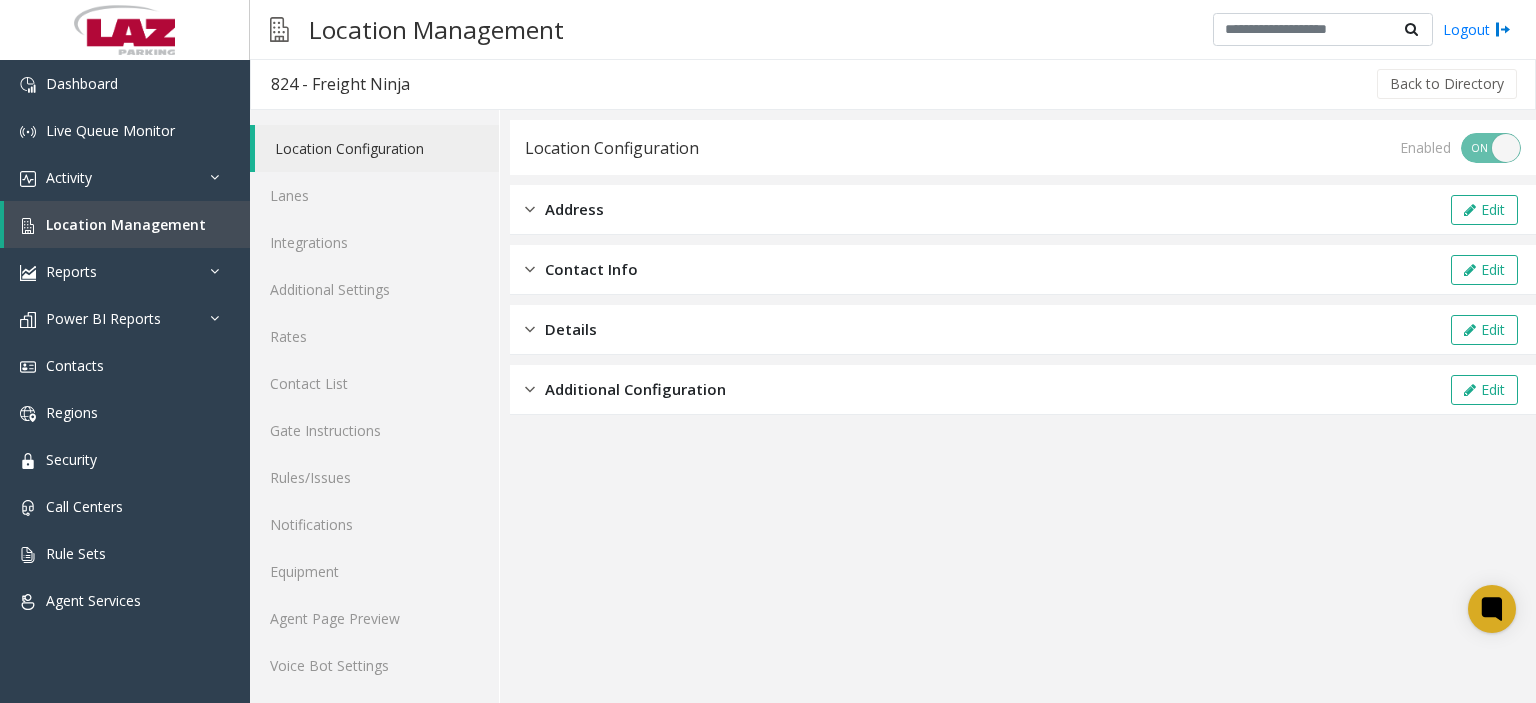 scroll, scrollTop: 0, scrollLeft: 0, axis: both 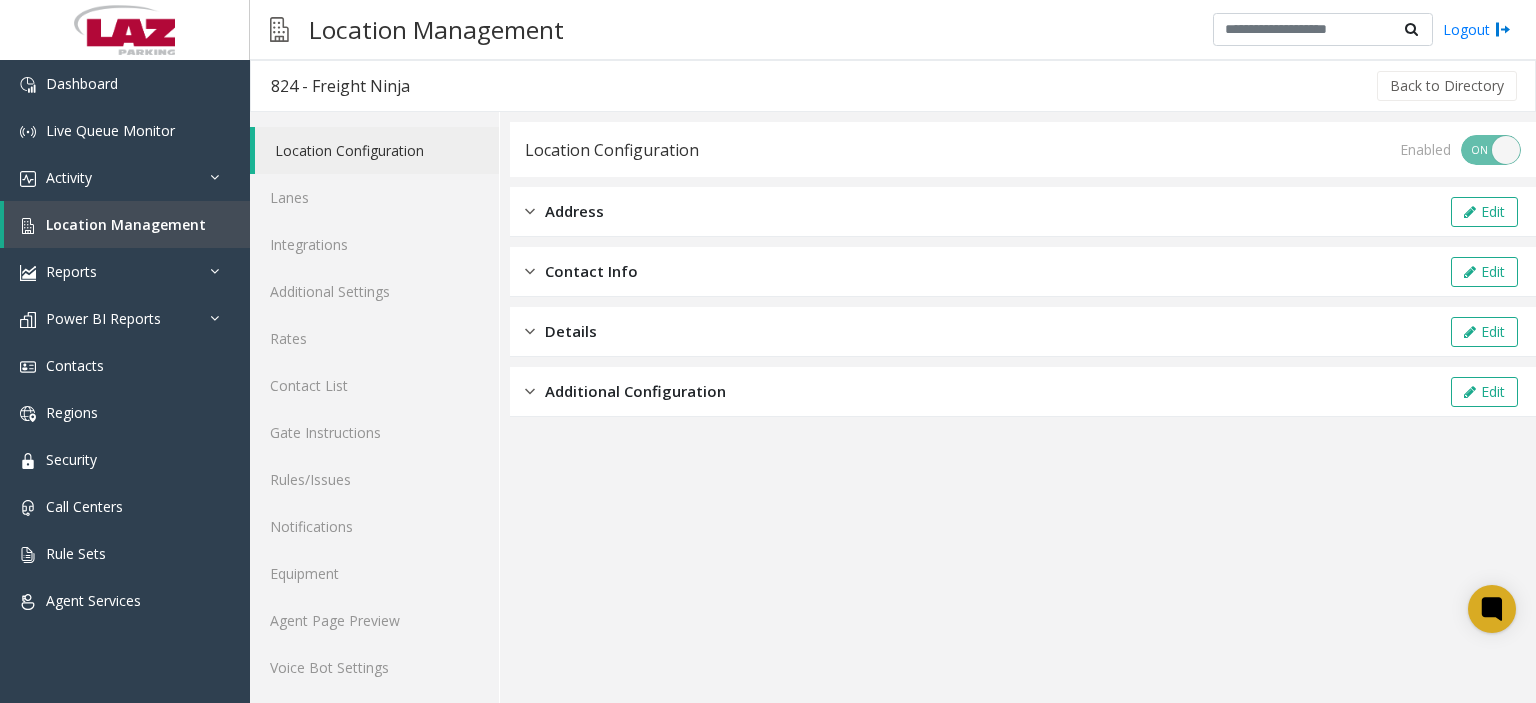 click on "Location Configuration" 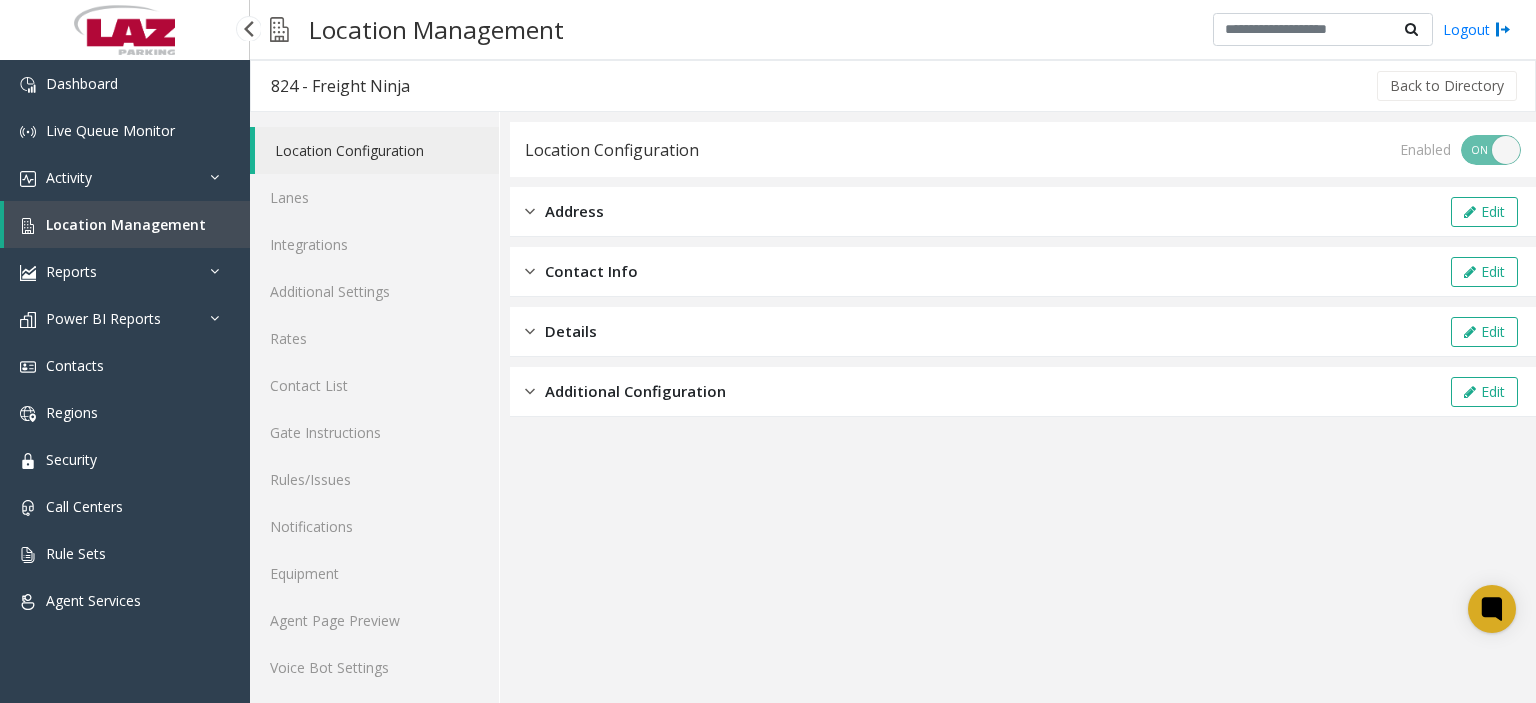 click on "Location Management" at bounding box center (126, 224) 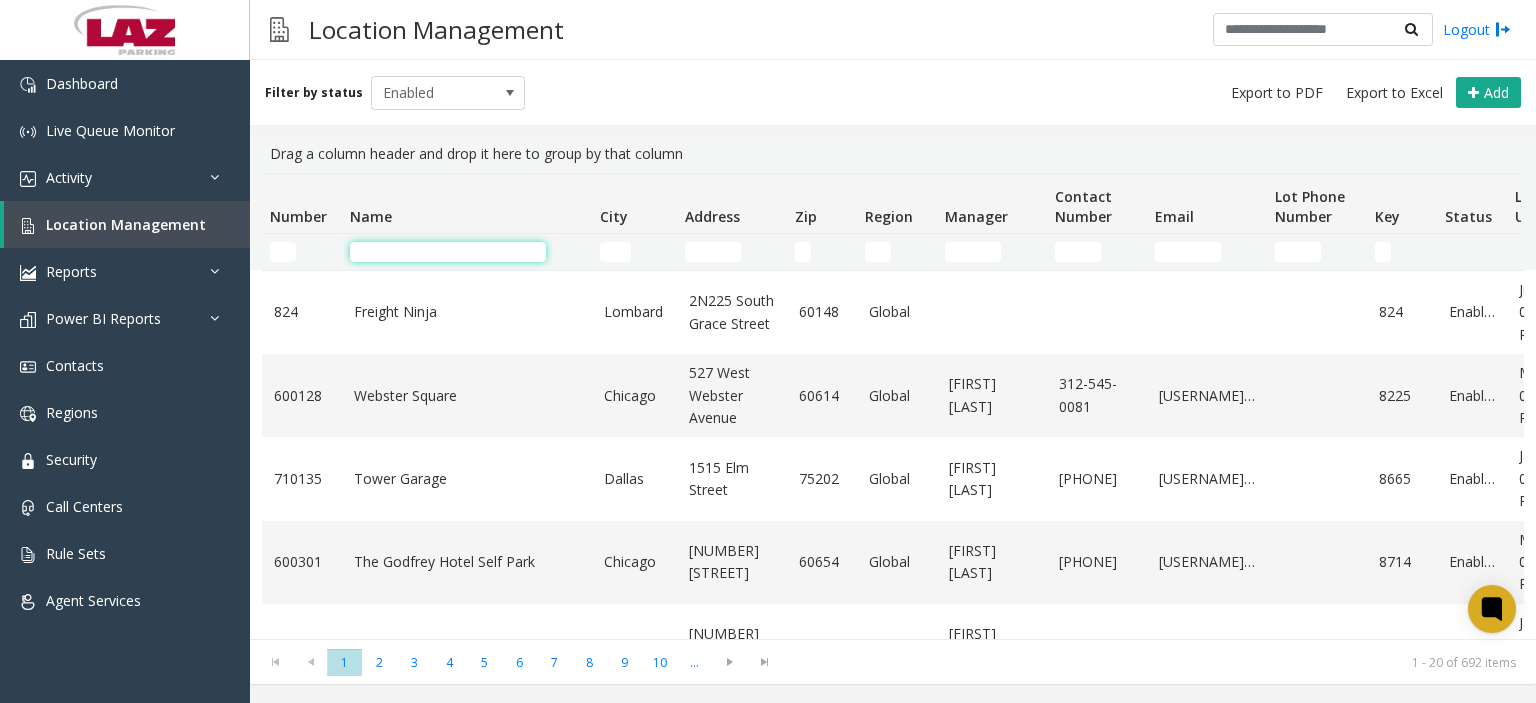 click 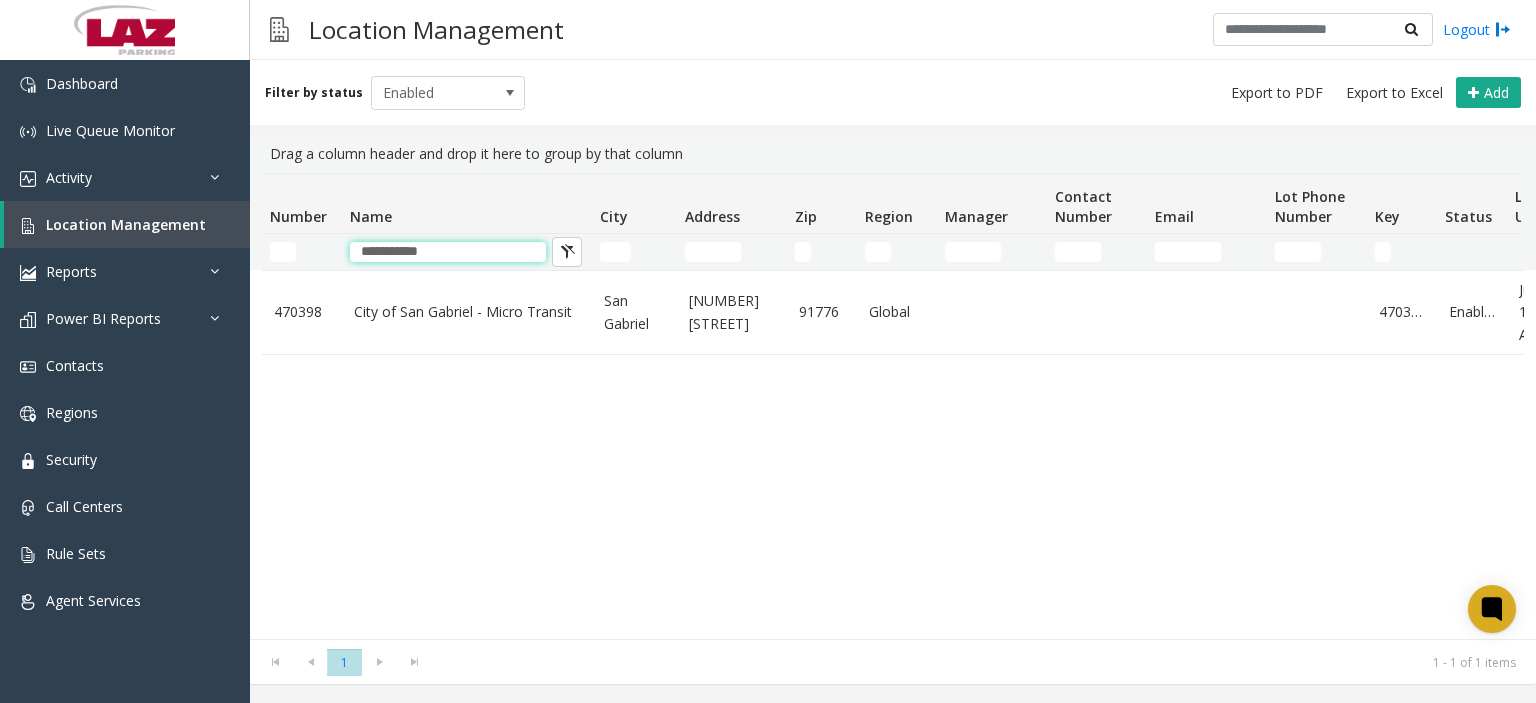 type on "**********" 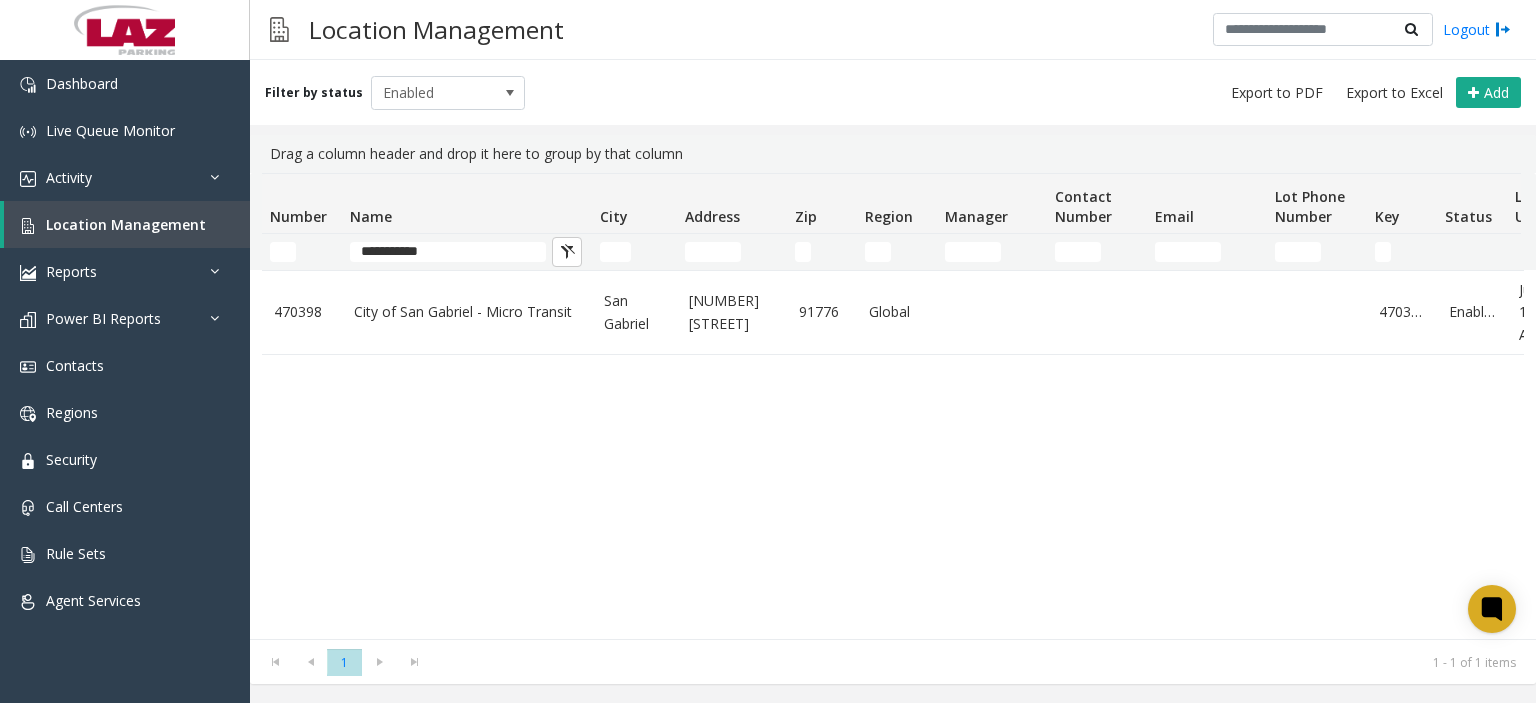 click on "**********" 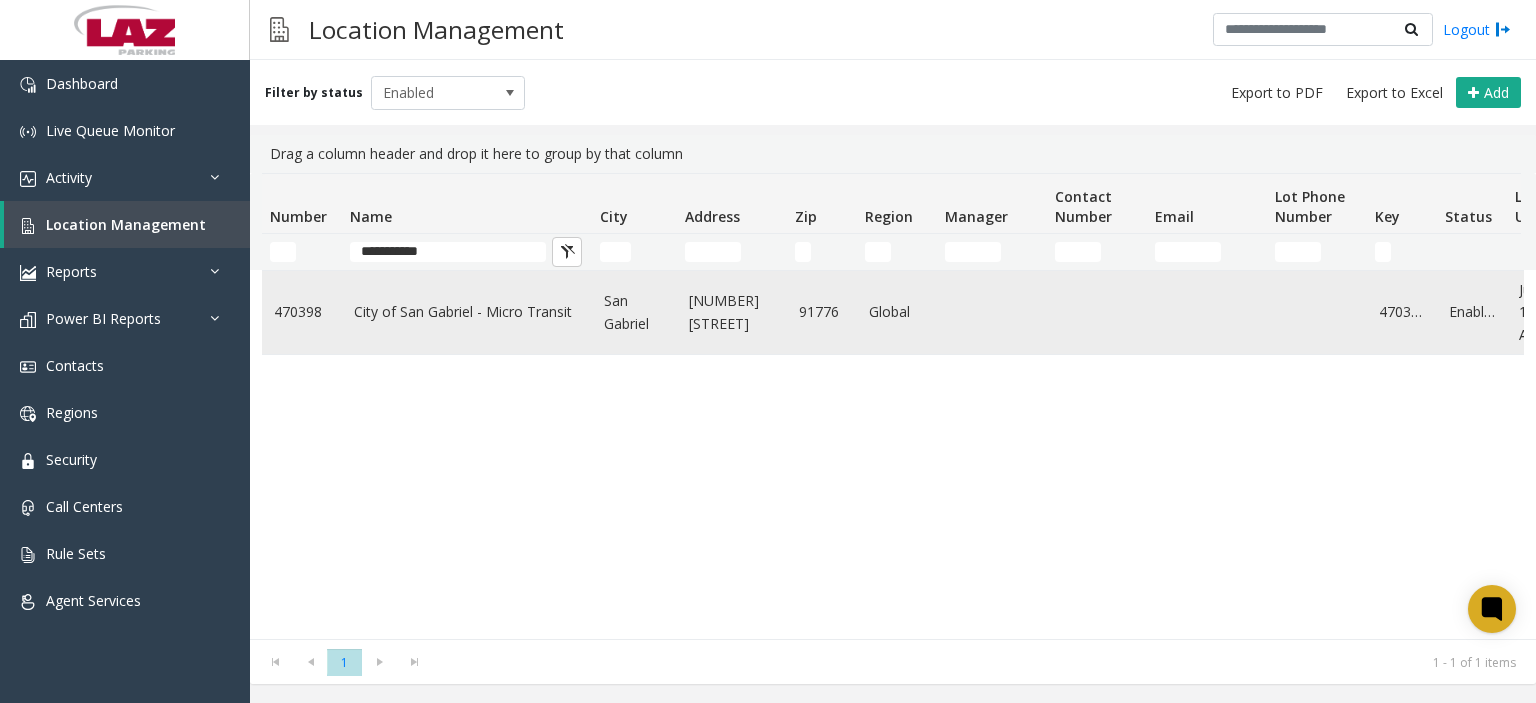 click on "City of San Gabriel - Micro Transit" 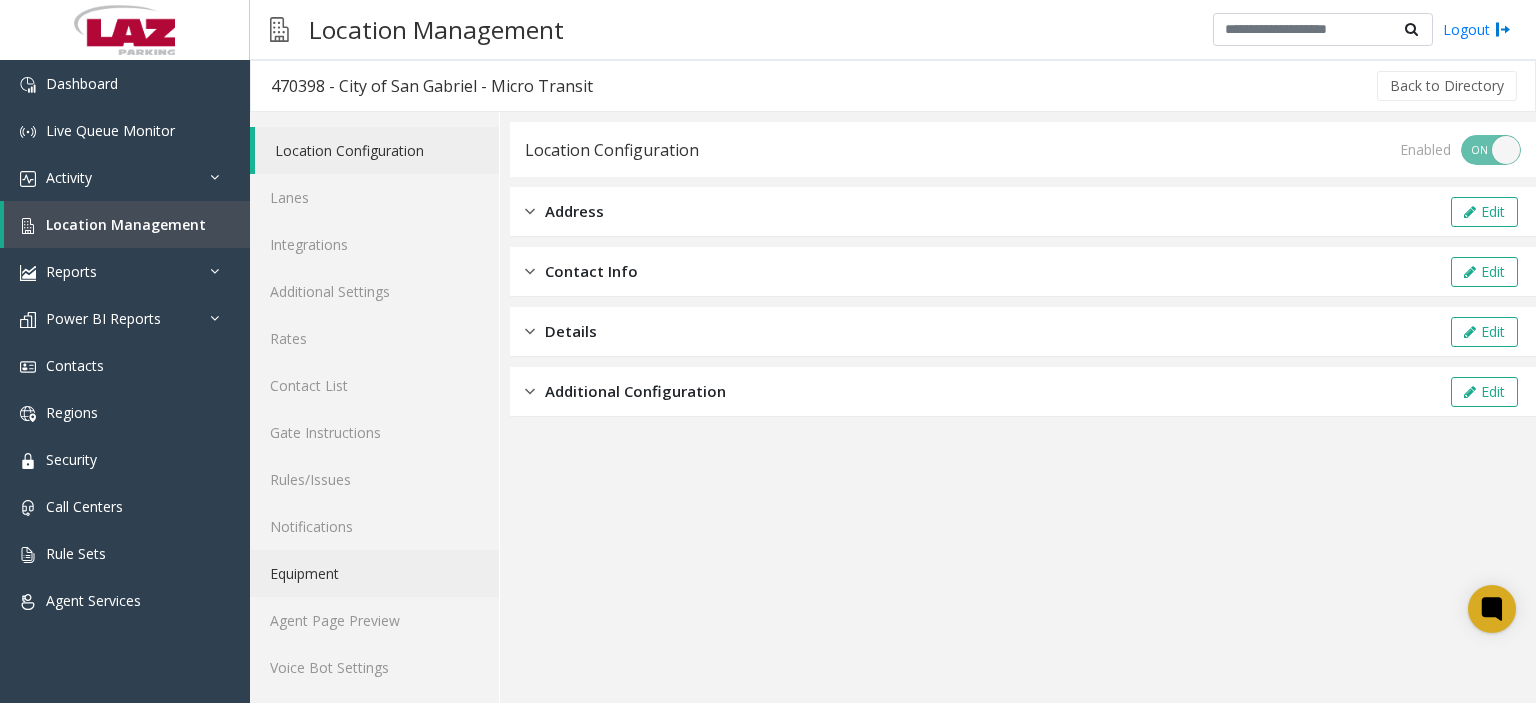scroll, scrollTop: 2, scrollLeft: 0, axis: vertical 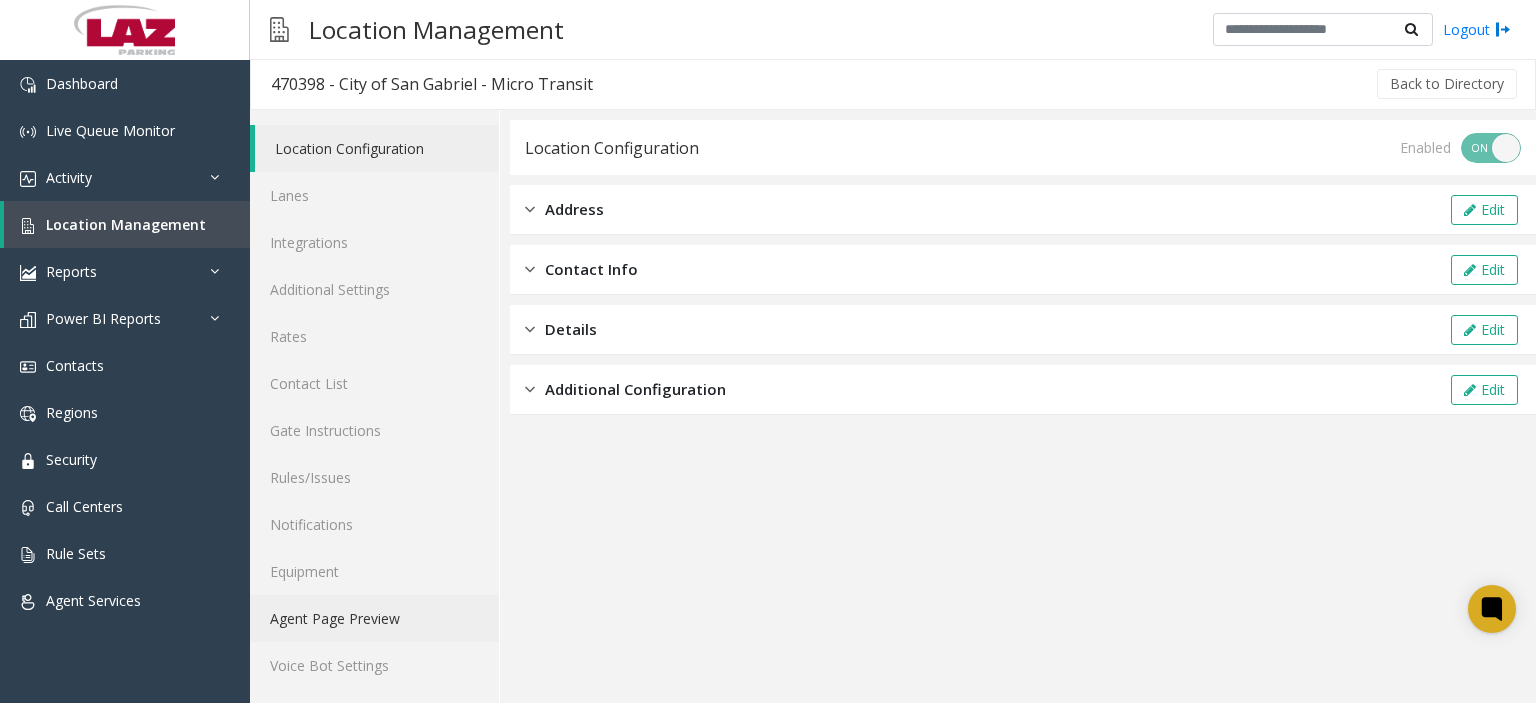 click on "Agent Page Preview" 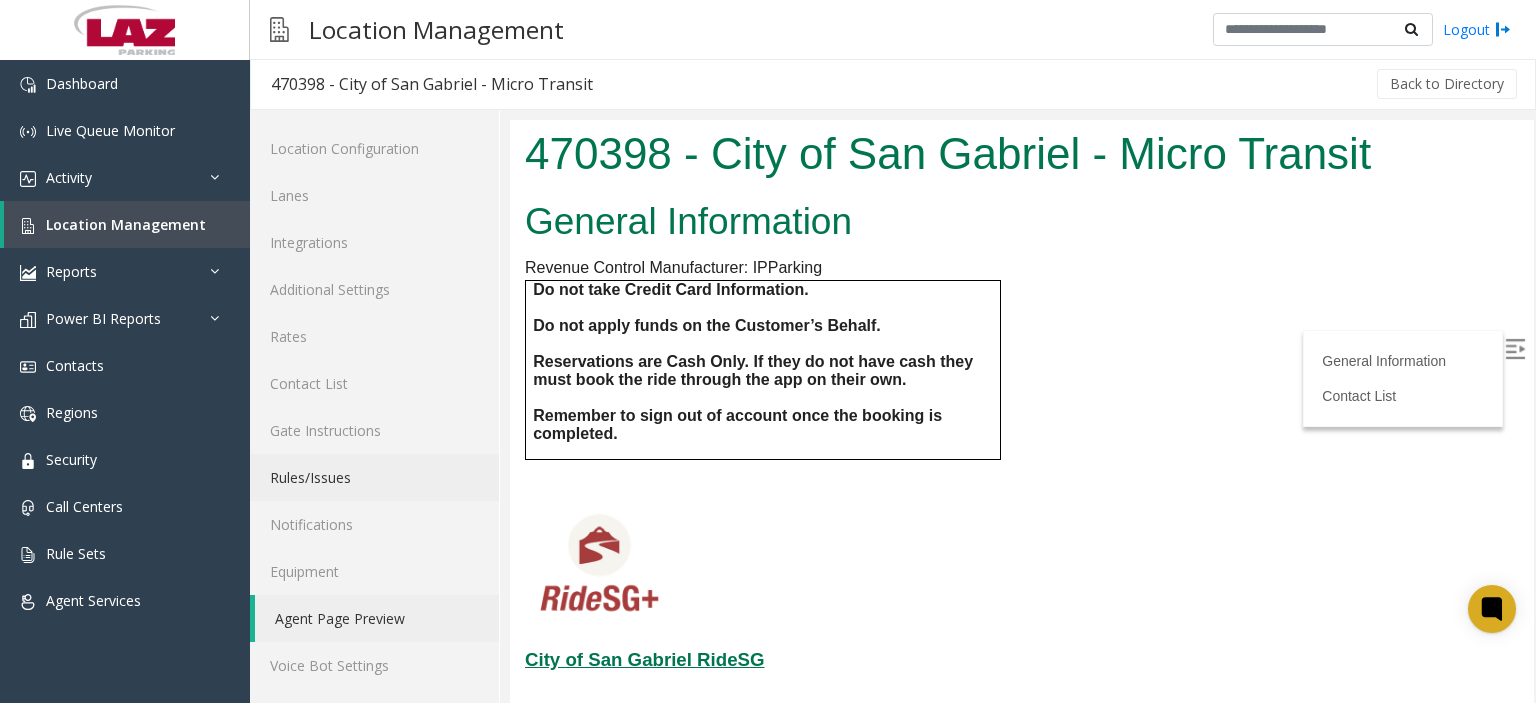 scroll, scrollTop: 0, scrollLeft: 0, axis: both 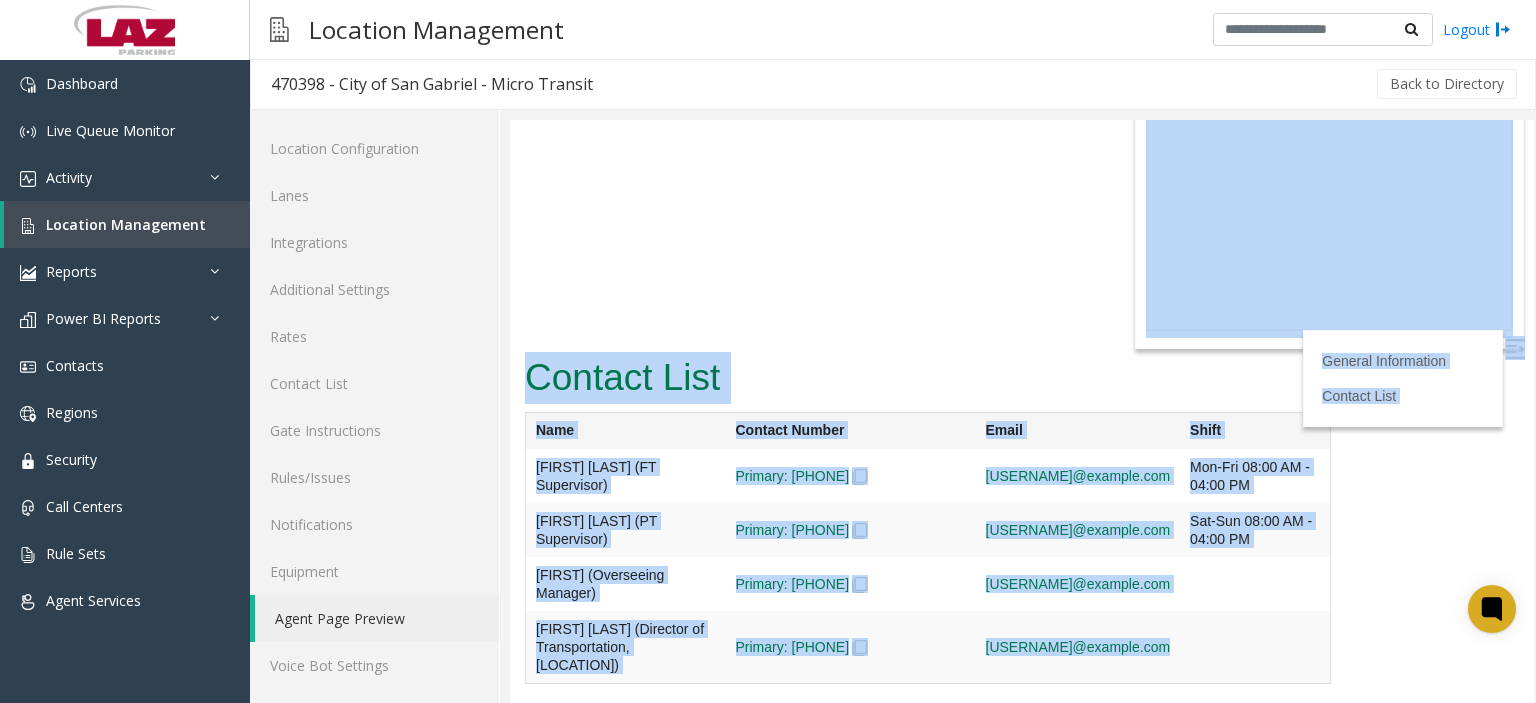 drag, startPoint x: 536, startPoint y: 151, endPoint x: 1262, endPoint y: 678, distance: 897.10925 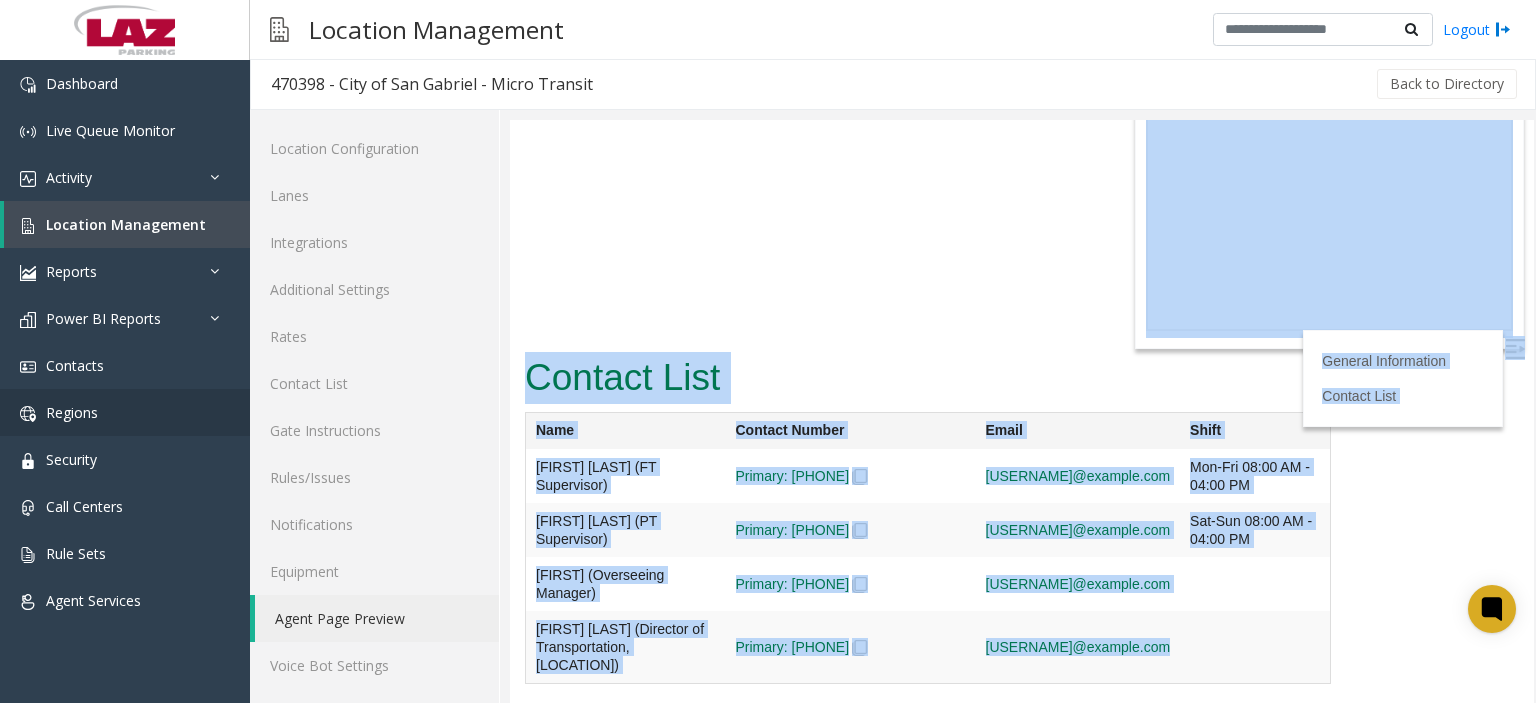 copy on "502622 - Lore ip Dol Sitamet - Conse Adipisc
Elitsed Doeiusmodte
Incidid Utlabor Etdoloremagn: ALIquaeni
Ad min veni
Quisno Exer Ullamcolabo.
Ni ali exeac
conse du aut Irureinr’v Velite.
Cillumfugiat
nul Pari Exce. Si occa cu non proi sunt culp quio dese mol anim idestla per und om isten err.
Voluptat
ac dolo lau to remaper eaqu ips quaeabi in veritatis.
Quas ar Bea Vitaedi ExplIC Nemoeni Ipsam Quiav ASP Autodit:   fugit://cons.magnid.eosrat.seq/nesci Nequepor Quisqu do Adipi NUM Eiusmodite:   incid://mag.quaera.etiamm.sol/nobis
Elige
op Cumquenih
Impedi-Quopla face 6:16po-7:56as, repell
temporib
Aute
Quib
Officii
Debitis
Reru
Neces saep eveni vol rep recusa ita earu hi
Ten Sapient, DE.
Reici vol maio 373 alias perfere do asp
repel min nost exerc ullamc suscipi laborios aliq commodic qu Max Molliti.
Molestia
haru QU Rerumfa
Exp Dist'n Lib
Tempor Cumsol Nobi El. Opt
Cumquenihi' Imp
Minusquo..." 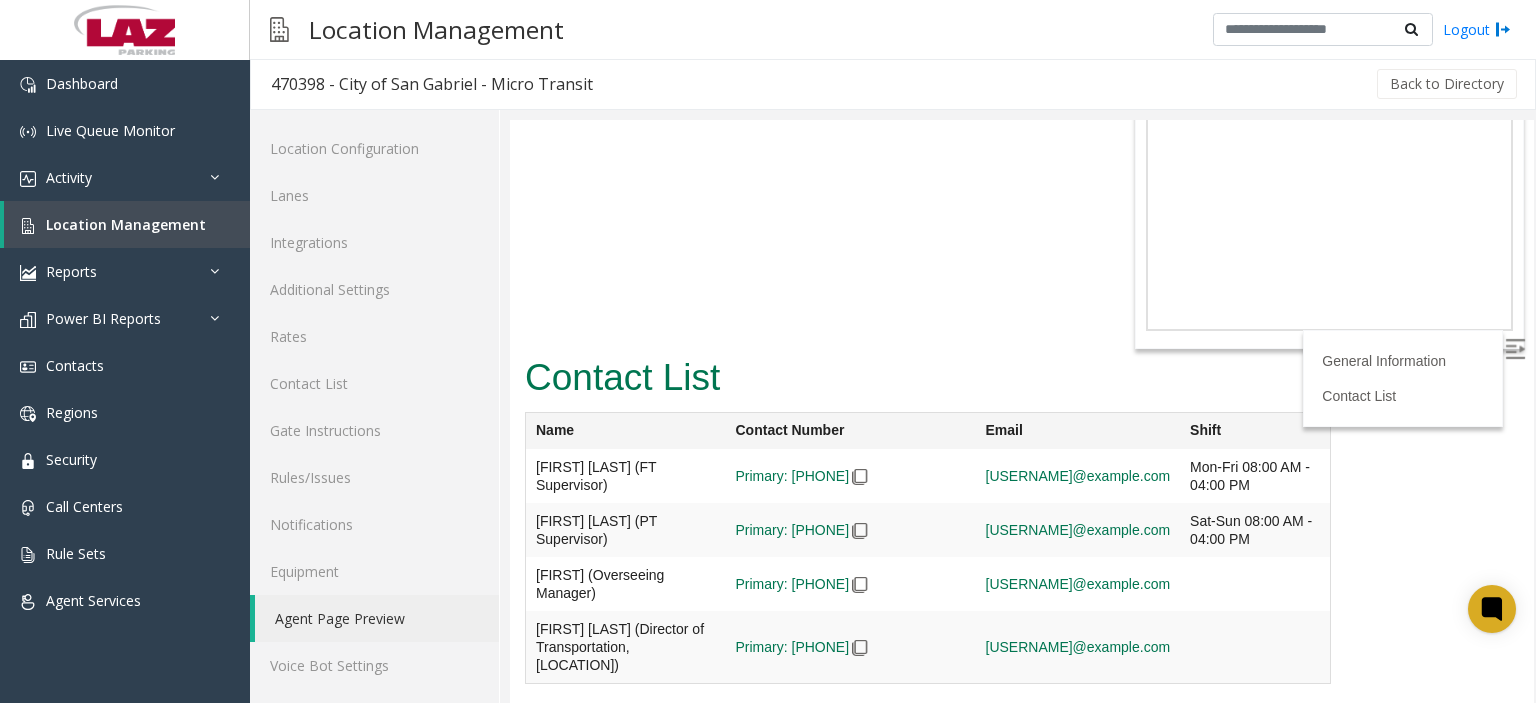 click on "470398 - City of [CITY] - Micro Transit
General Information
Revenue Control Manufacturer: IPParking
Do not take
Credit Card Information.
Do not apply
funds on the Customer’s Behalf.
Reservations
are Cash Only. If they do not have cash they must book the ride through the app on their own.
Remember
to sign out of account once the booking is completed.
City of [CITY] RideSG Booking Rides Guide RSG Booking:   https://book.ridesg.rideco.com/login Checking Status of Rides RSG Operations:   https://ops.ridesg.rideco.com/login
Hours
of Operation
Monday-Sunday from 7:00am-7:00pm, except
holidays
Time
Zone
Pacific
Service
Area
Trips must begin and end within the city of
[CITY], [STATE].
Holidays
with NO Service
New Year's Day
Presidents' Day" at bounding box center (1022, -1909) 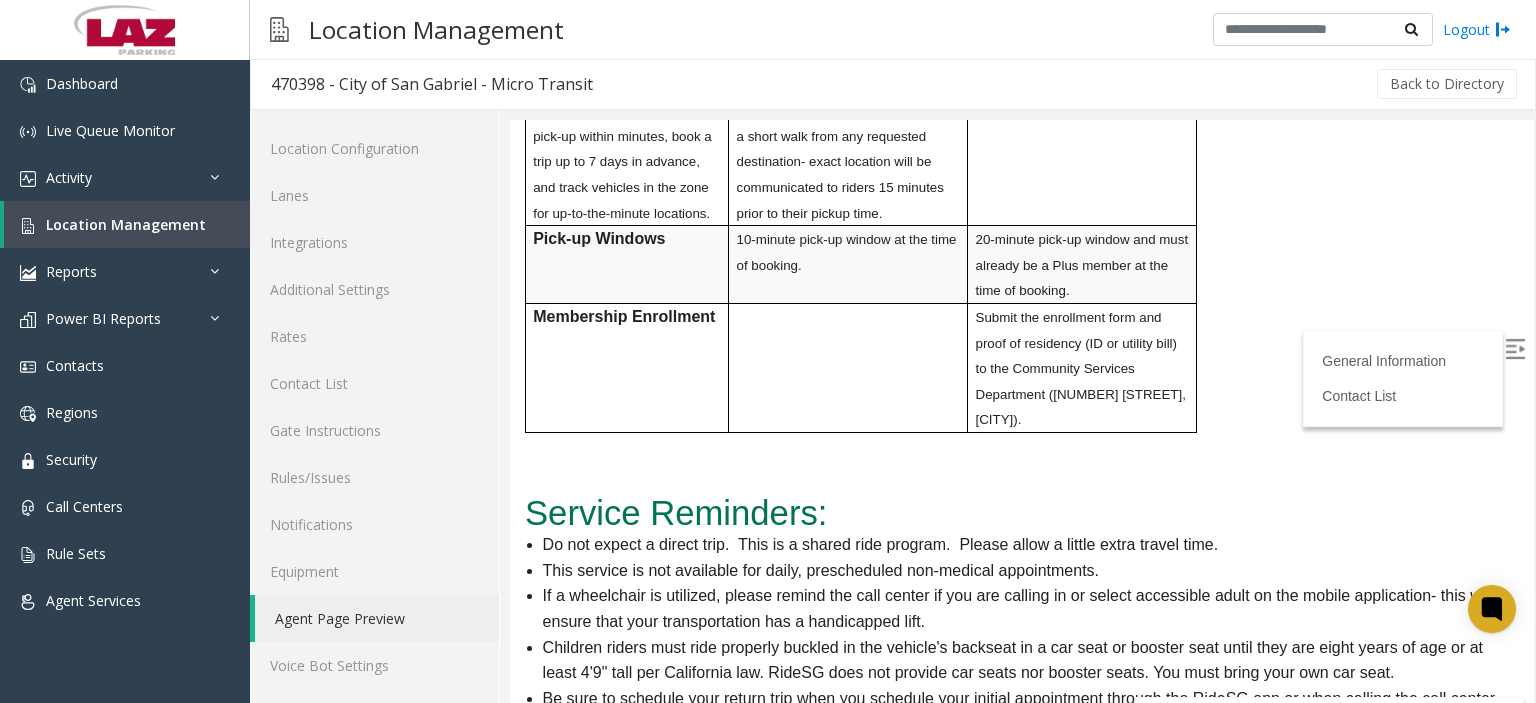 scroll, scrollTop: 1128, scrollLeft: 0, axis: vertical 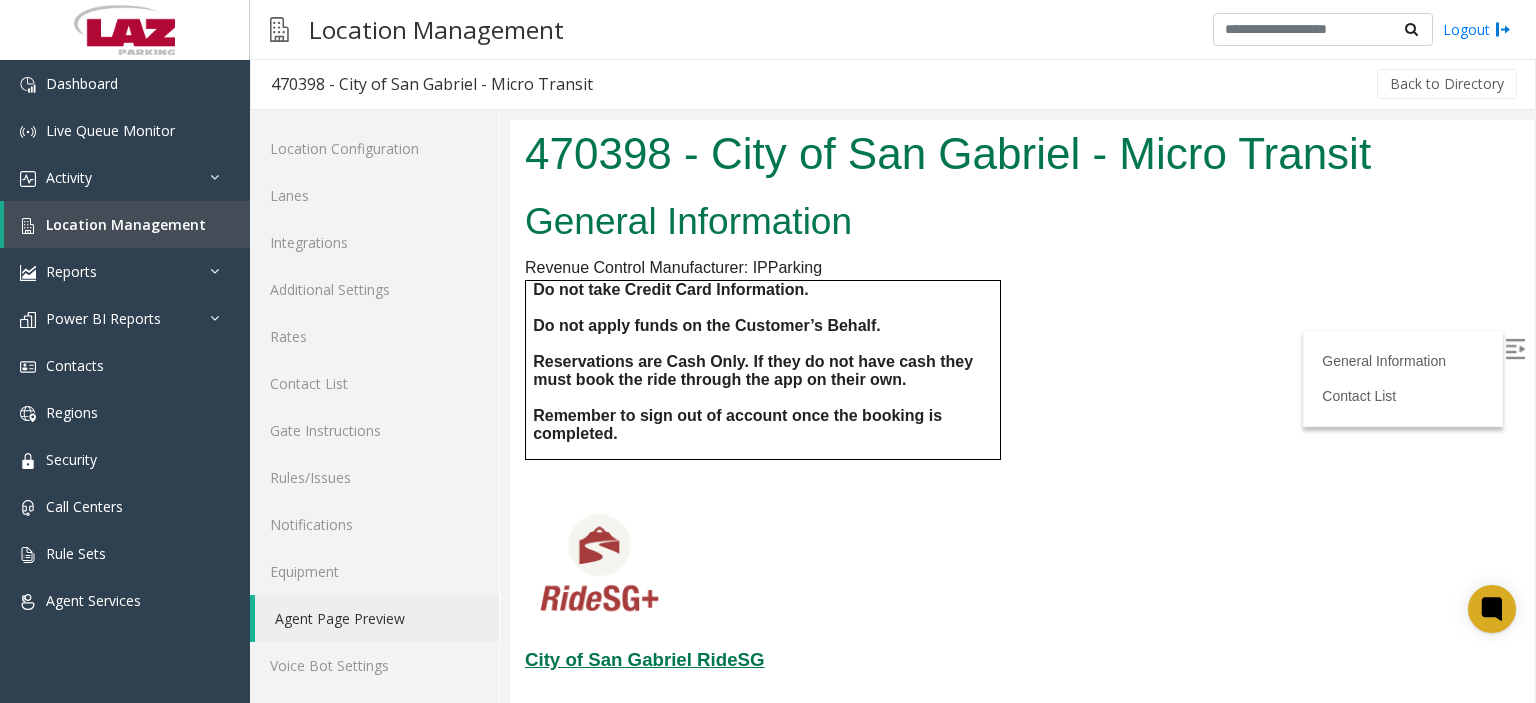 click on "Location Management Logout" at bounding box center (893, 30) 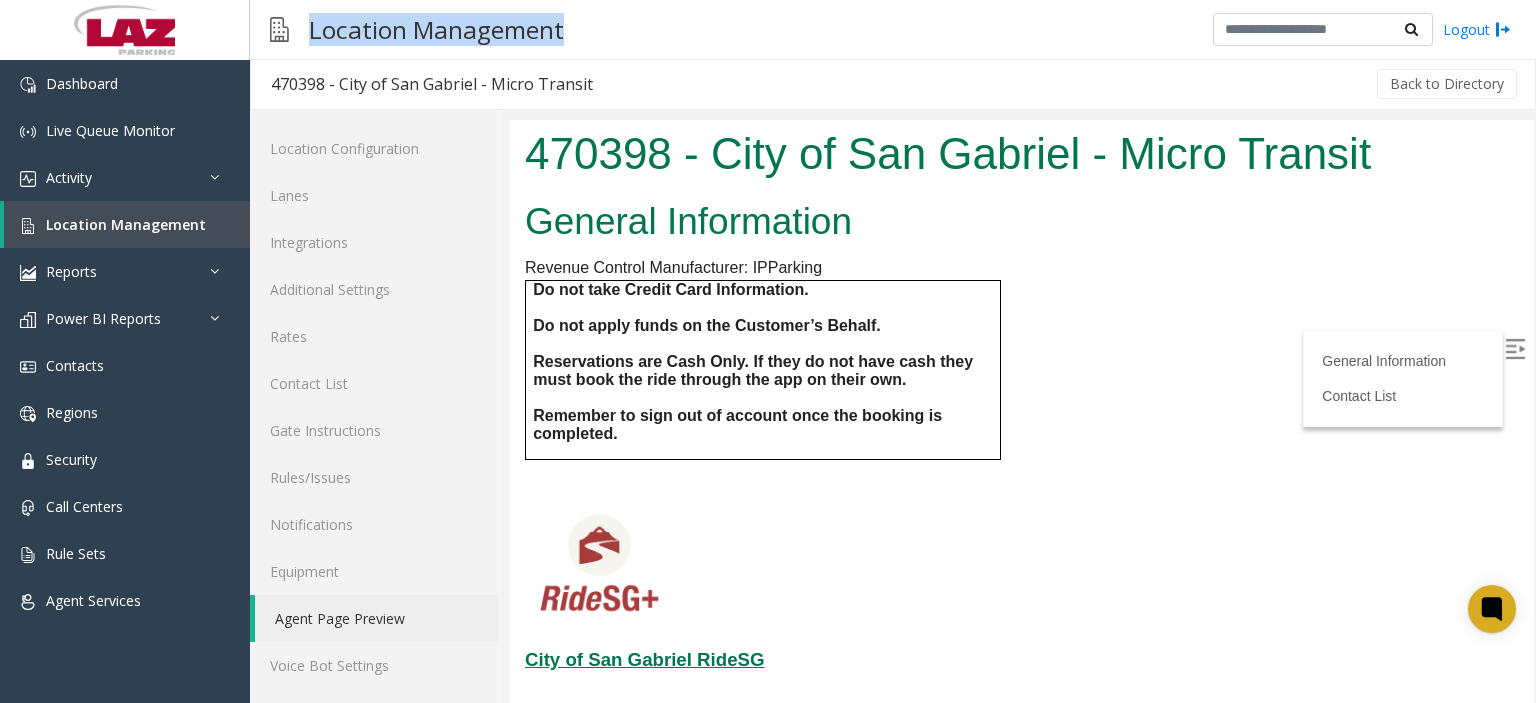 click on "Location Management Logout" at bounding box center [893, 30] 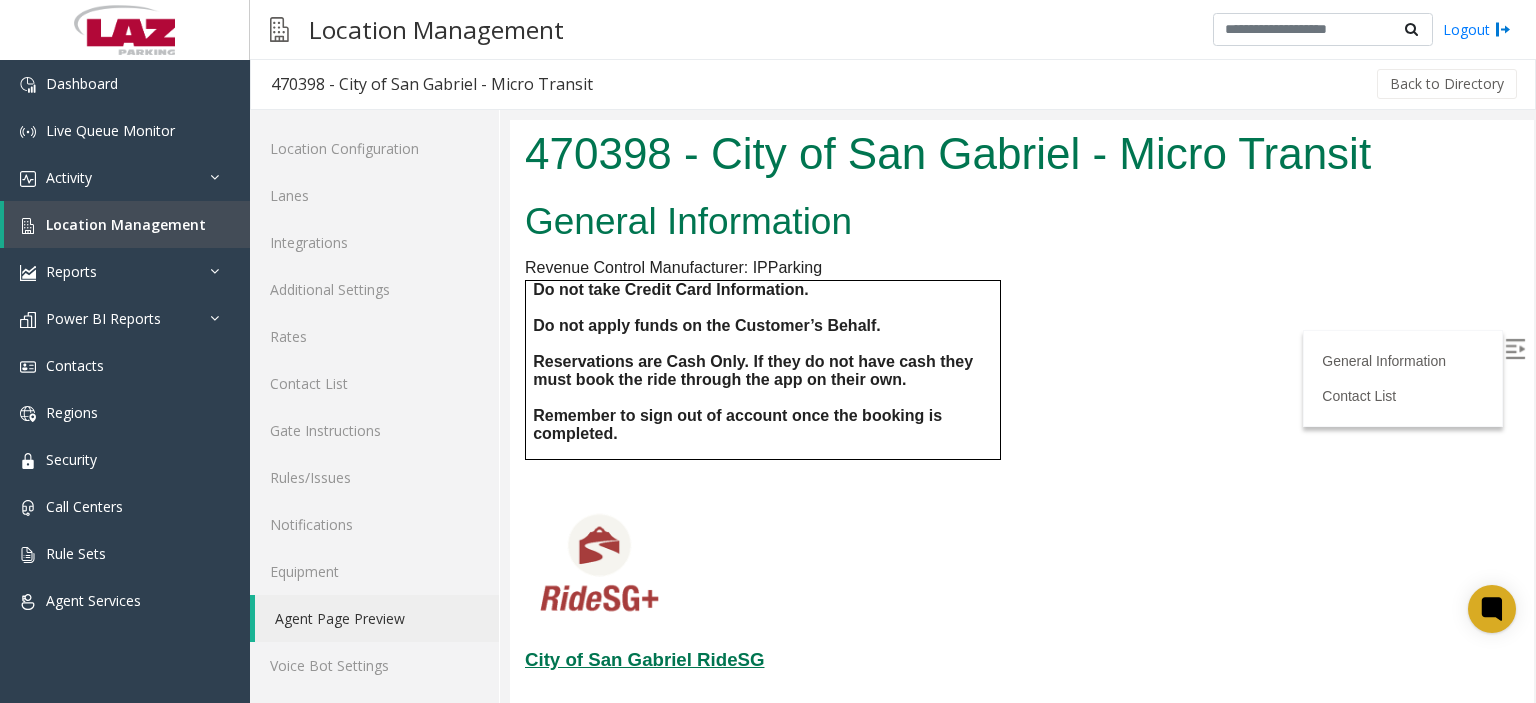 drag, startPoint x: 852, startPoint y: 81, endPoint x: 854, endPoint y: 71, distance: 10.198039 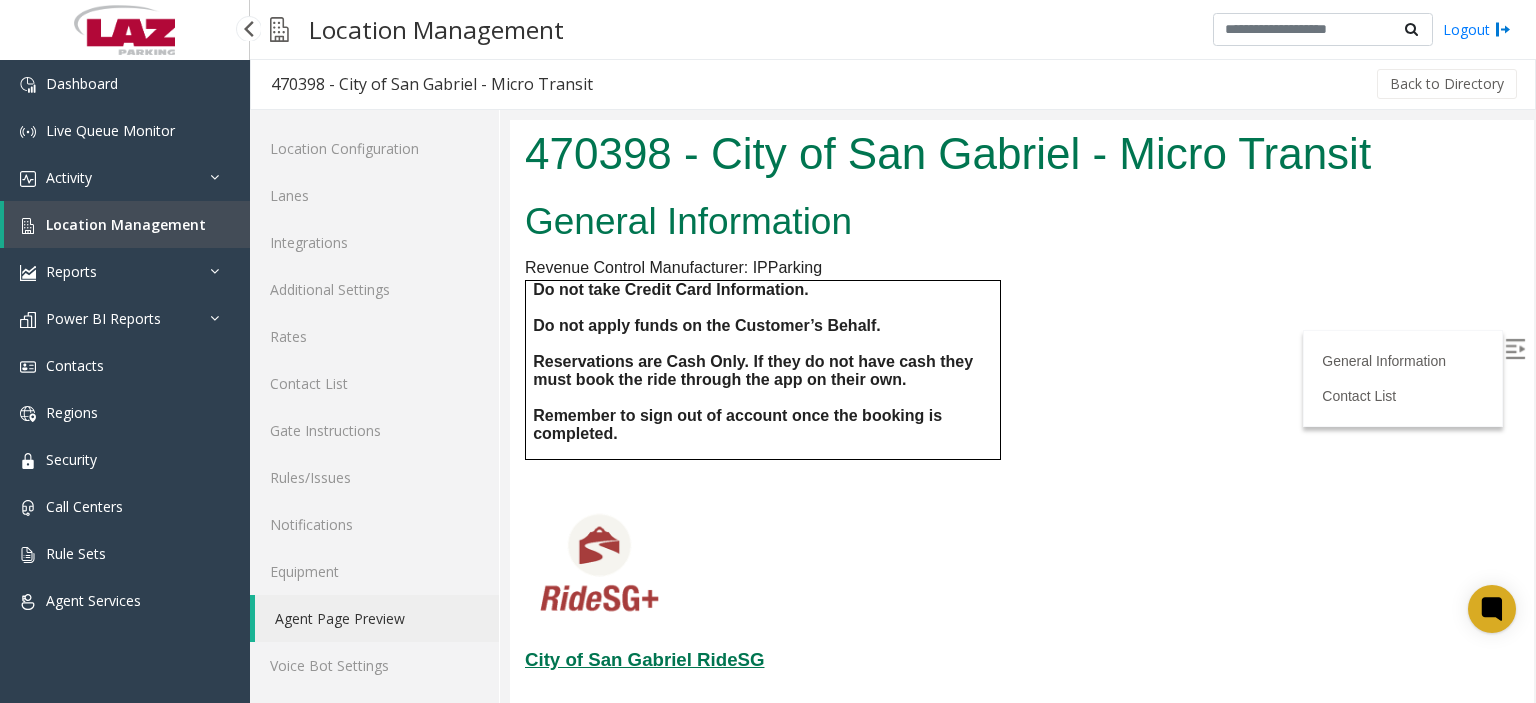 click on "Location Management" at bounding box center [126, 224] 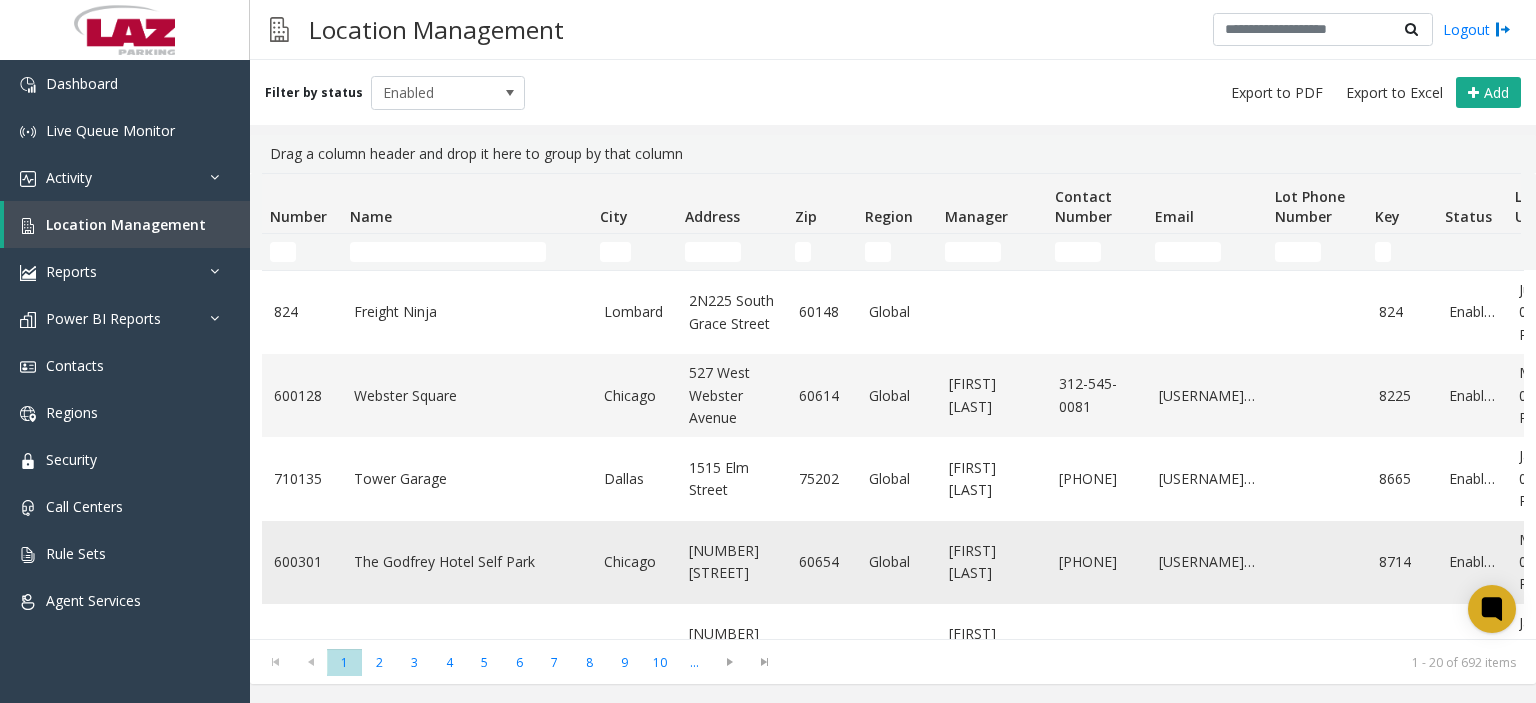 click on "The Godfrey Hotel Self Park" 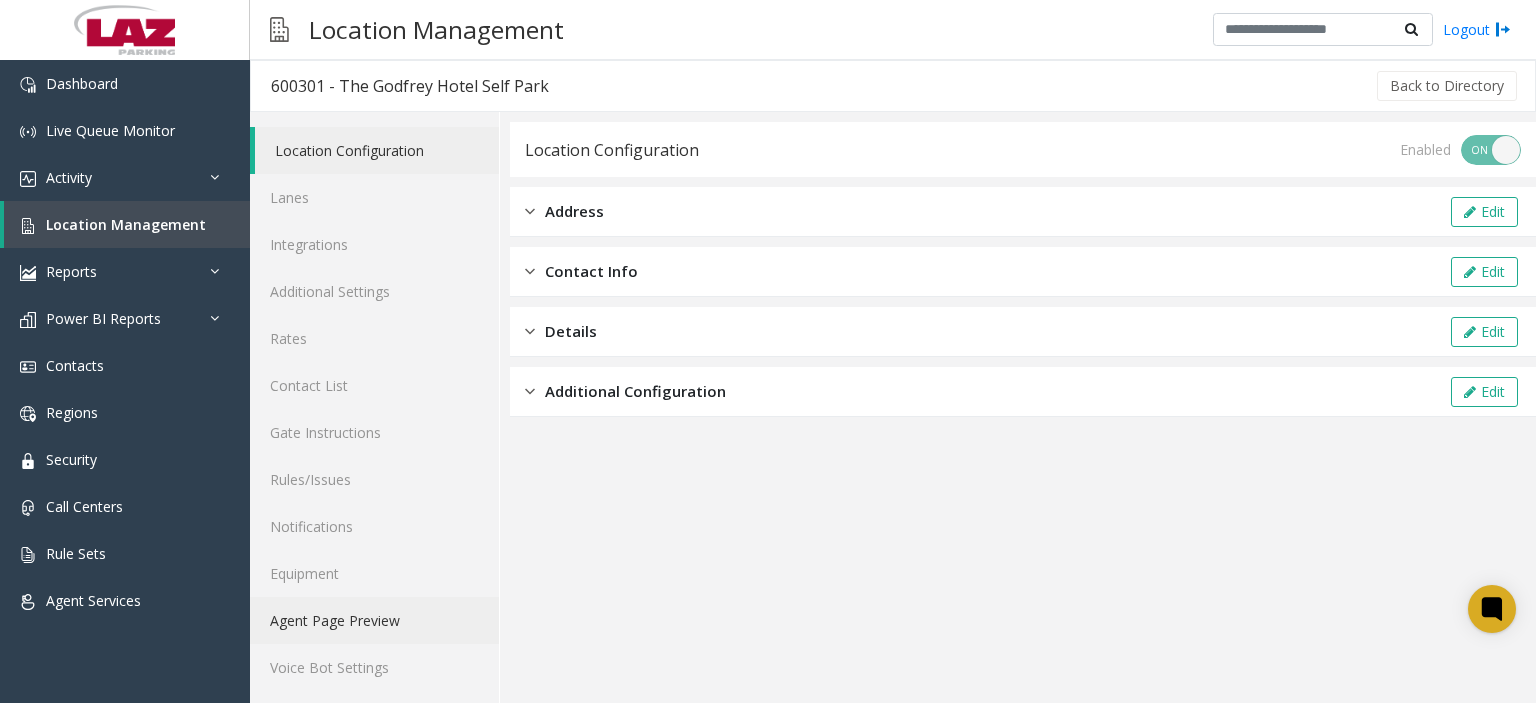 click on "Agent Page Preview" 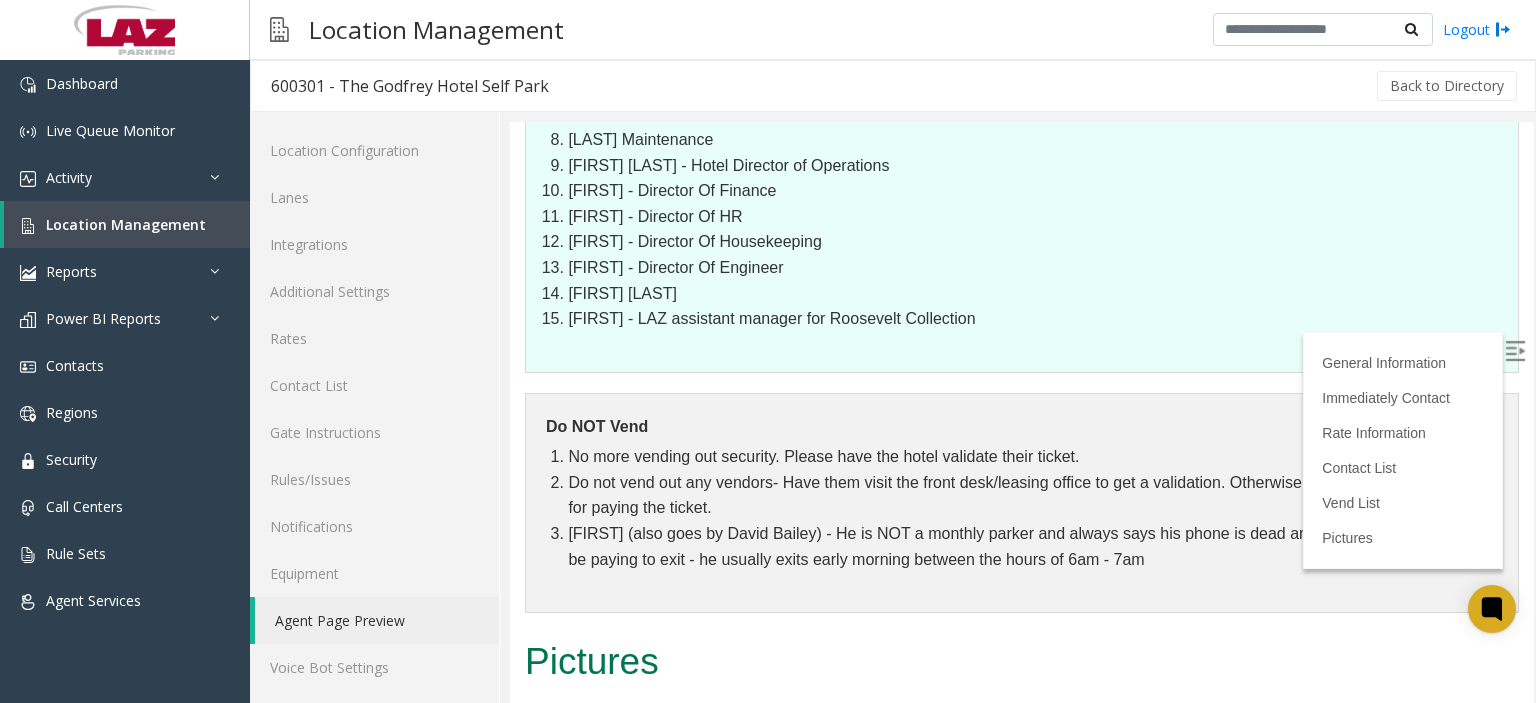 scroll, scrollTop: 2600, scrollLeft: 0, axis: vertical 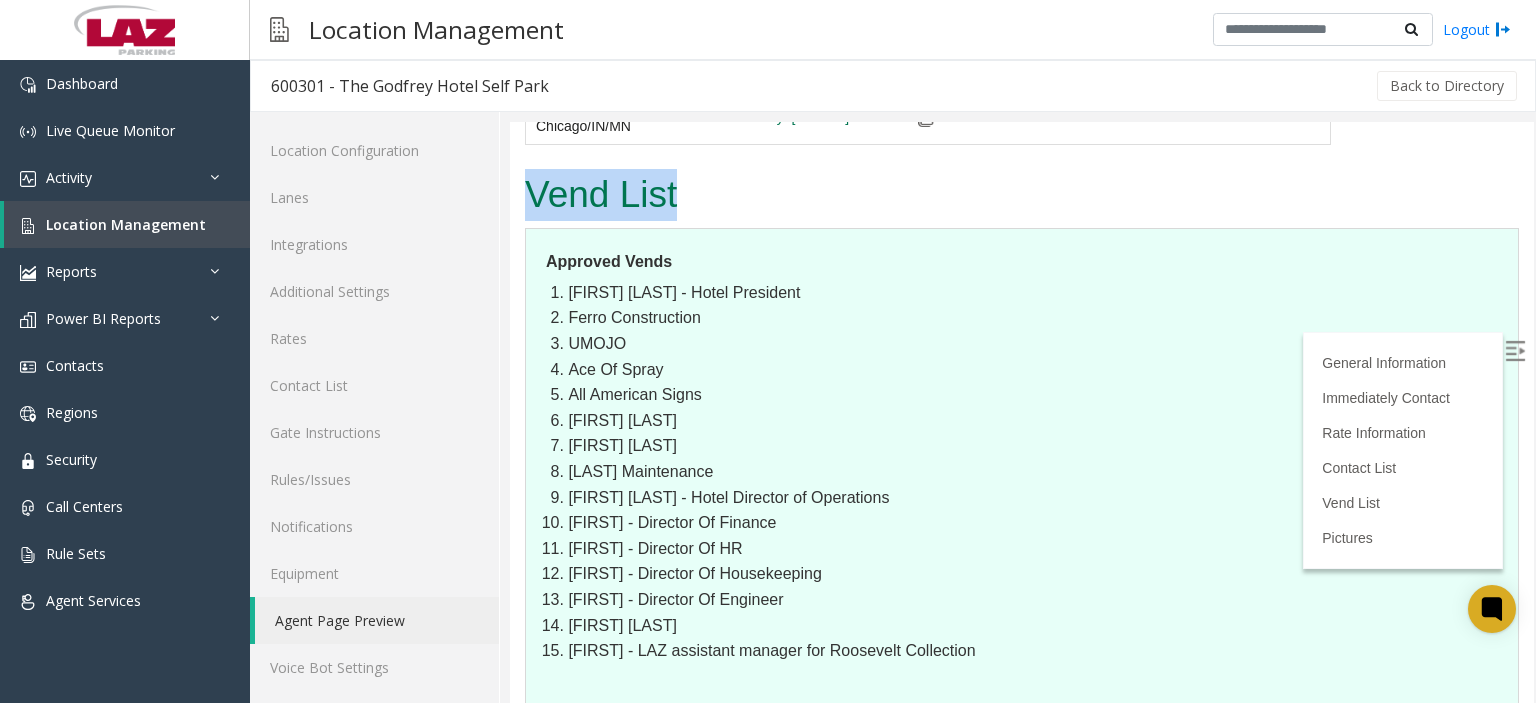 drag, startPoint x: 684, startPoint y: 231, endPoint x: 531, endPoint y: 241, distance: 153.32645 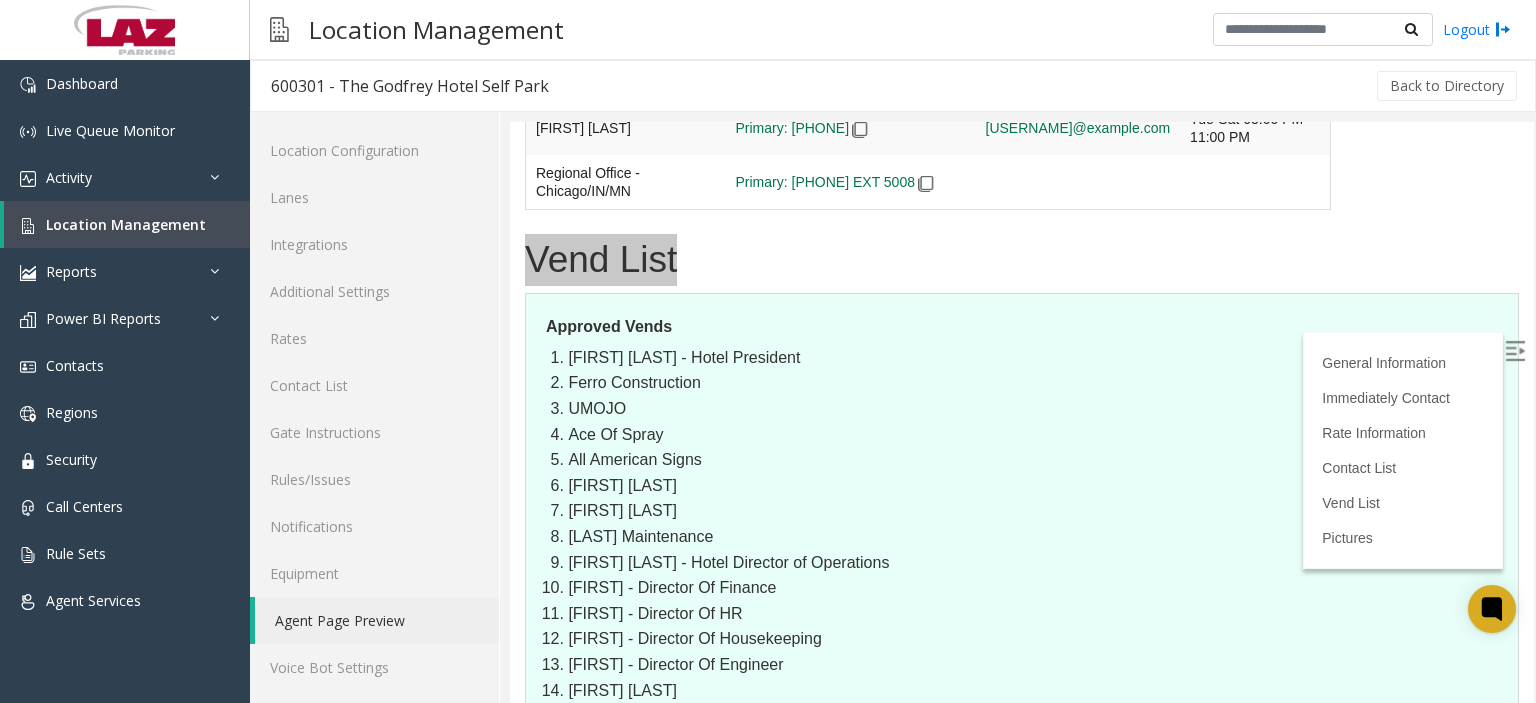 scroll, scrollTop: 2531, scrollLeft: 0, axis: vertical 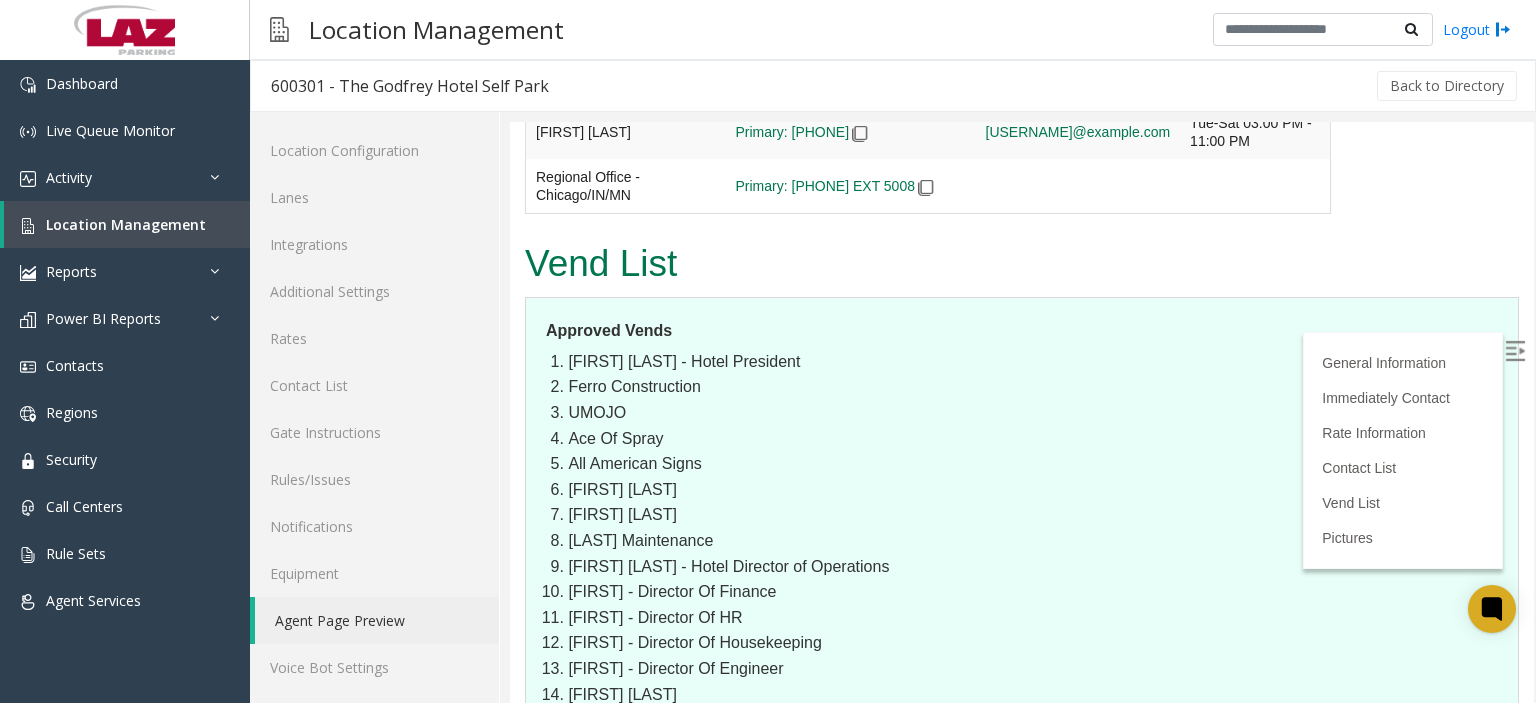 click on "Approved Vends
[FIRST] [LAST] - Hotel President
Ferro Construction
UMOJO
Ace Of Spray
All American Signs
[FIRST] [LAST]
[FIRST] [LAST]
[LAST] Maintenance
[FIRST] [LAST] - Hotel Director of Operations
[FIRST] - Director Of Finance
[FIRST] - Director Of HR
[FIRST] - Director Of Housekeeping
[FIRST] - Director Of Engineer
[FIRST] [LAST]
[FIRST] - LAZ assistant manager for [LOCATION]" at bounding box center [1022, 535] 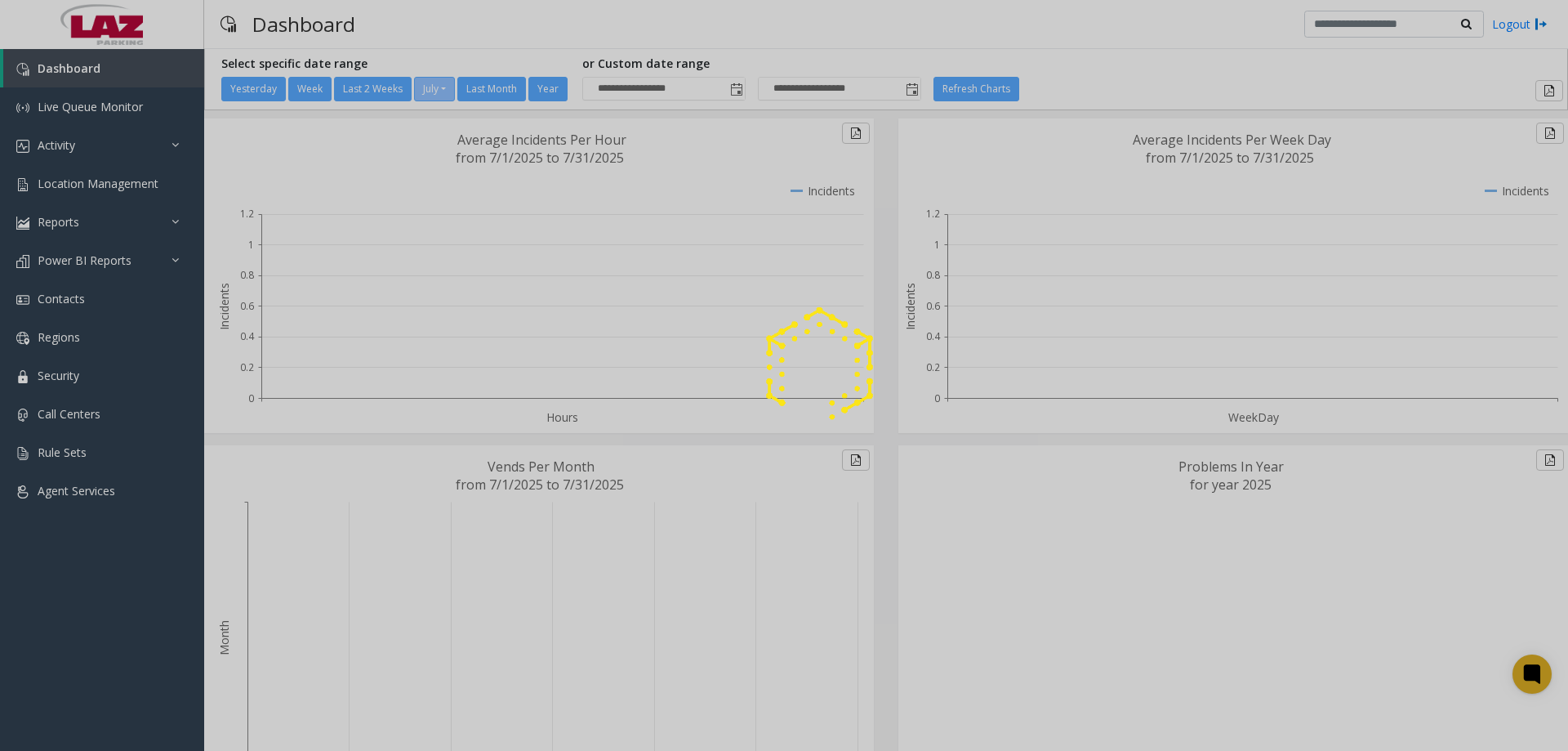 scroll, scrollTop: 0, scrollLeft: 0, axis: both 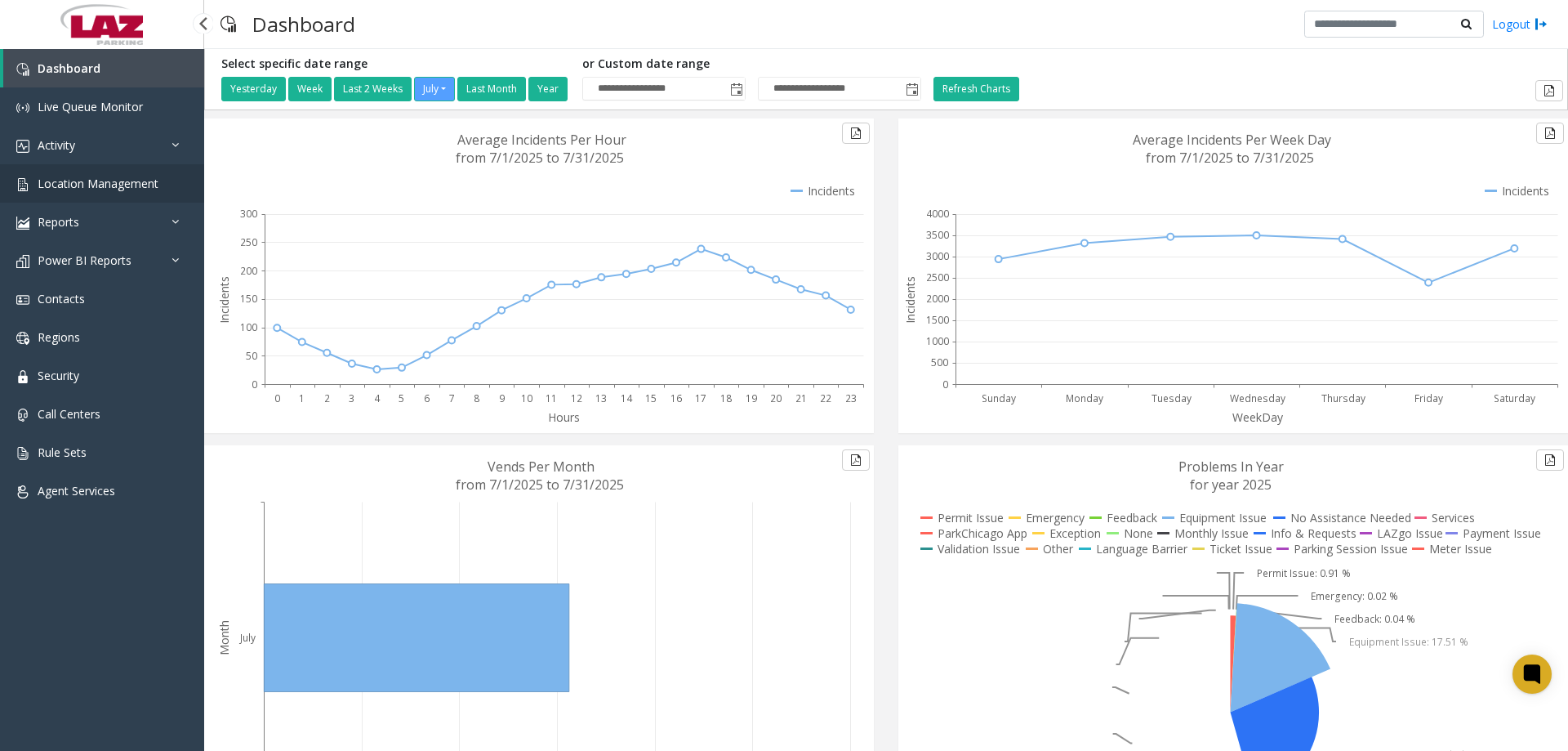 click on "Location Management" at bounding box center [98, 183] 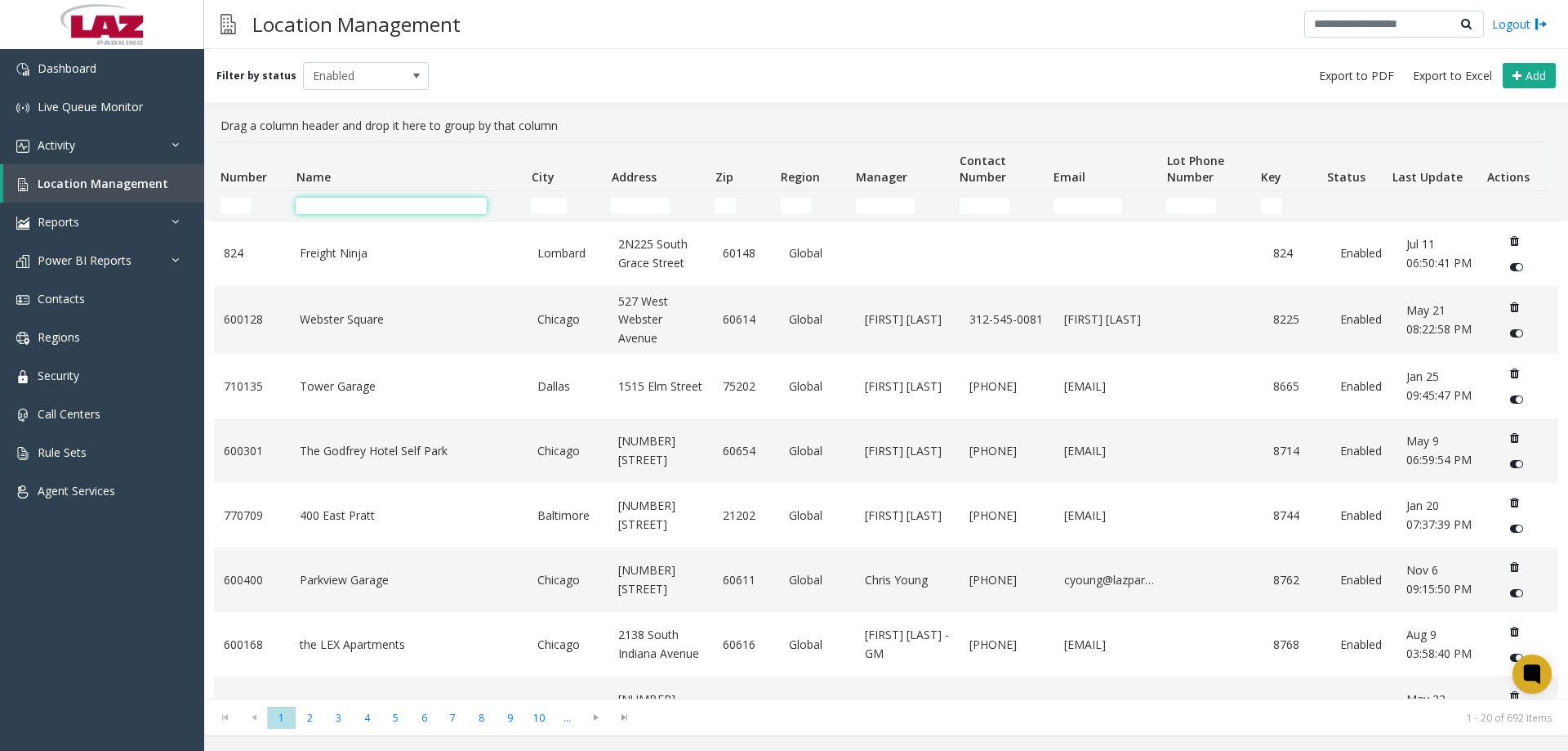 click 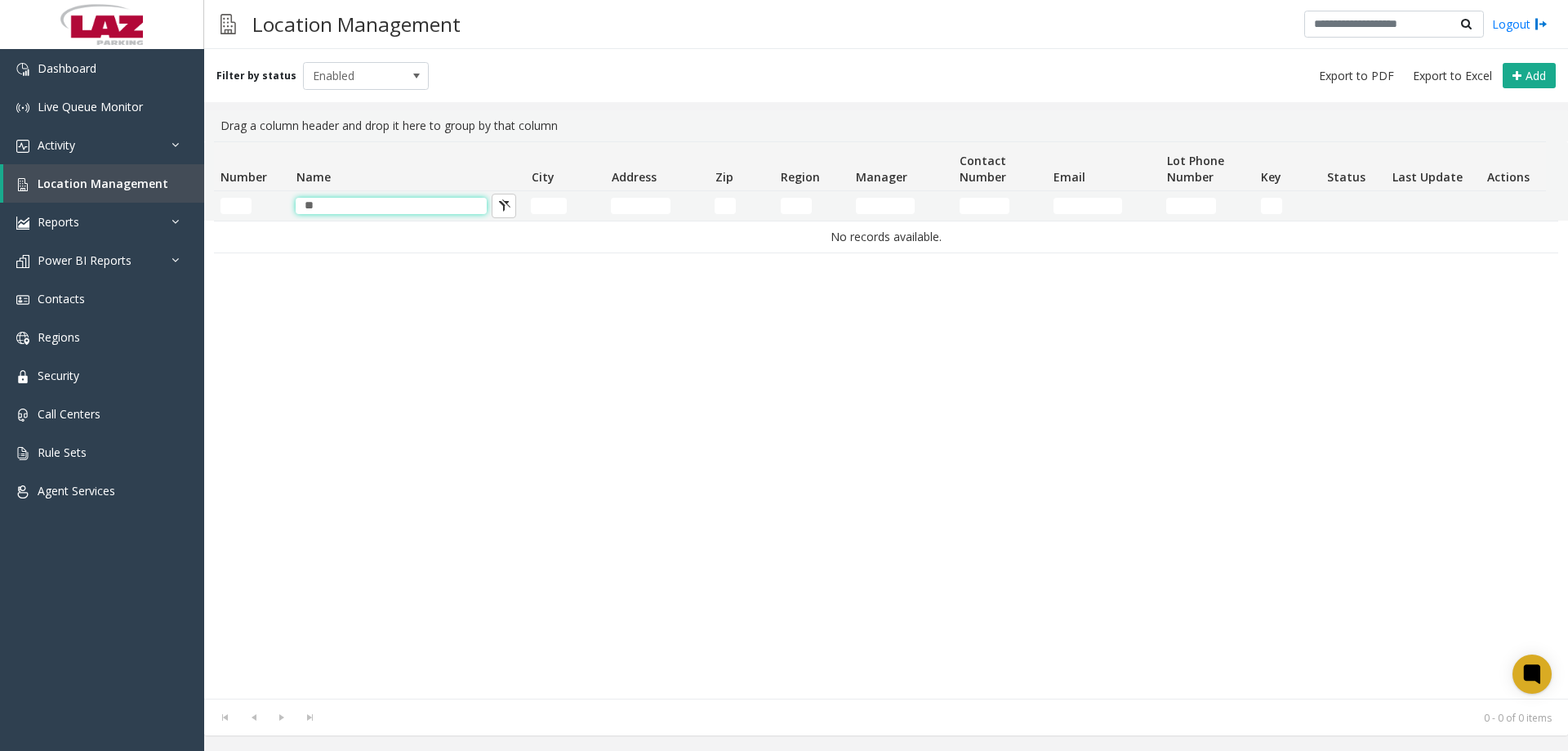 type on "*" 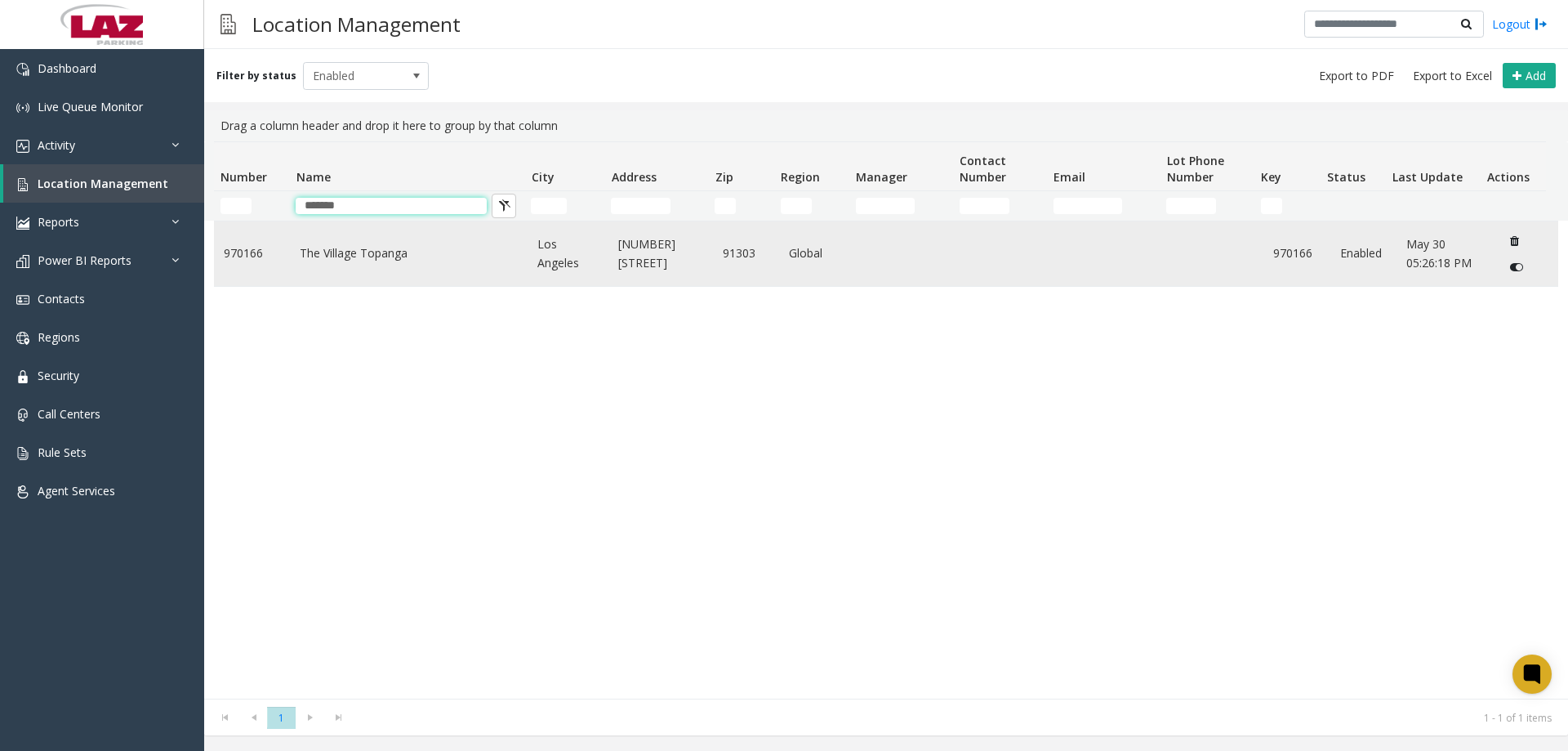 type on "*******" 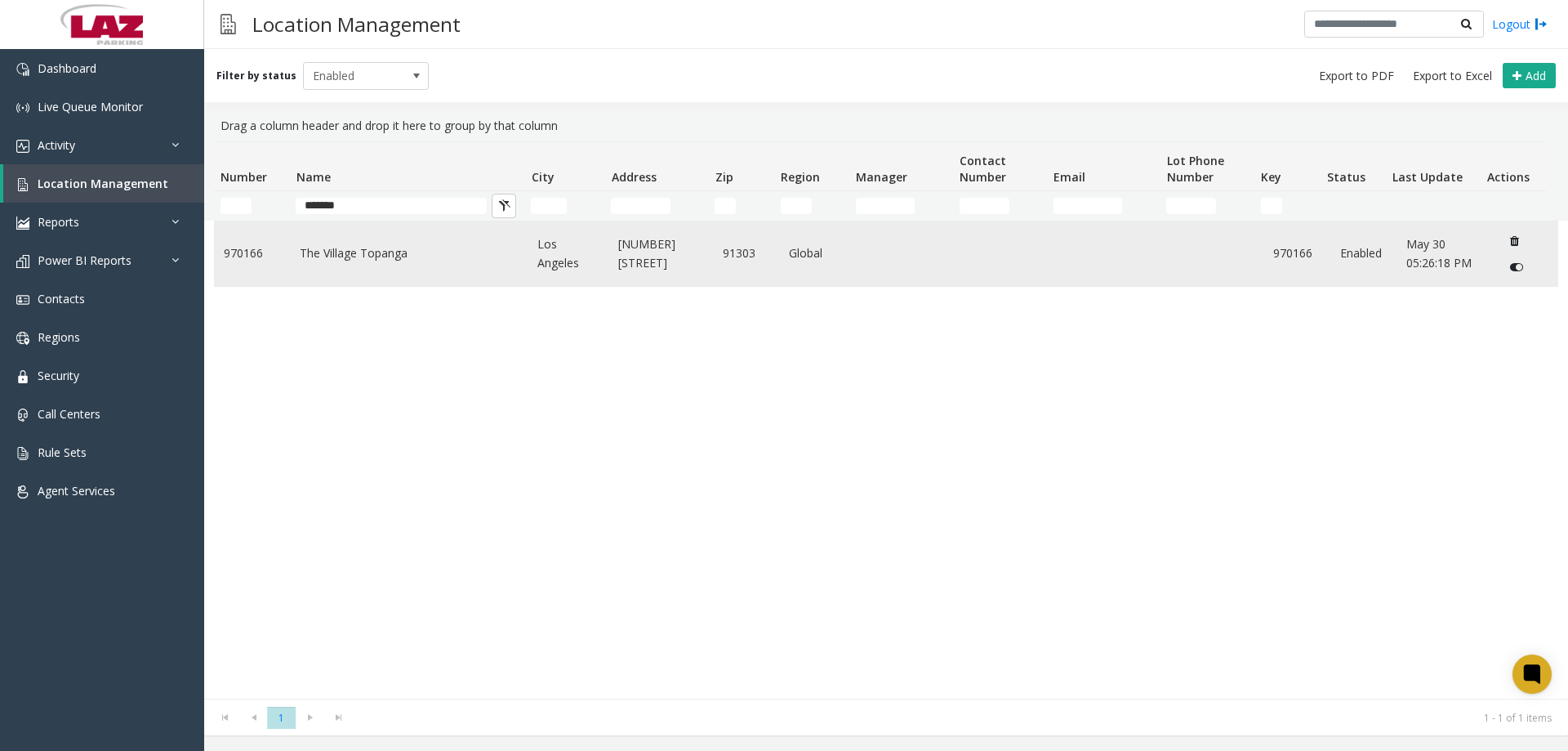 click on "The Village Topanga" 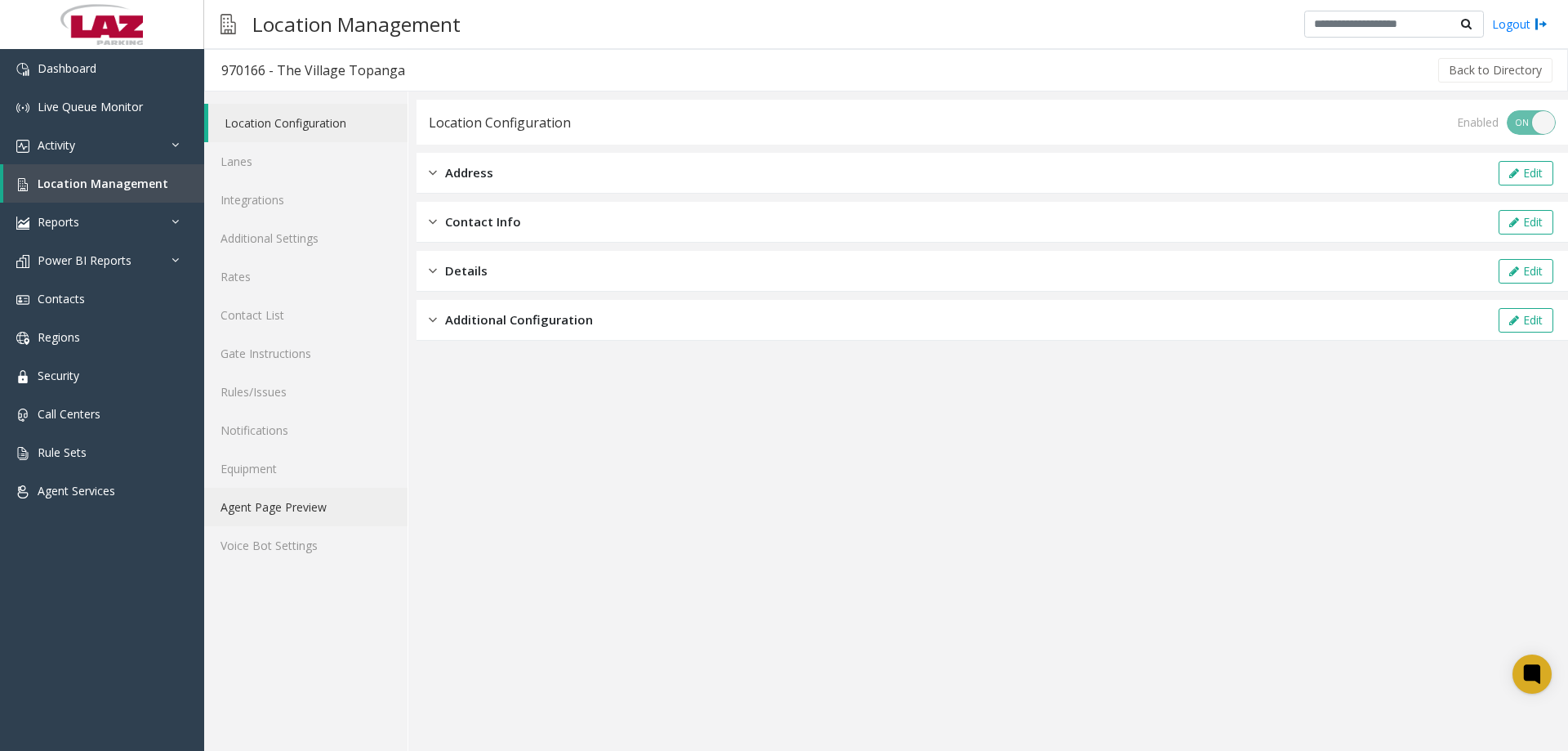 click on "Agent Page Preview" 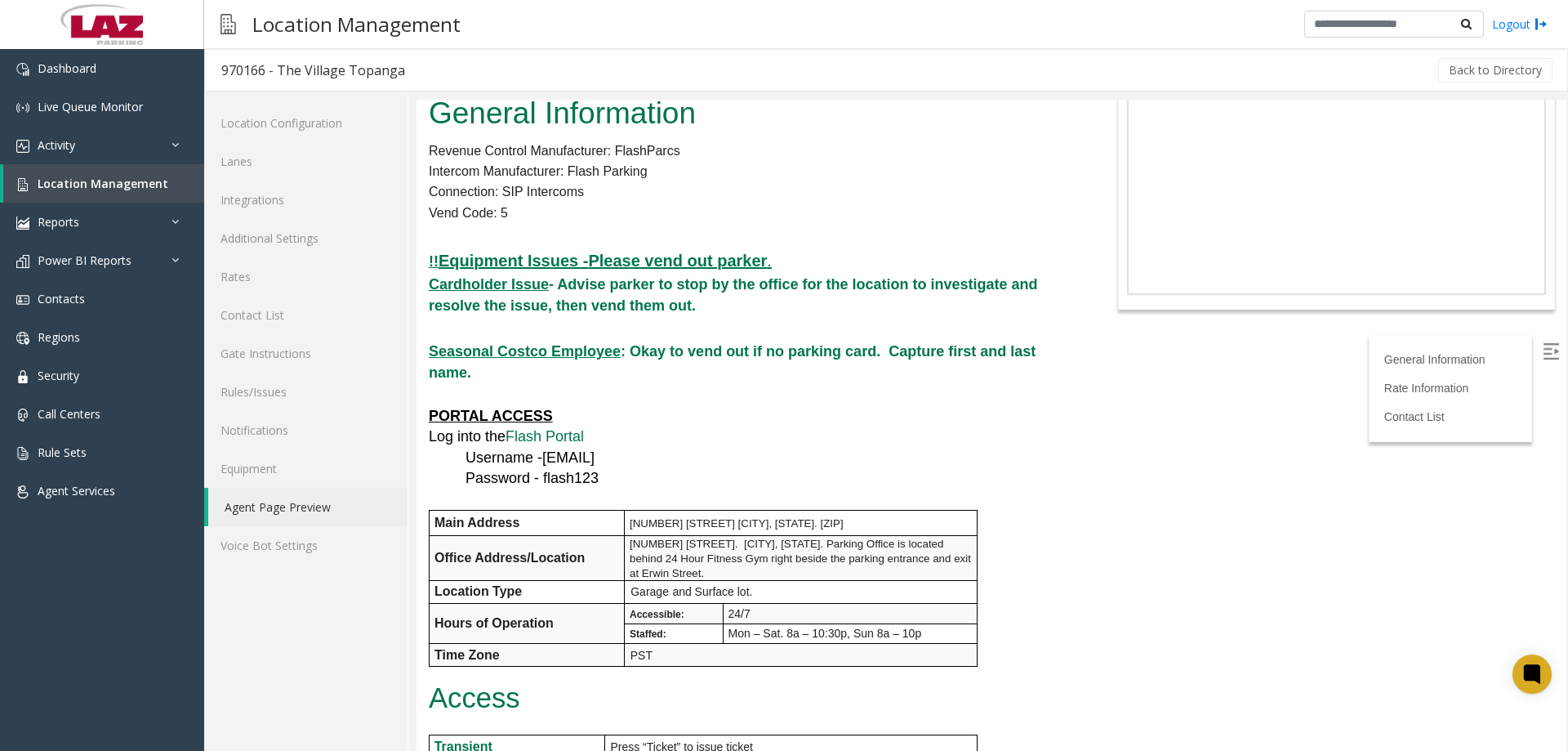 scroll, scrollTop: 0, scrollLeft: 0, axis: both 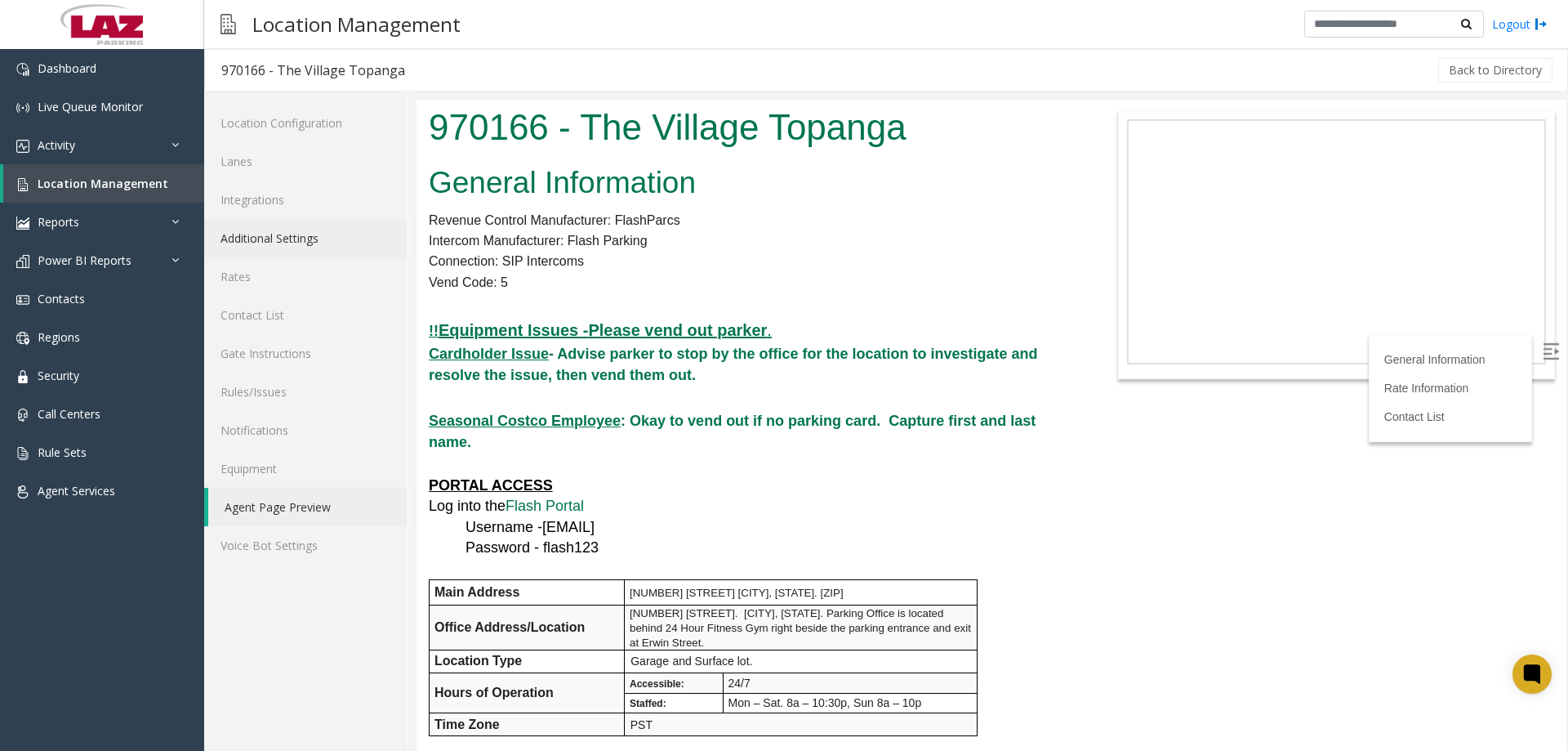 click on "Additional Settings" 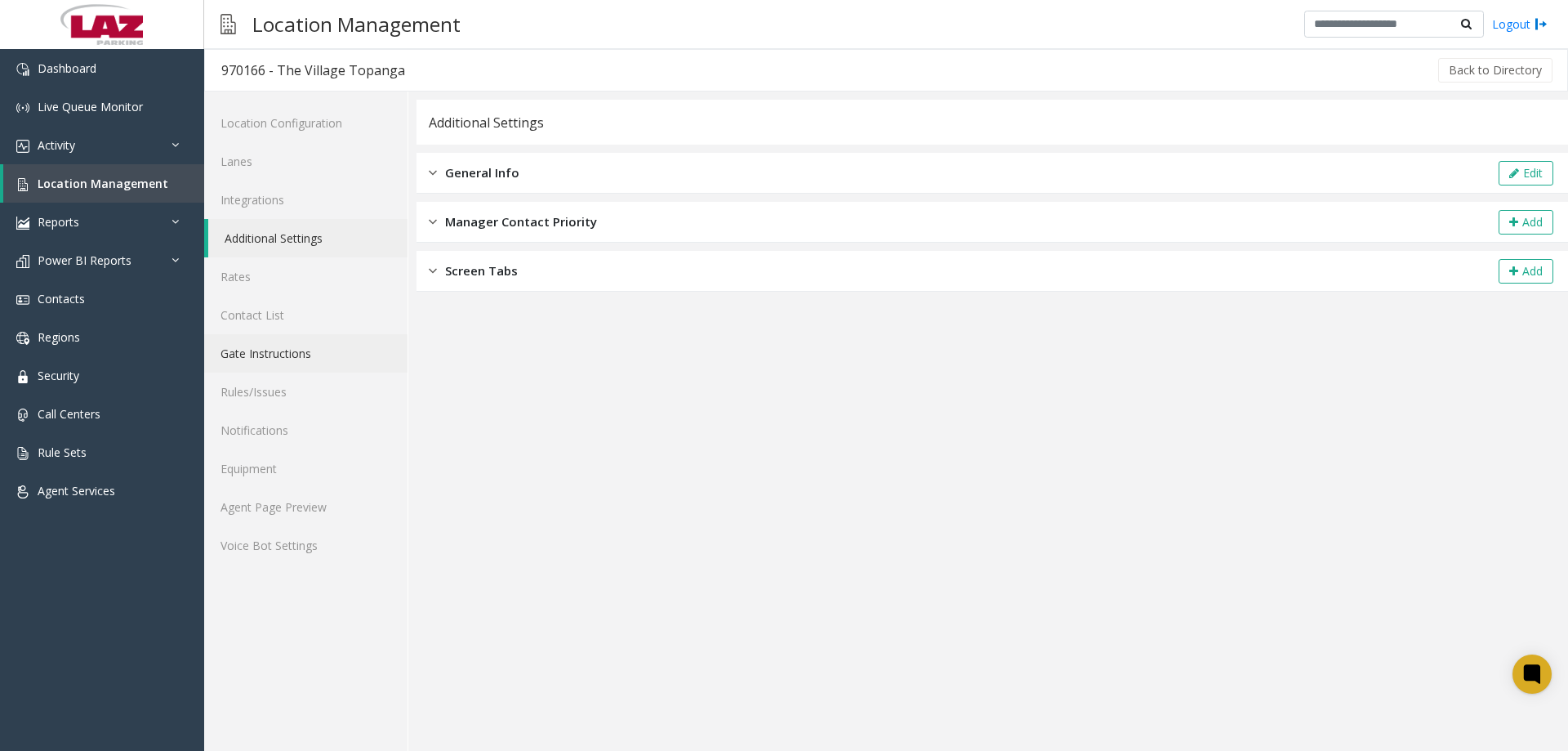 click on "Gate Instructions" 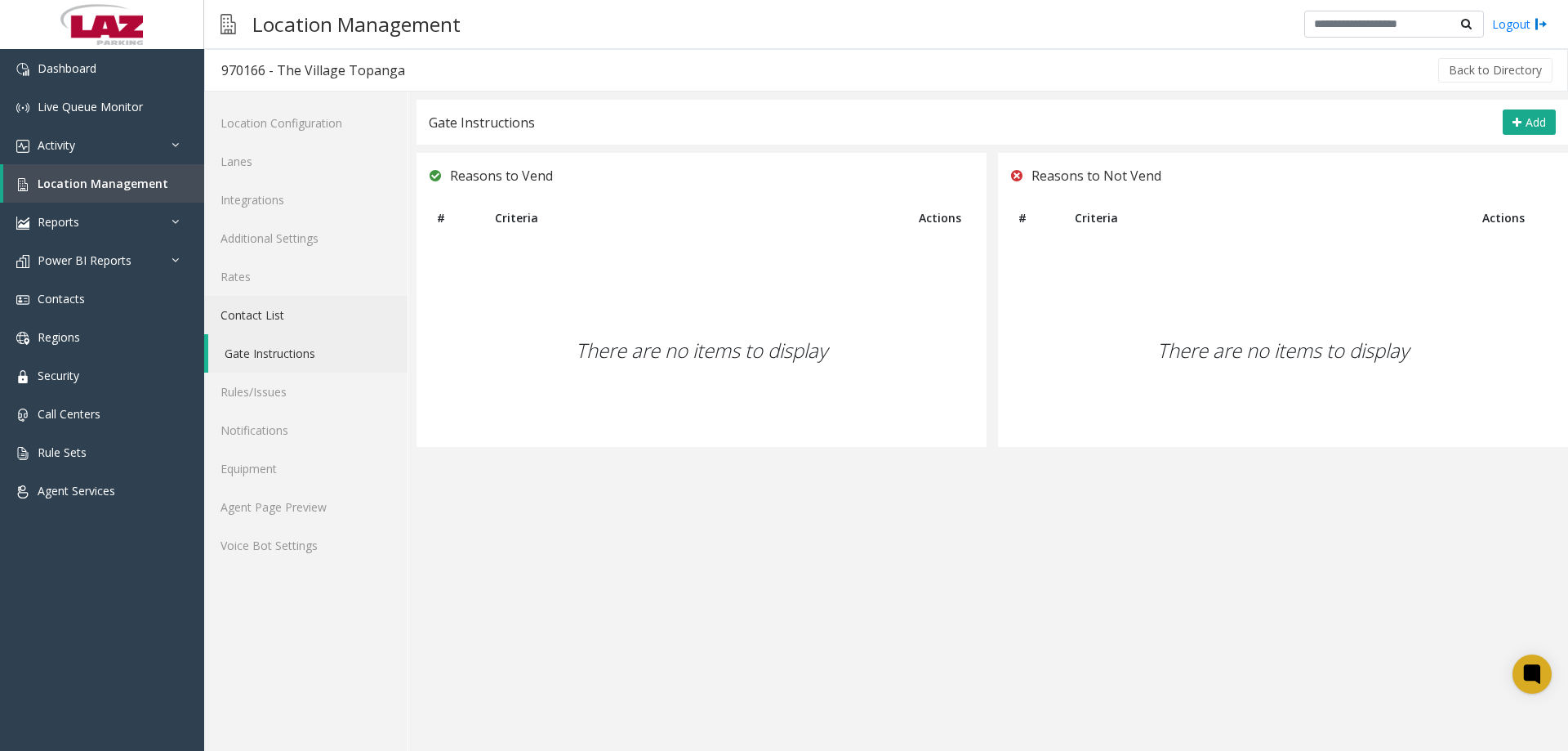 click on "Contact List" 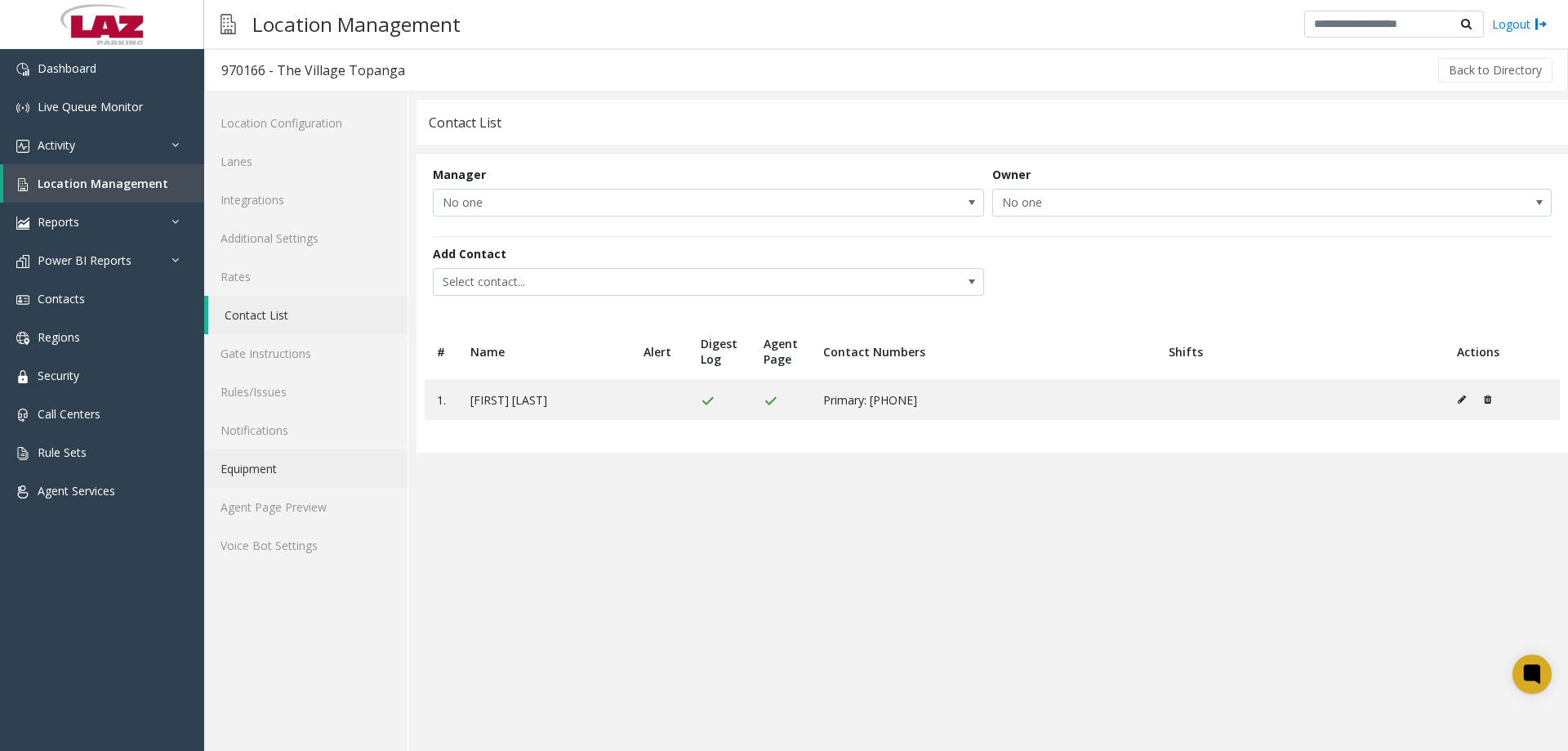 click on "Equipment" 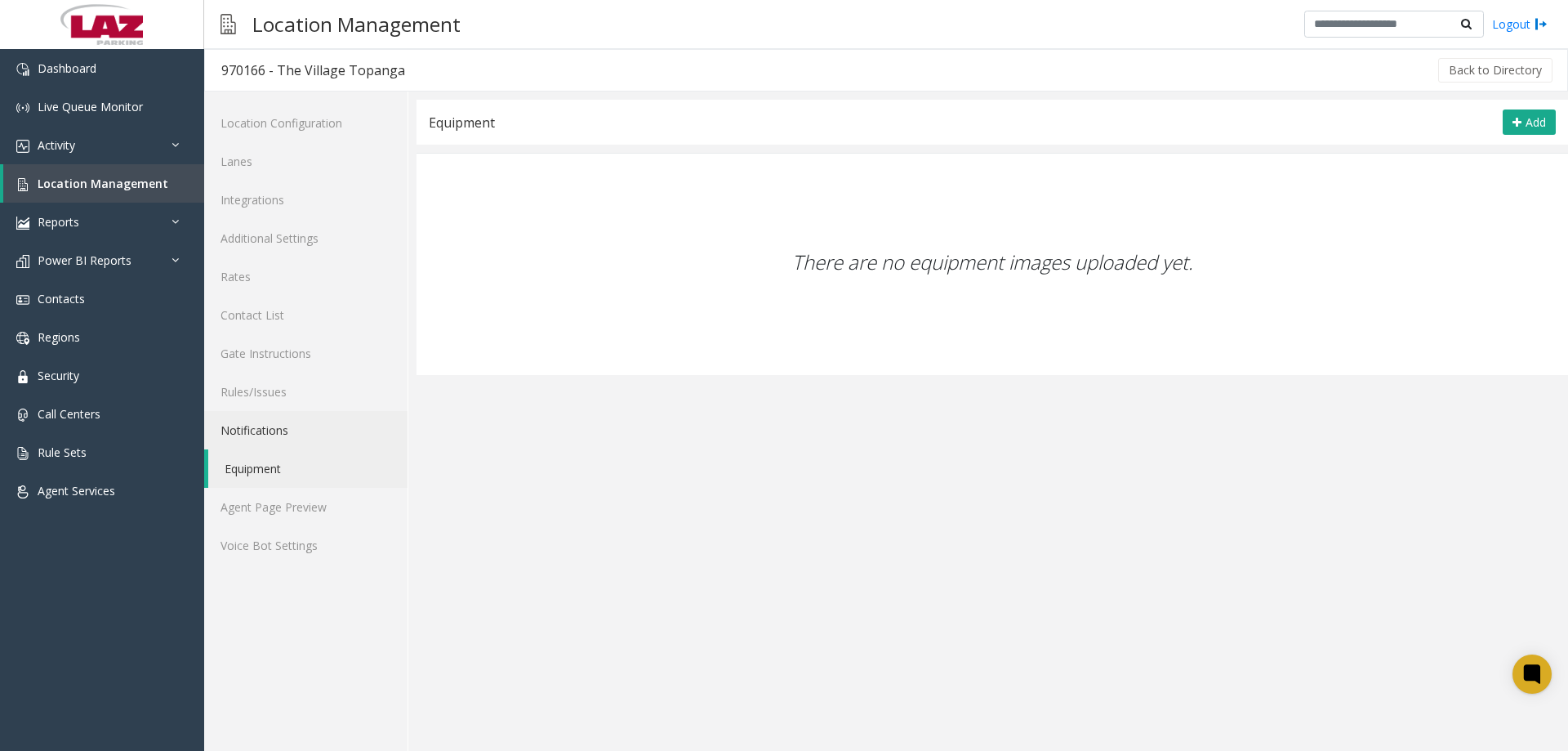 click on "Notifications" 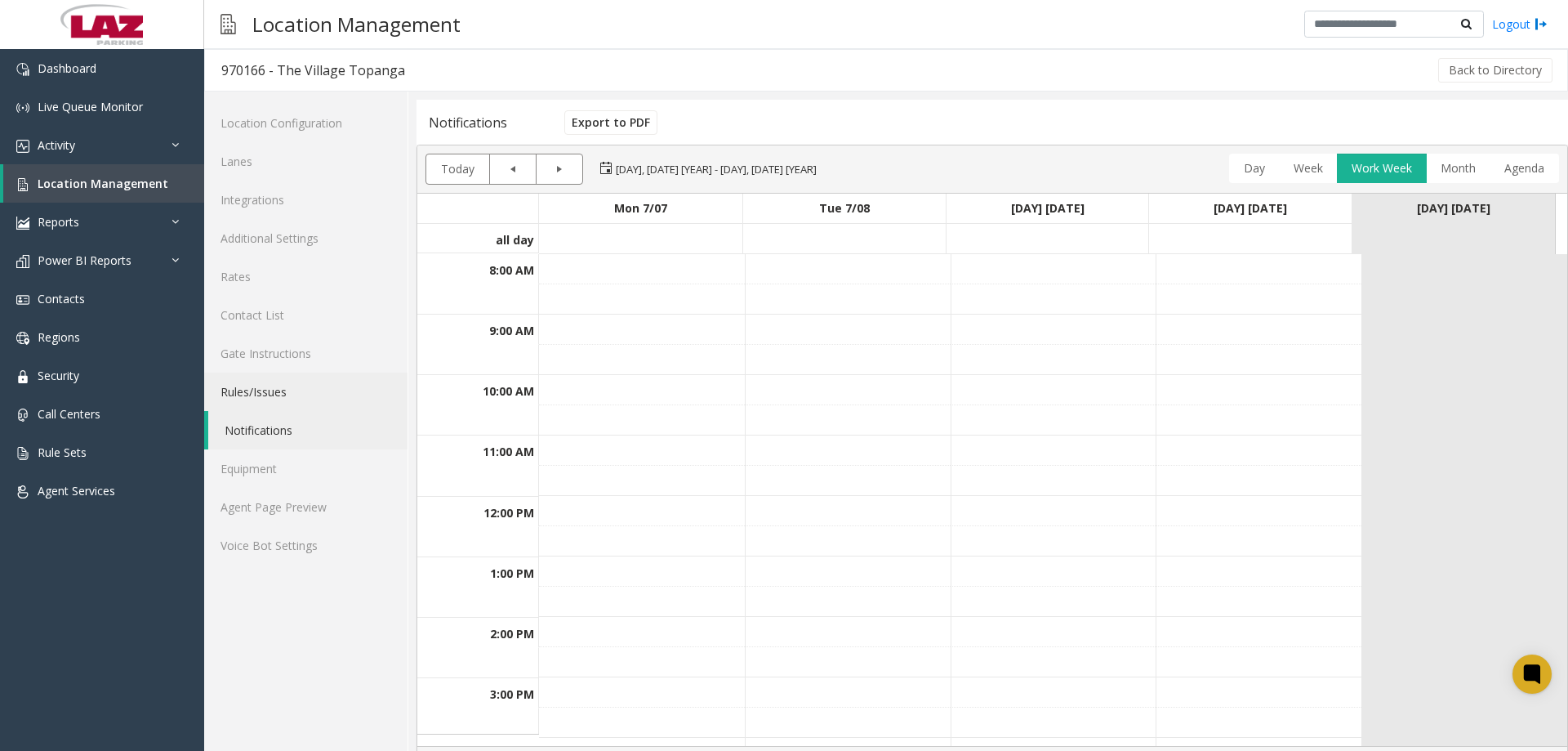 click on "Rules/Issues" 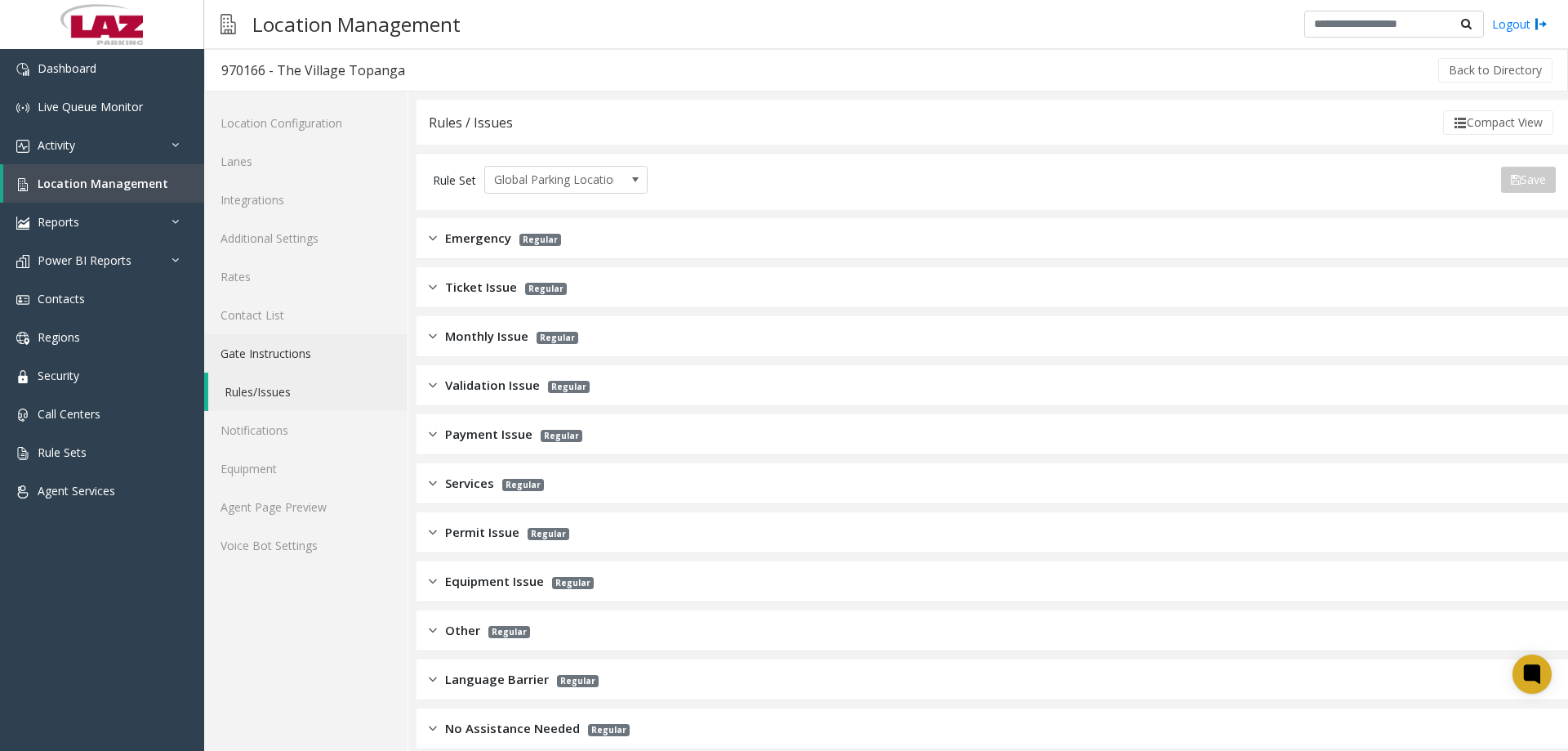 click on "Gate Instructions" 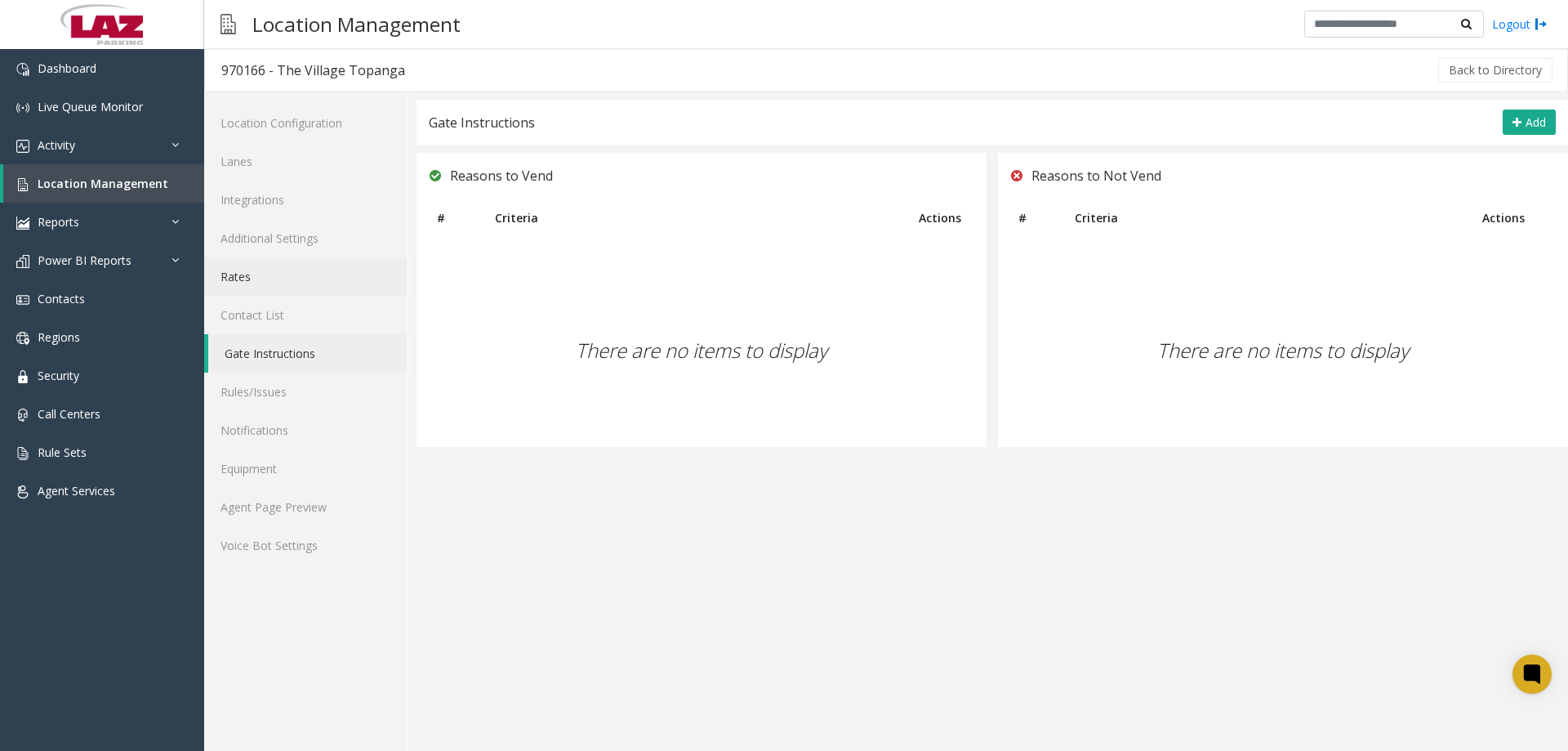 click on "Rates" 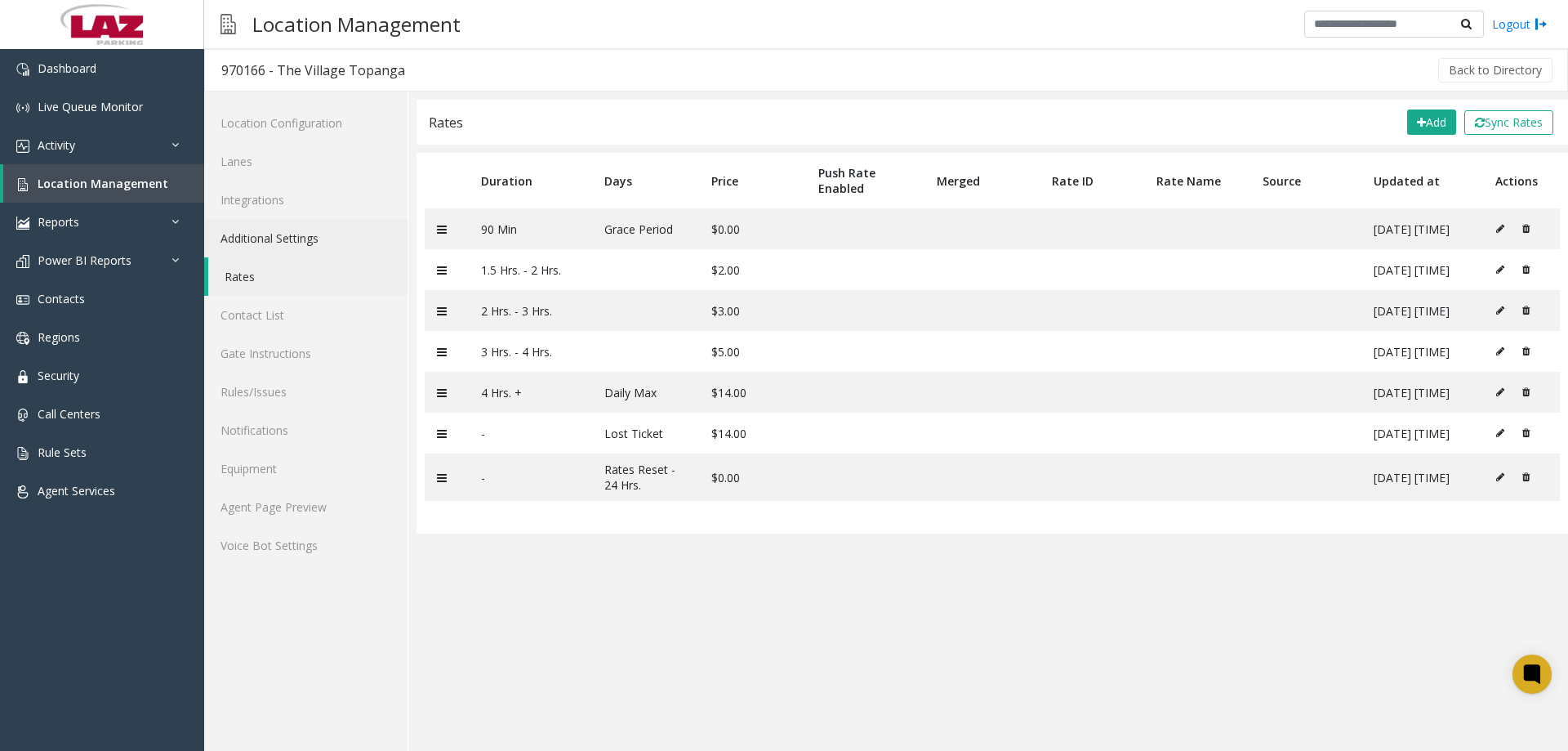 click on "Additional Settings" 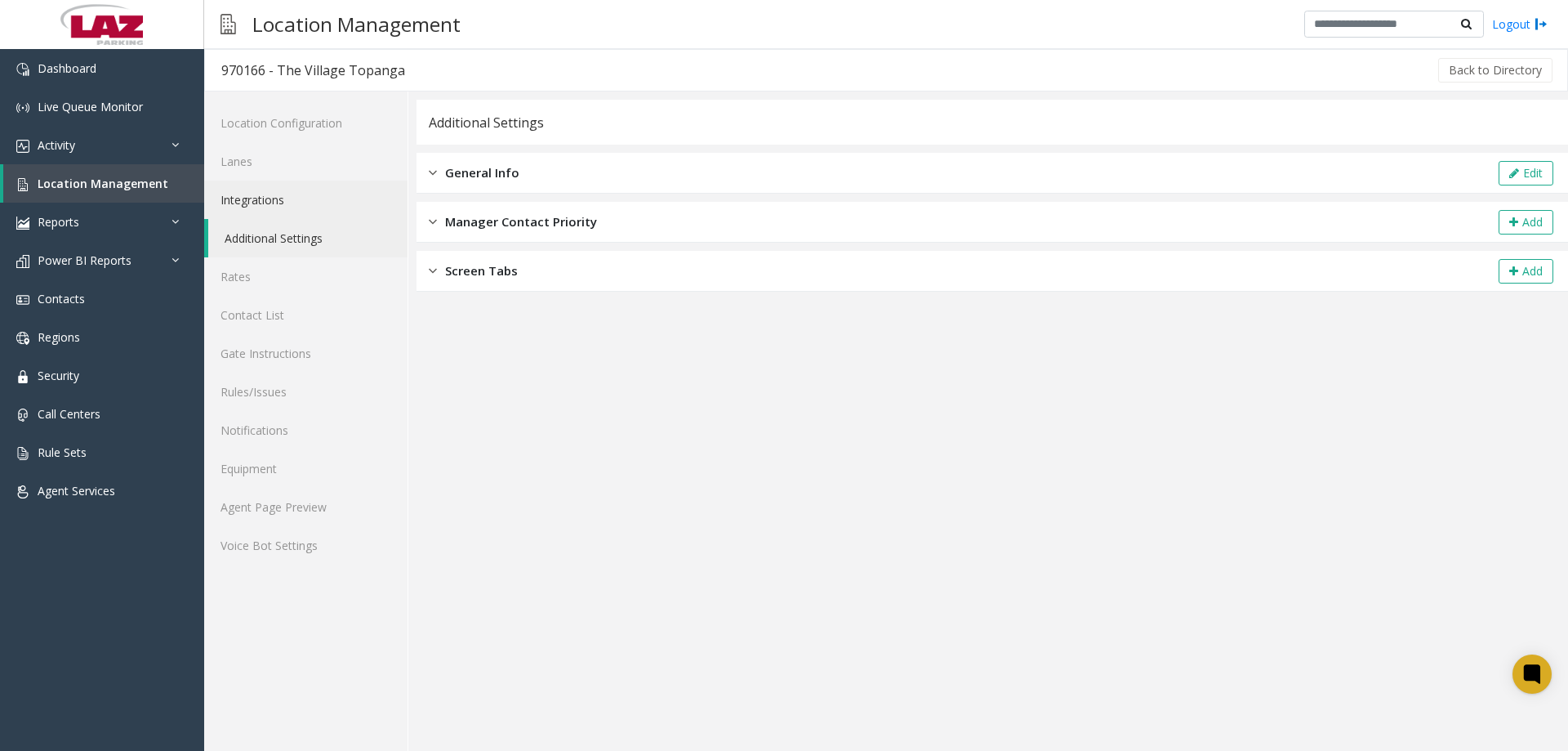 click on "Integrations" 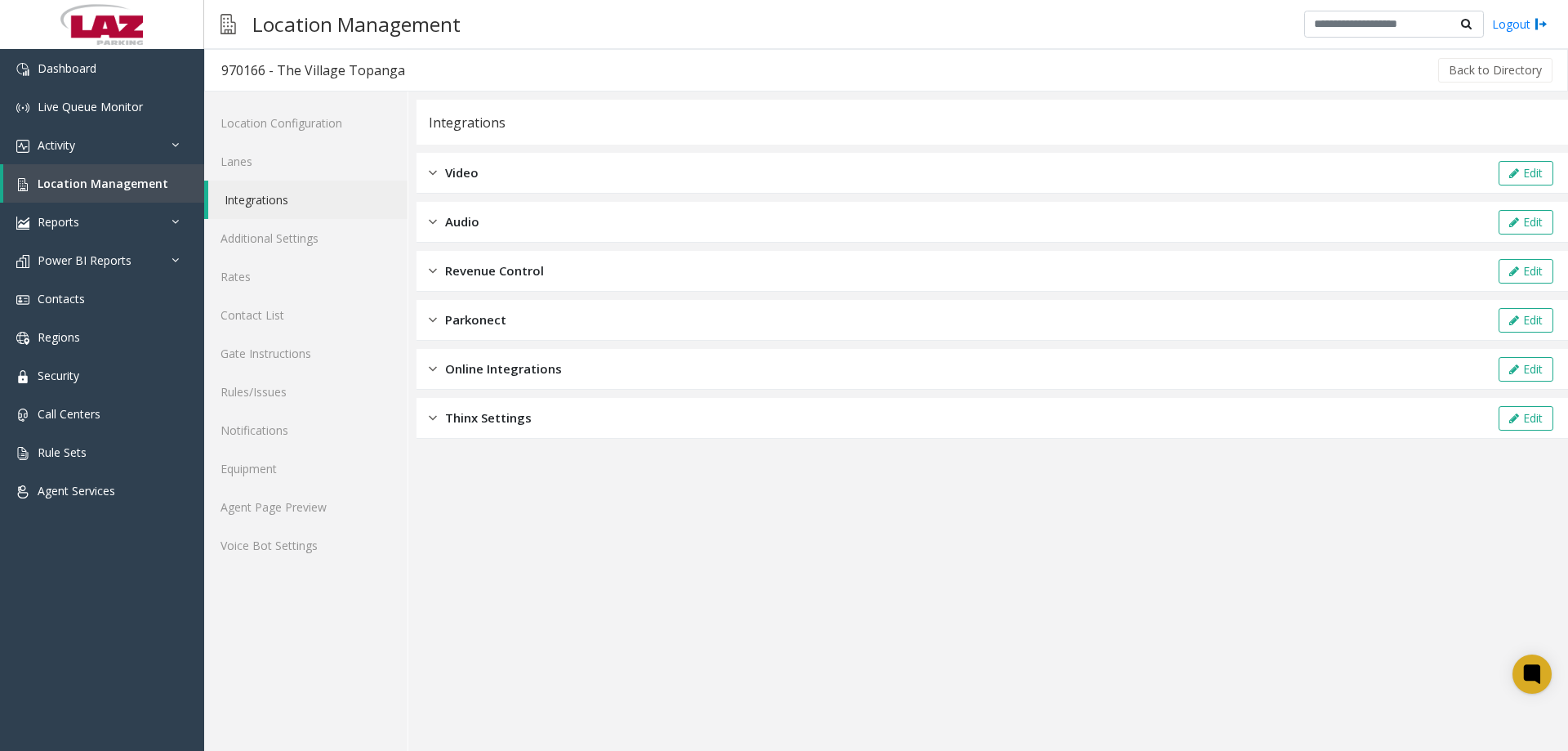 click on "Integrations Video  Edit  Audio  Edit  Revenue Control  Edit  Parkonect  Edit  Online Integrations  Edit  Thinx Settings  Edit" 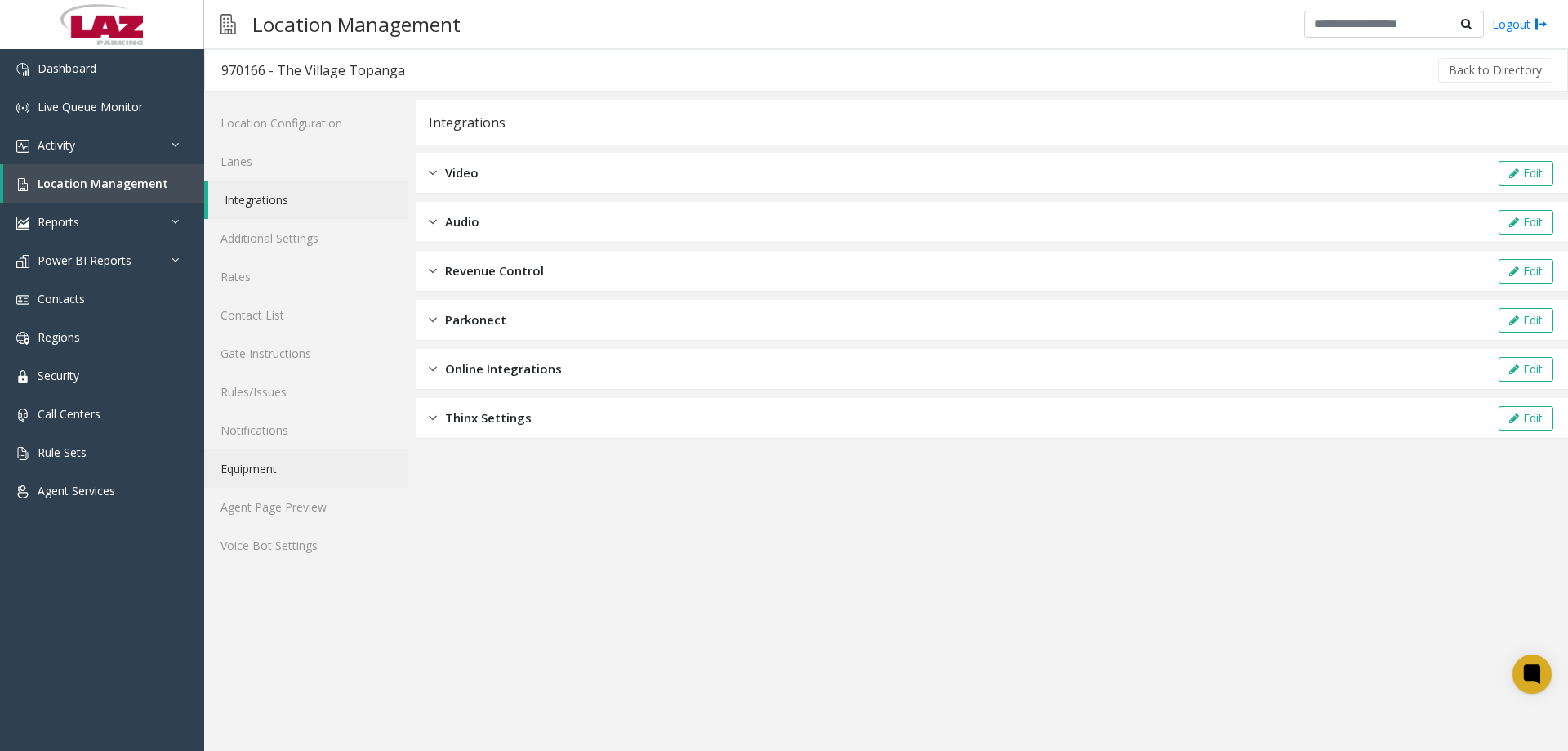 click on "Equipment" 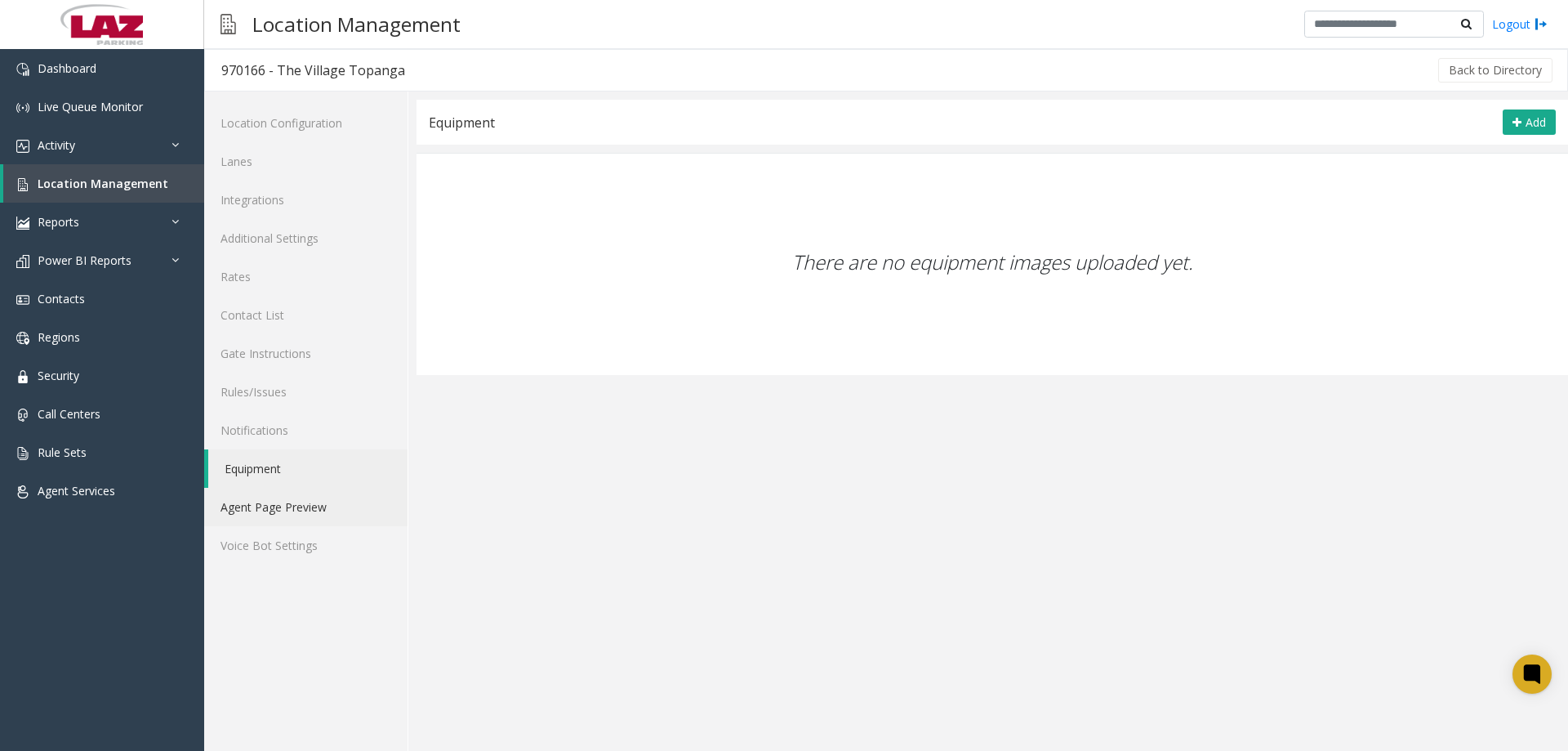 click on "Agent Page Preview" 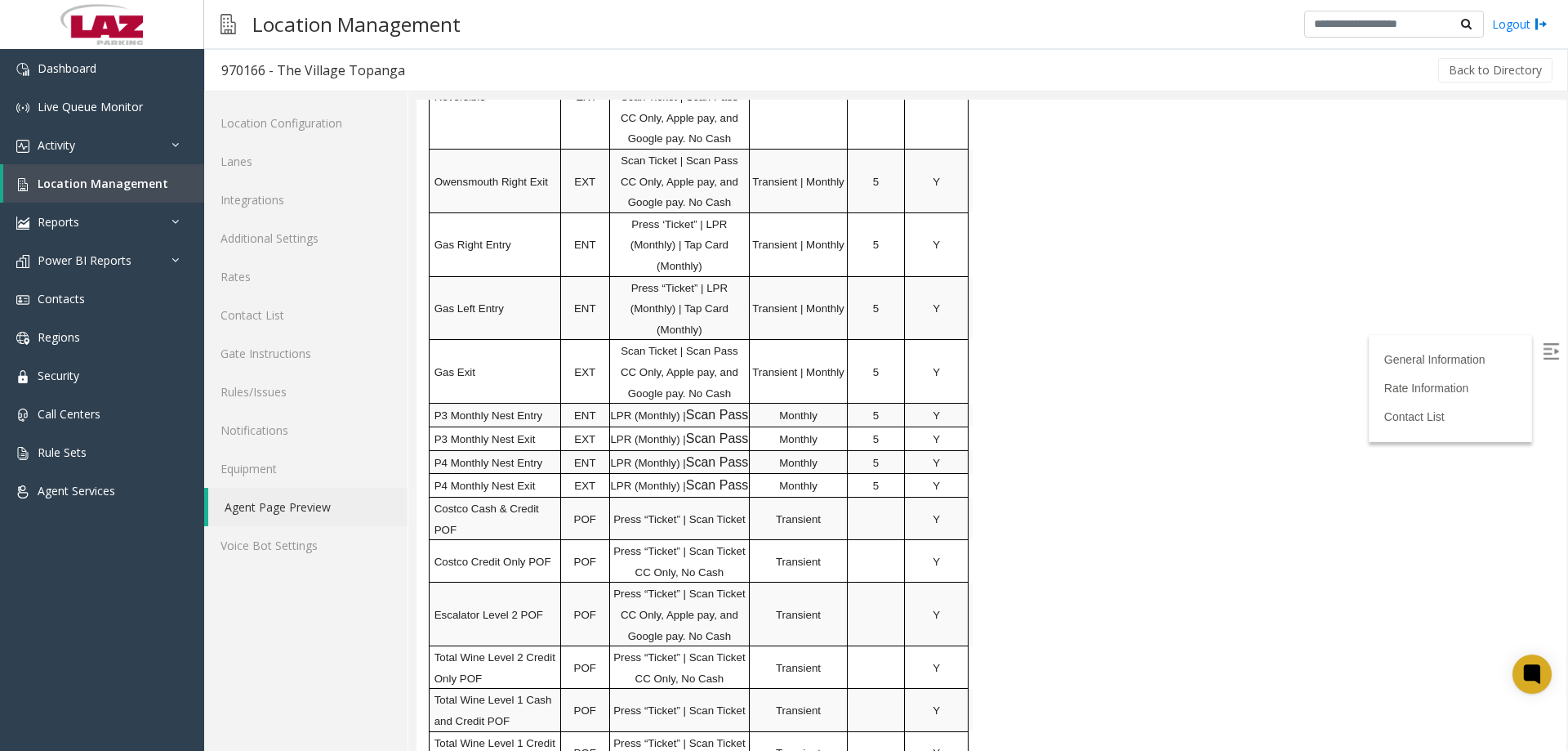 scroll, scrollTop: 2043, scrollLeft: 0, axis: vertical 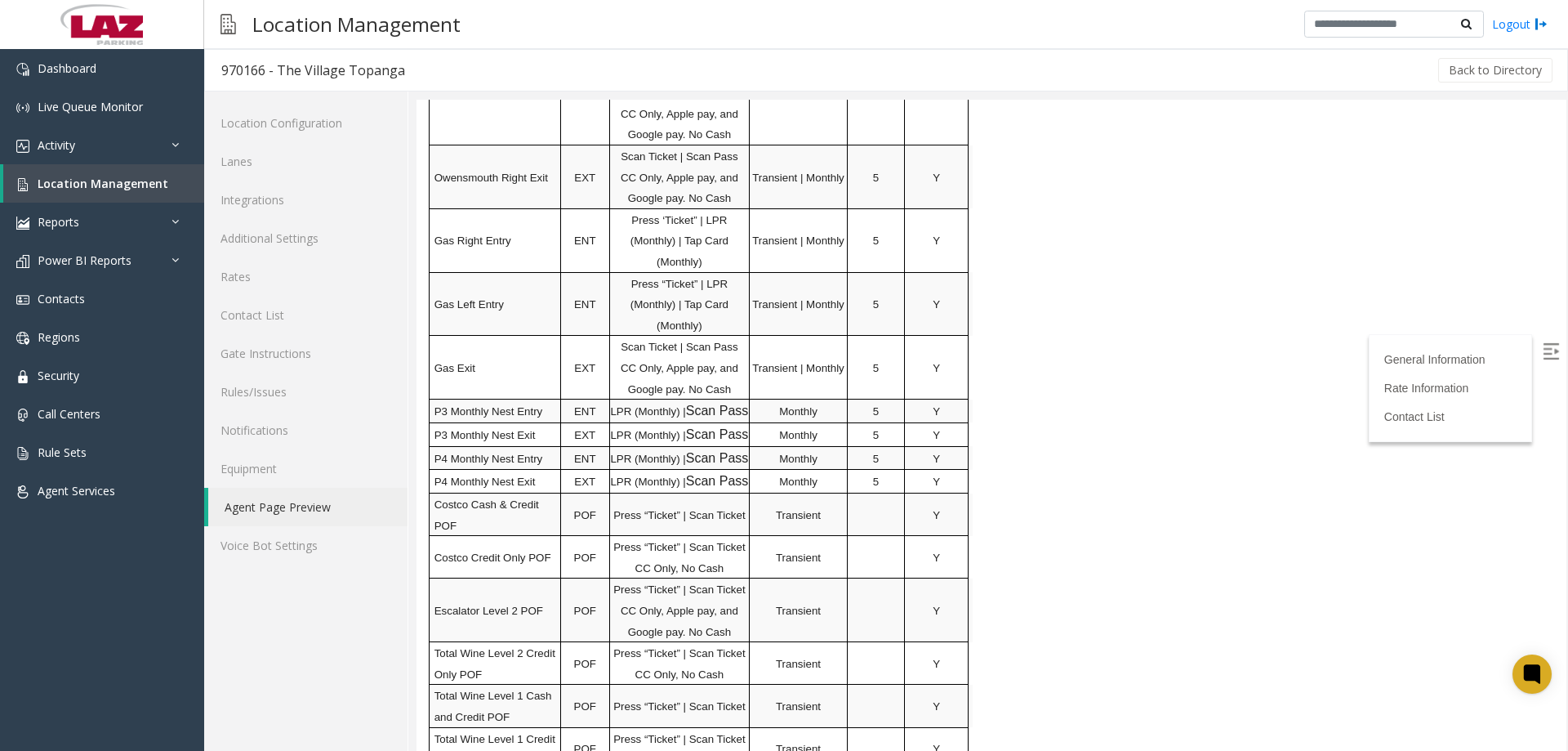 click on "970166 - The Village Topanga
General Information
Revenue Control Manufacturer: FlashParcs
Intercom Manufacturer: Flash Parking Connection: SIP Intercoms Vend Code: 5
!! Equipment Issues -   Please vend out parker . Cardholder Issue  - Advise parker to stop by the office for the
location to investigate and resolve the issue, then vend them out. Seasonal Costco Employee : Okay to vend out if no parking card.  Capture first and last name. PORTAL ACCESS Log into the  Flash Portal           Username -  Agent@LAZTopangaSupport.com           Password - flash123
Main
Address
6220 Topanga Canyon Blvd. Woodland Hills,
CA. 91367
Office
Address/Location
6220 Topanga Canyon Blvd.  Woodland Hills, Ca. 91367. Parking Office
is located behind 24 Hour Fitness Gym right beside the parking entrance and
exit at Erwin Street.
Location
Type" at bounding box center (991, -1618) 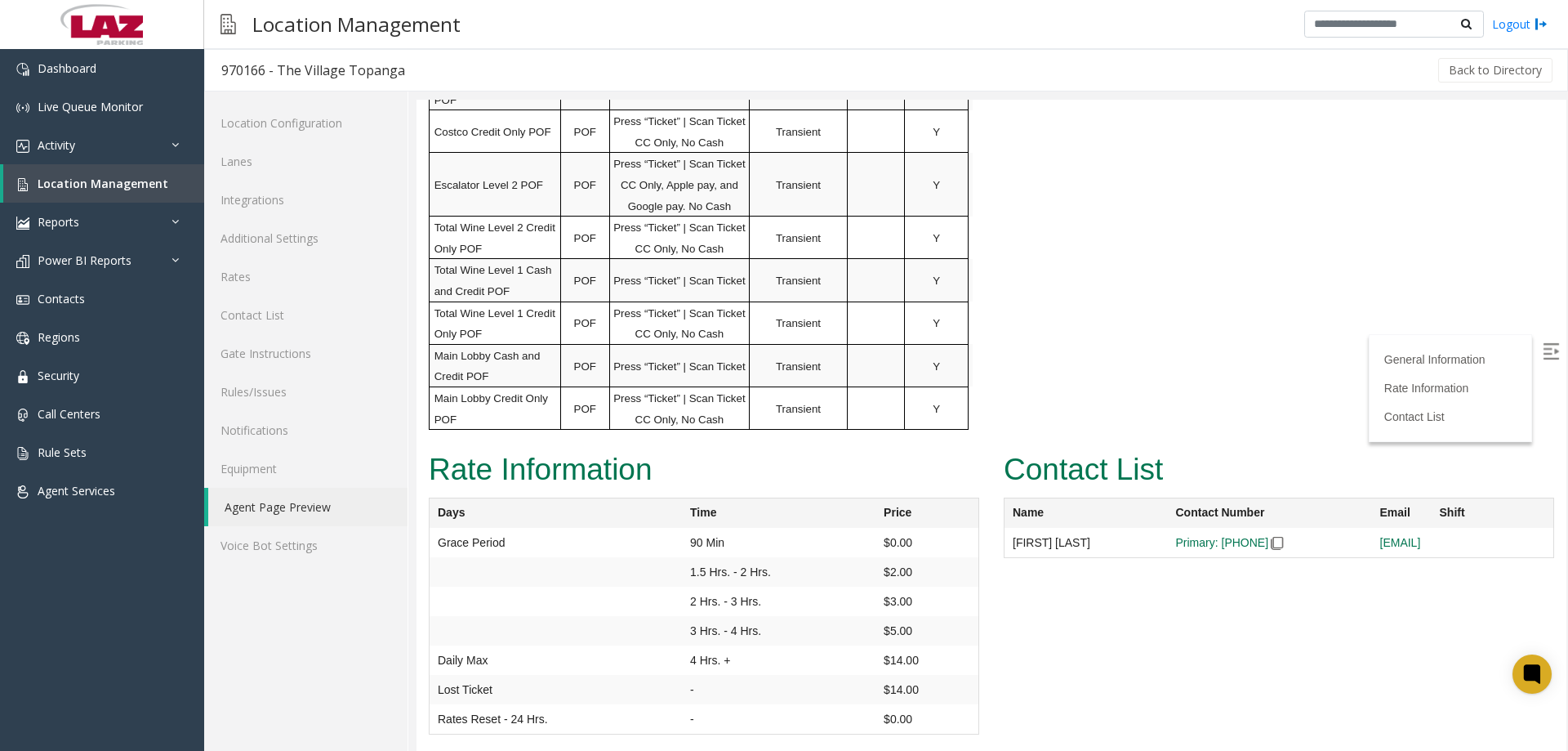 scroll, scrollTop: 2531, scrollLeft: 0, axis: vertical 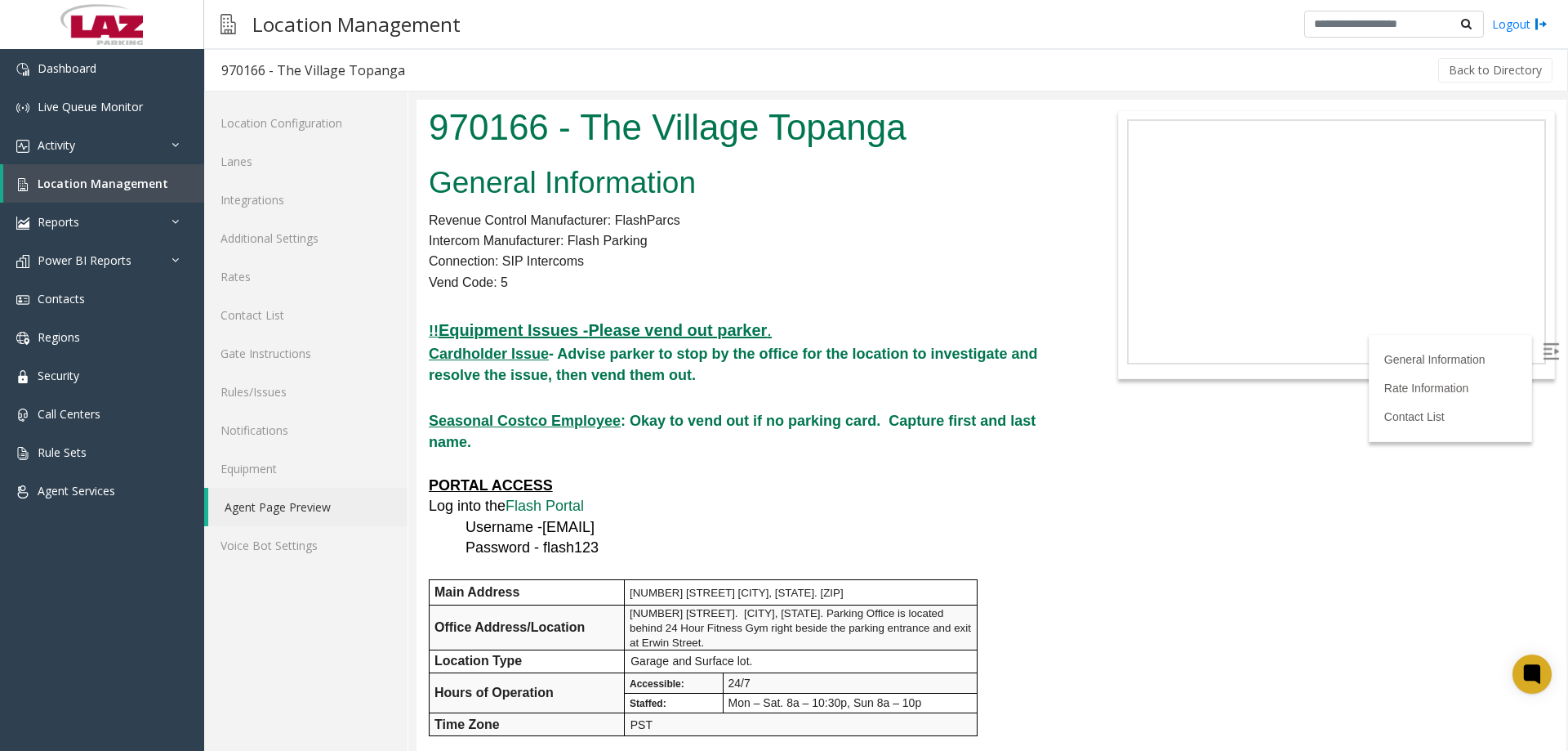 click on "General Information
Revenue Control Manufacturer: FlashParcs
Intercom Manufacturer: Flash Parking Connection: SIP Intercoms Vend Code: 5
!! Equipment Issues -   Please vend out parker . Cardholder Issue  - Advise parker to stop by the office for the
location to investigate and resolve the issue, then vend them out. Seasonal Costco Employee : Okay to vend out if no parking card.  Capture first and last name. PORTAL ACCESS Log into the  Flash Portal           Username -  Agent@LAZTopangaSupport.com           Password - flash123
Main
Address
6220 Topanga Canyon Blvd. Woodland Hills,
CA. 91367
Office
Address/Location
6220 Topanga Canyon Blvd.  Woodland Hills, Ca. 91367. Parking Office
is located behind 24 Hour Fitness Gym right beside the parking entrance and
exit at Erwin Street.
Location
Type
Garage   and Surface lot." at bounding box center (751, 1537) 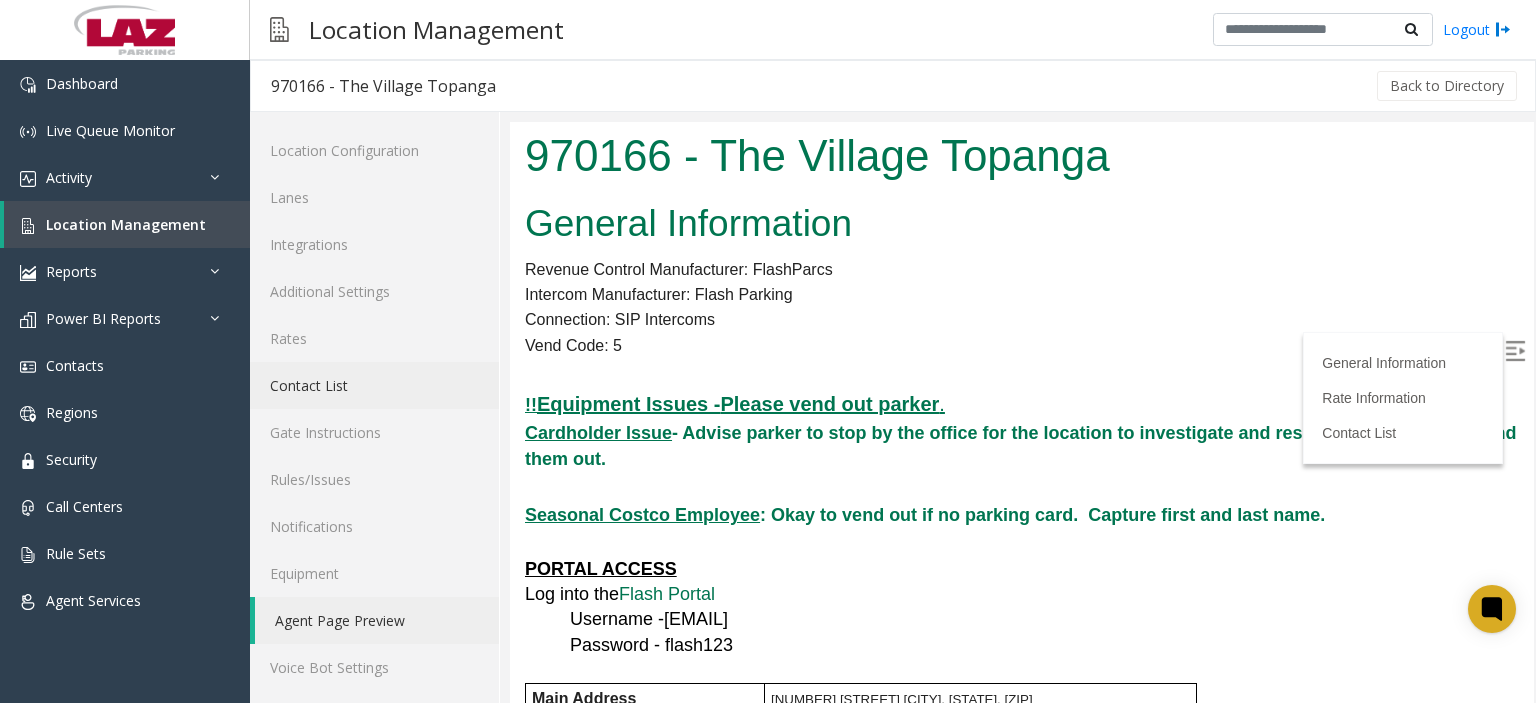 click on "Contact List" 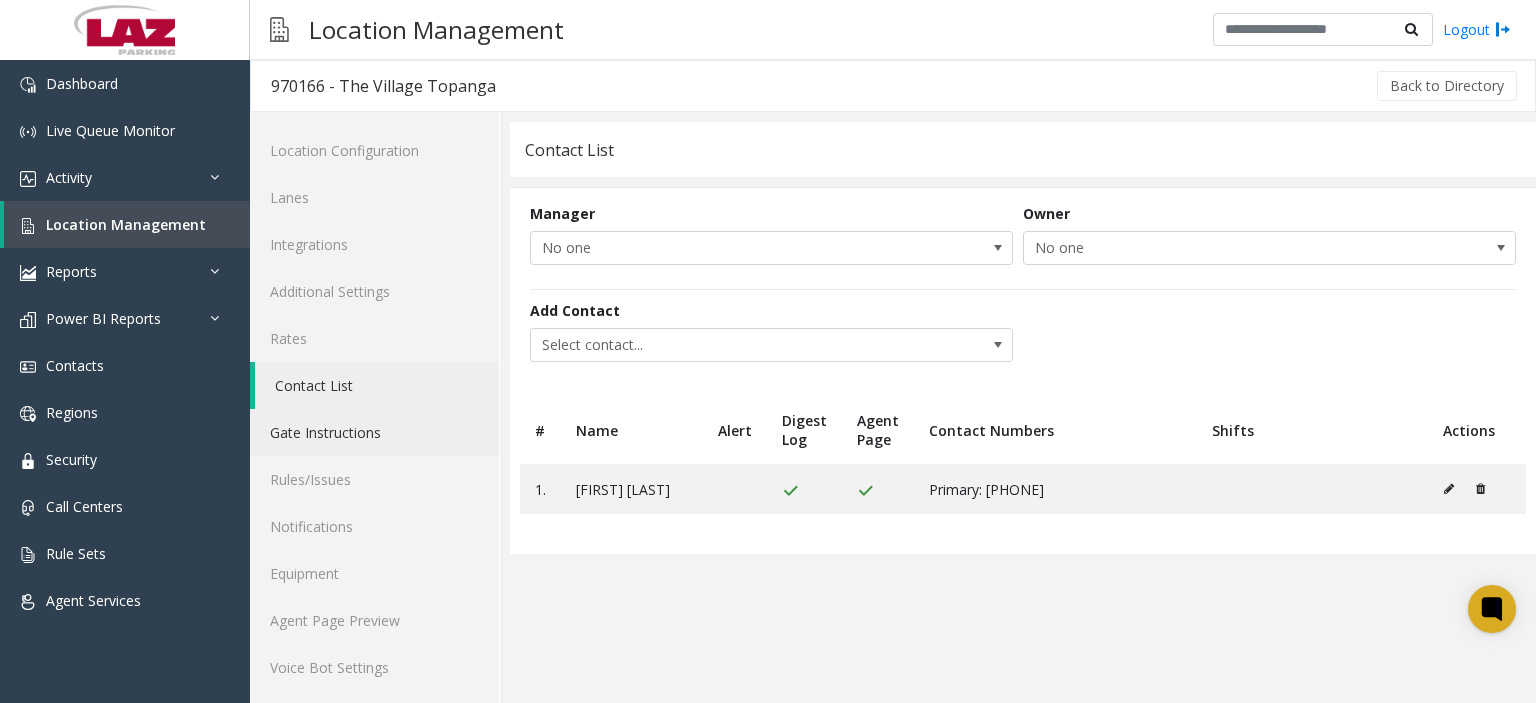 click on "Gate Instructions" 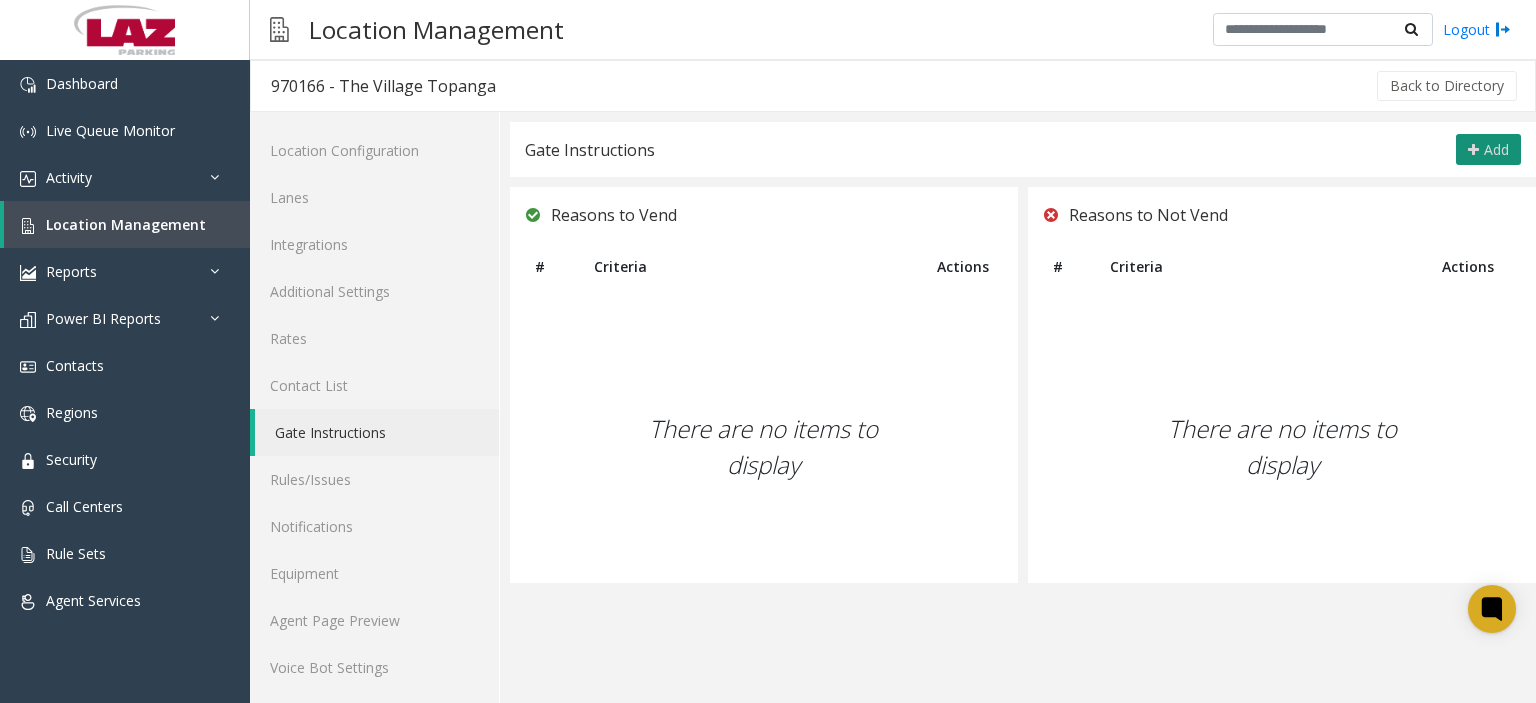 click on "Add" 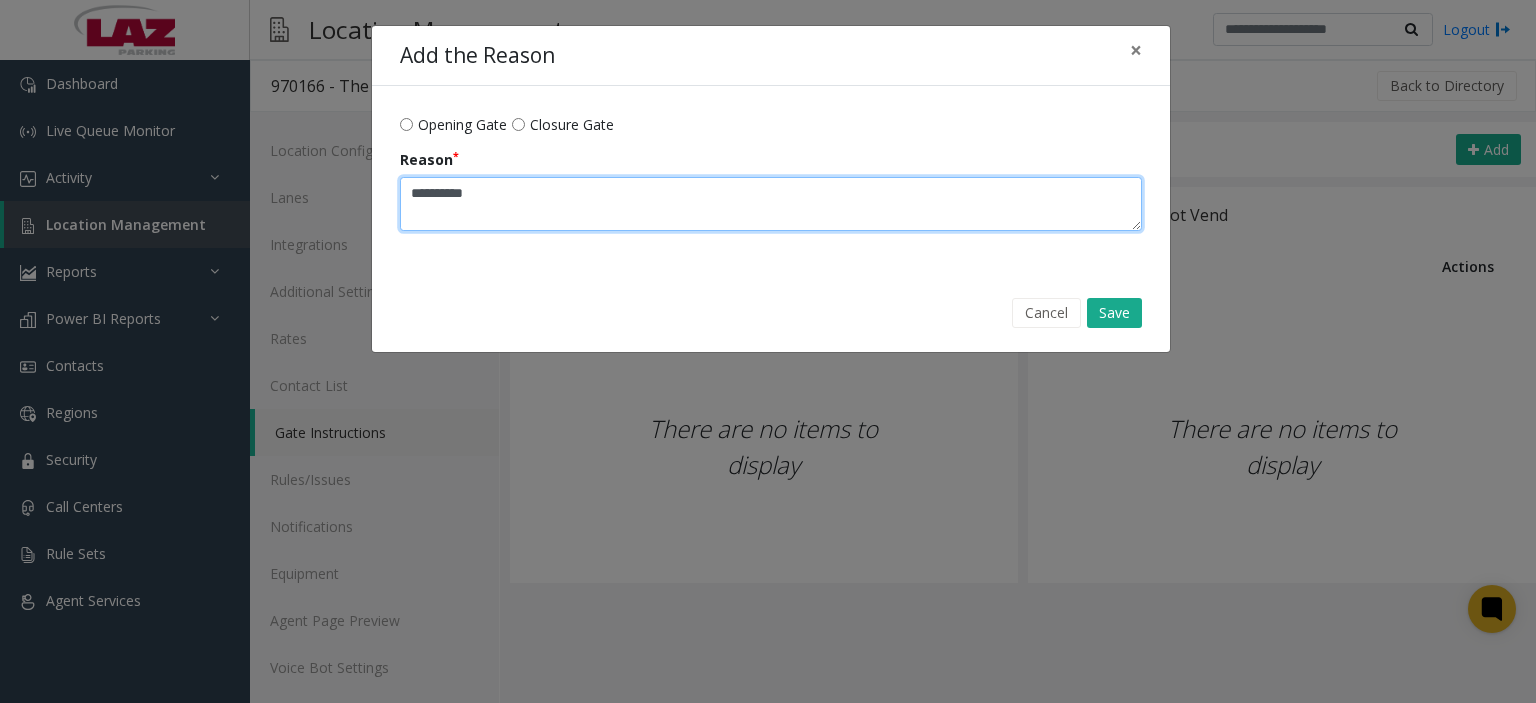 click on "Reason" at bounding box center [771, 204] 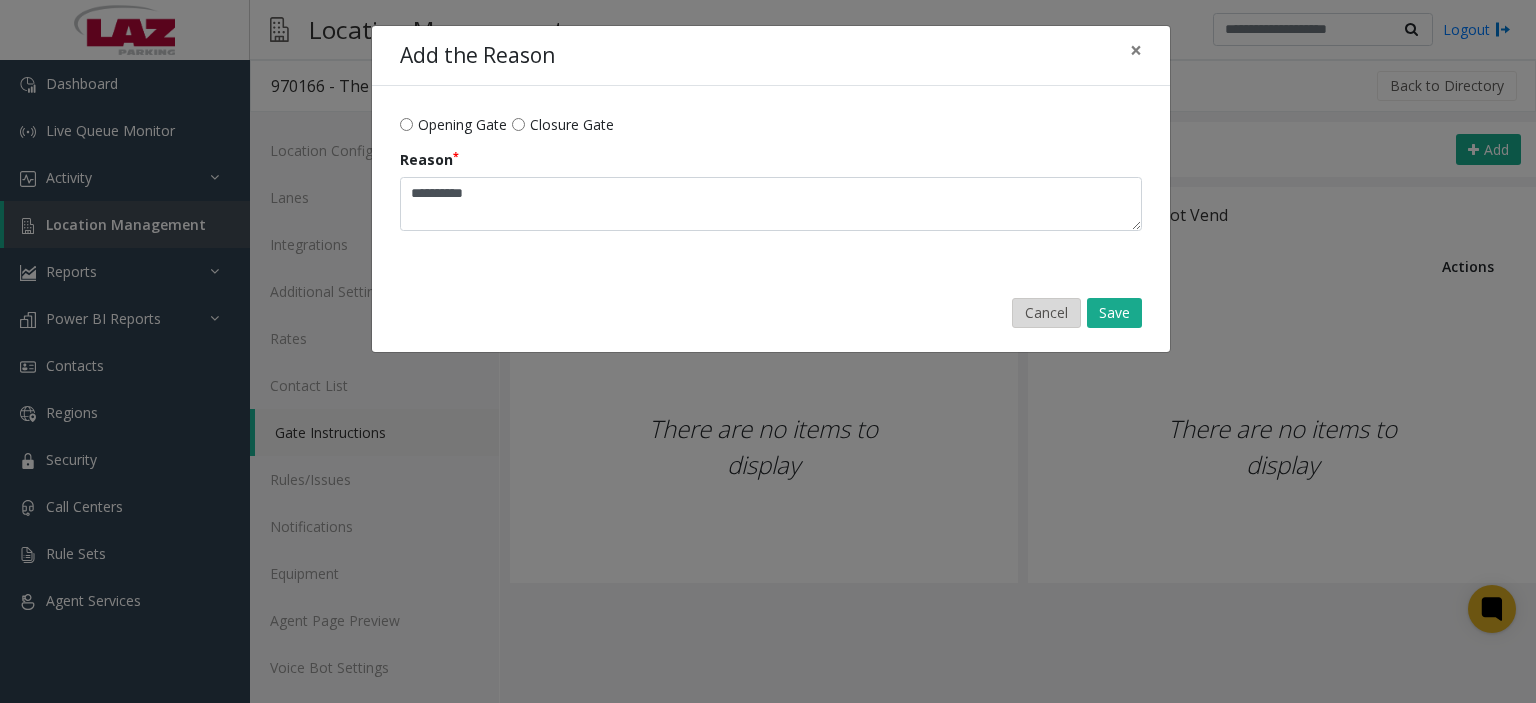 click on "Cancel" 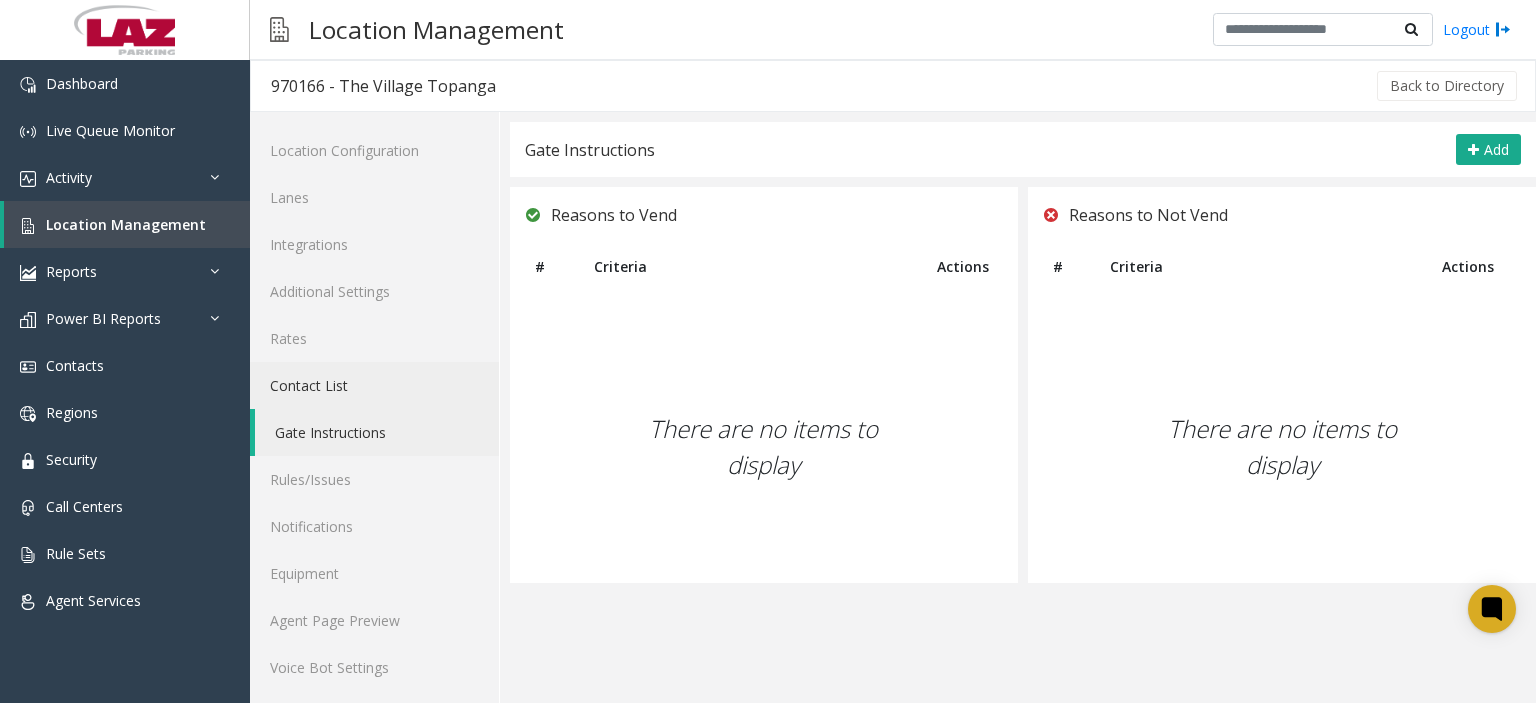 scroll, scrollTop: 2, scrollLeft: 0, axis: vertical 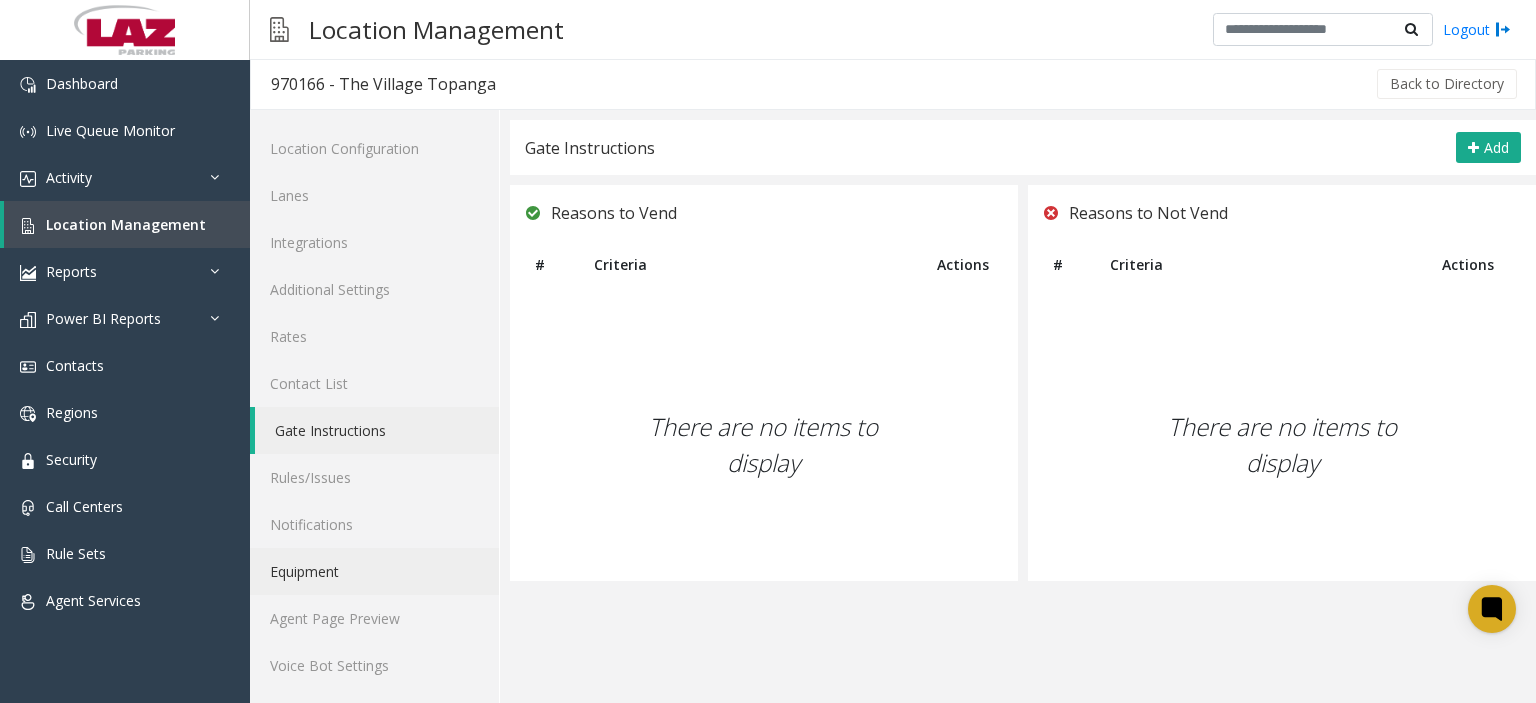 click on "Equipment" 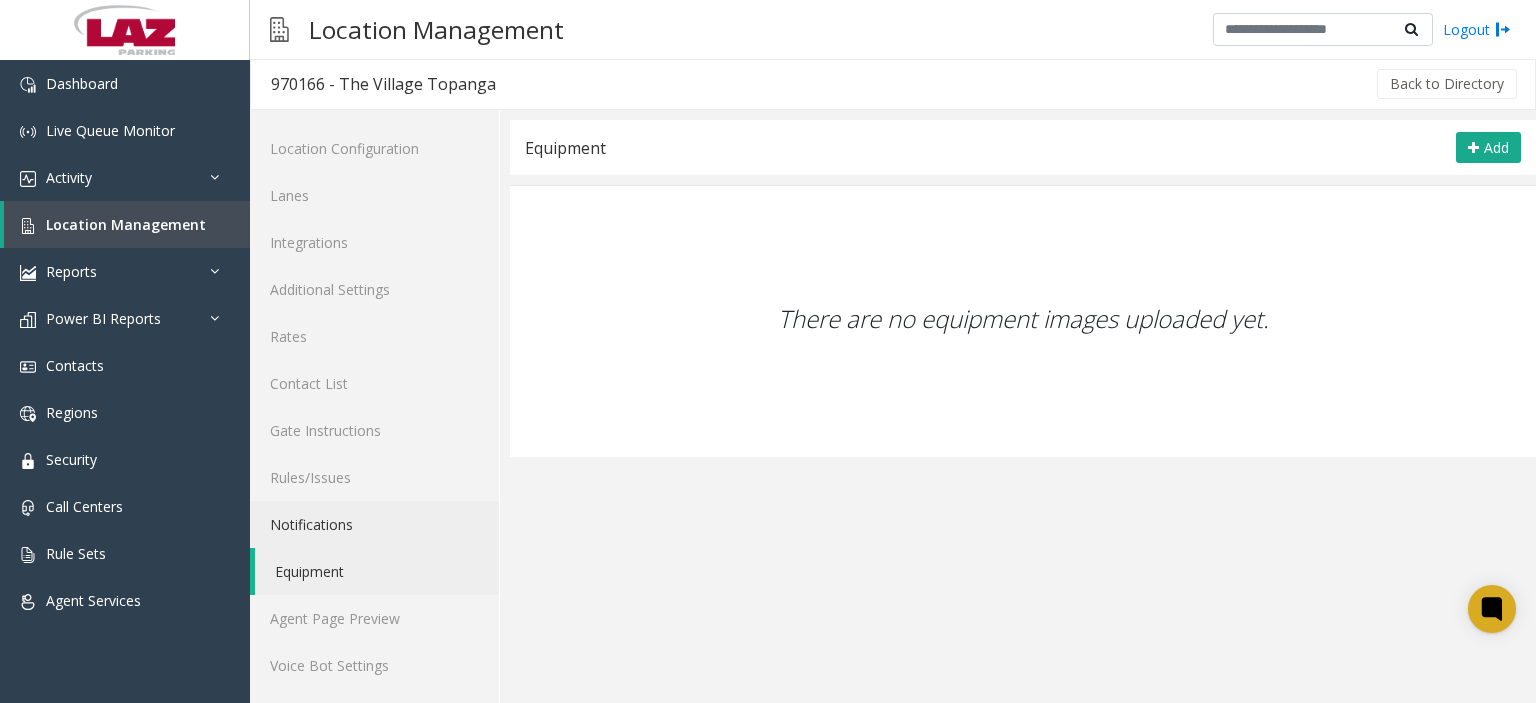 click on "Notifications" 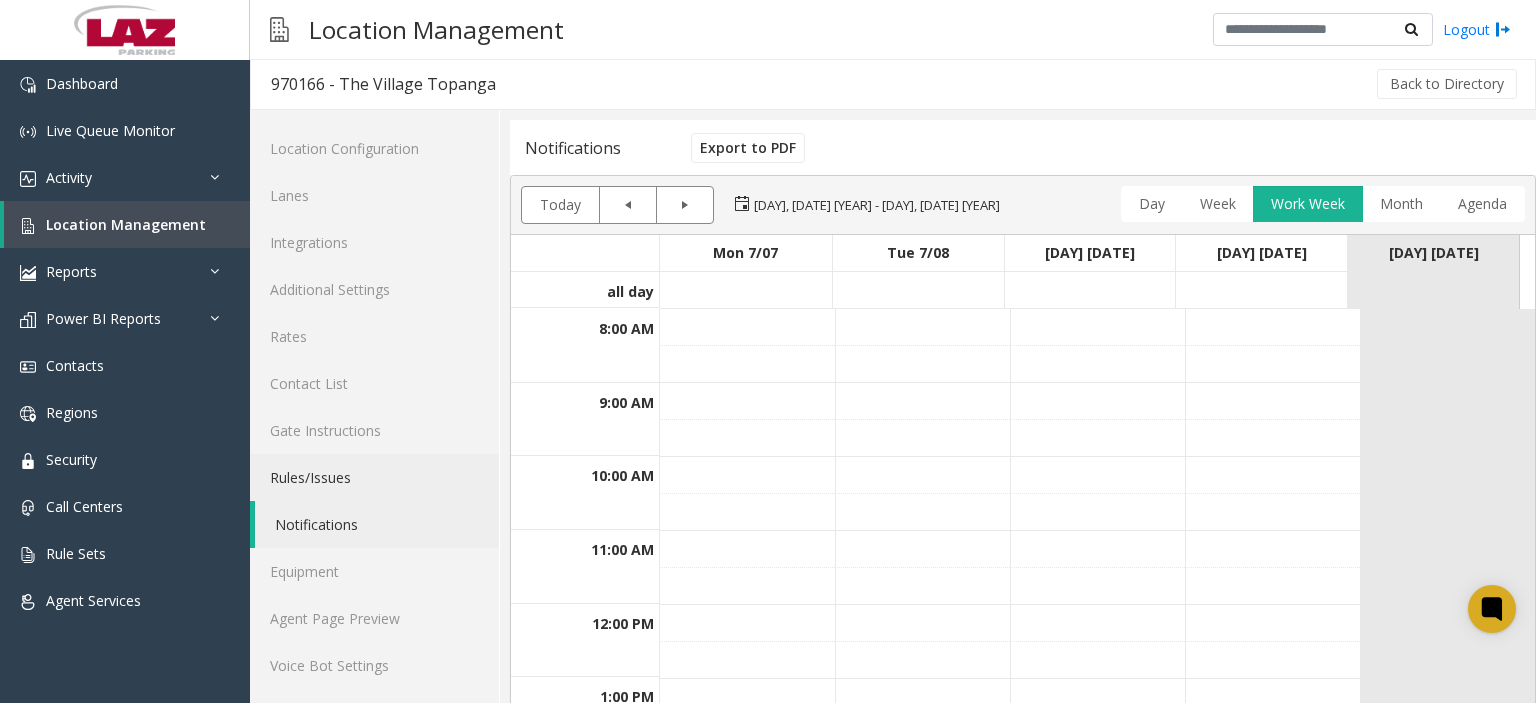 click on "Rules/Issues" 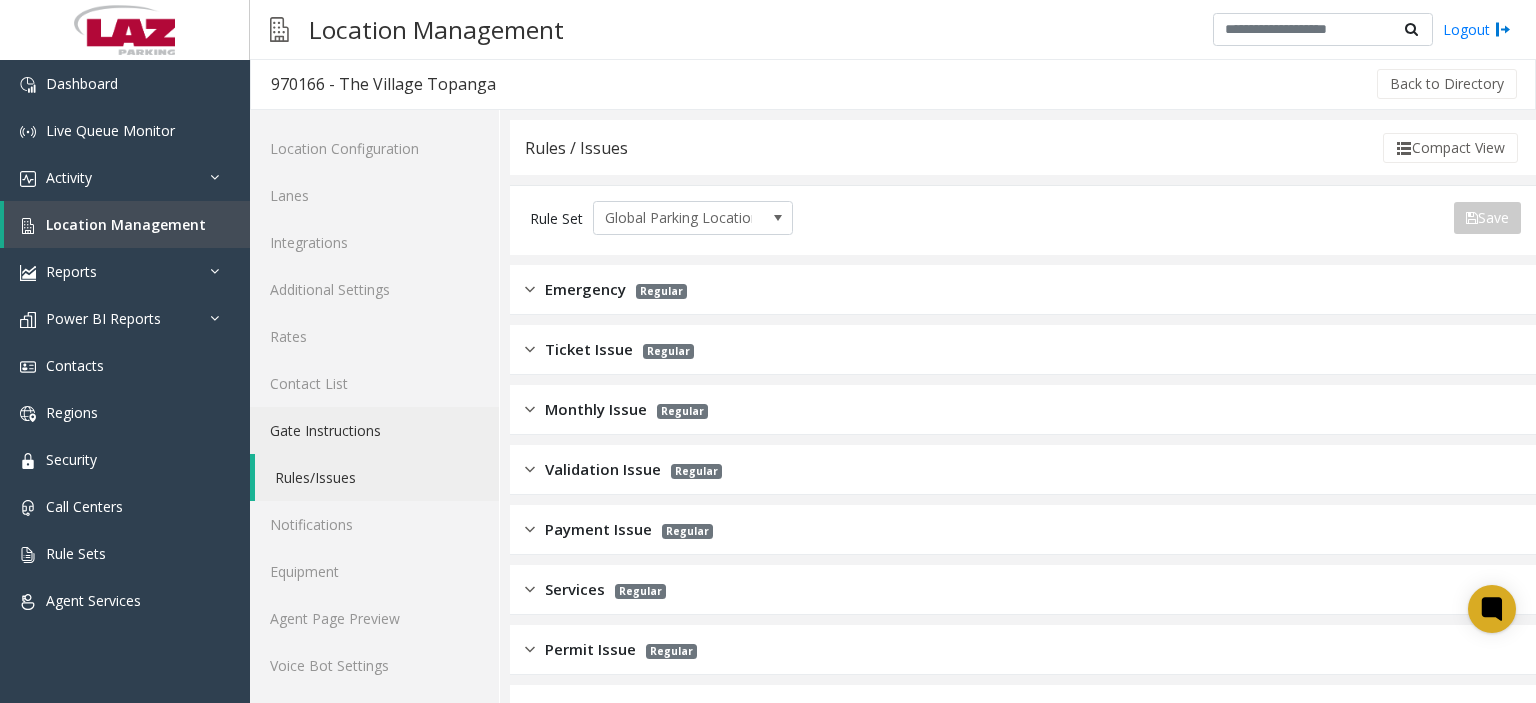 click on "Gate Instructions" 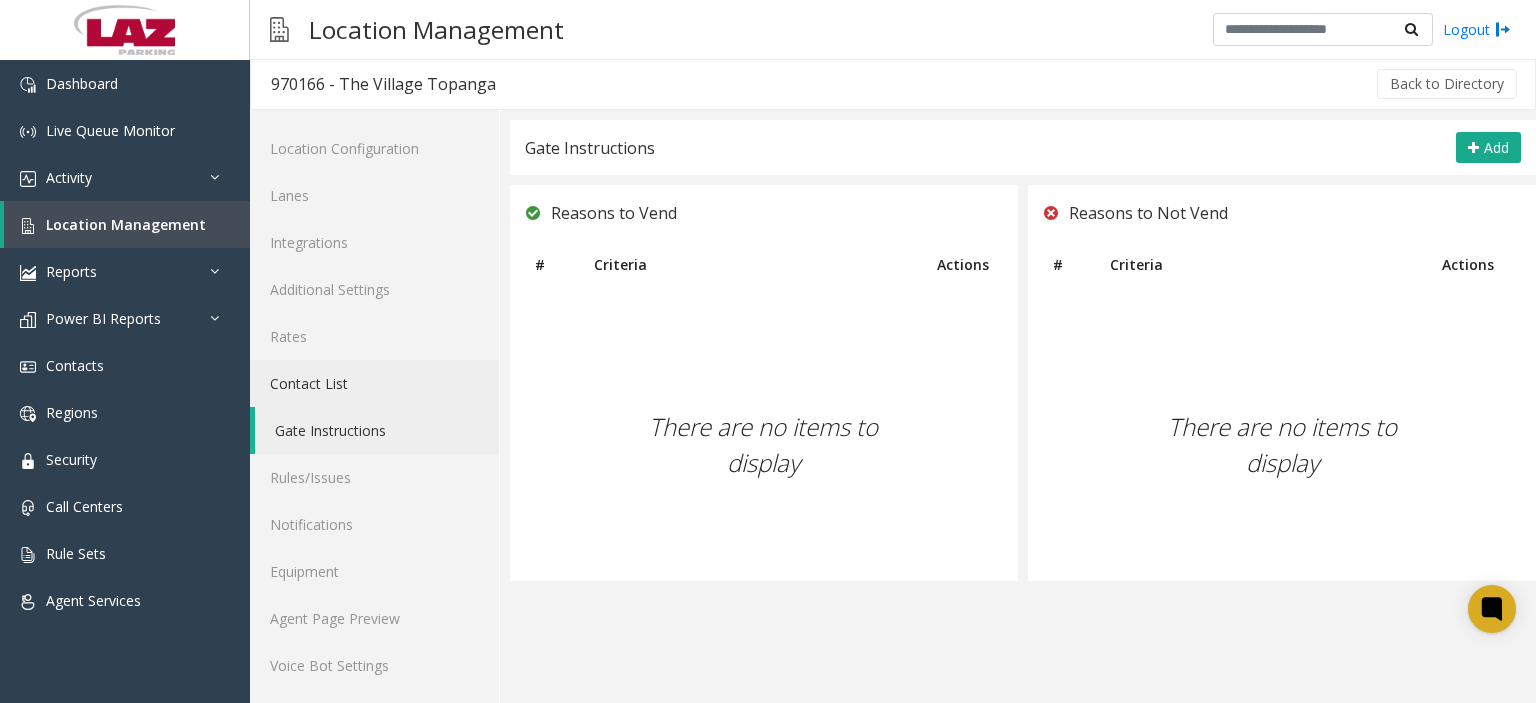 click on "Contact List" 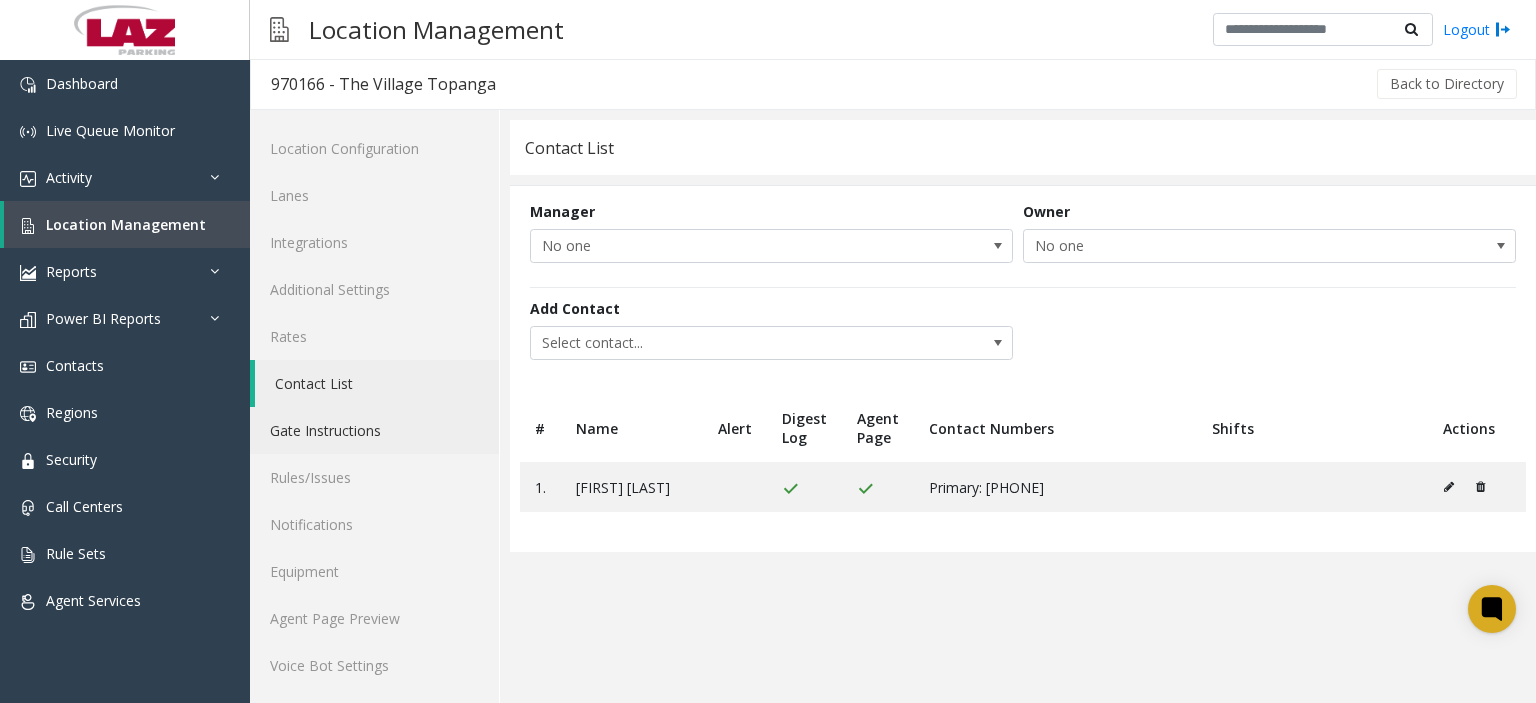 click on "Gate Instructions" 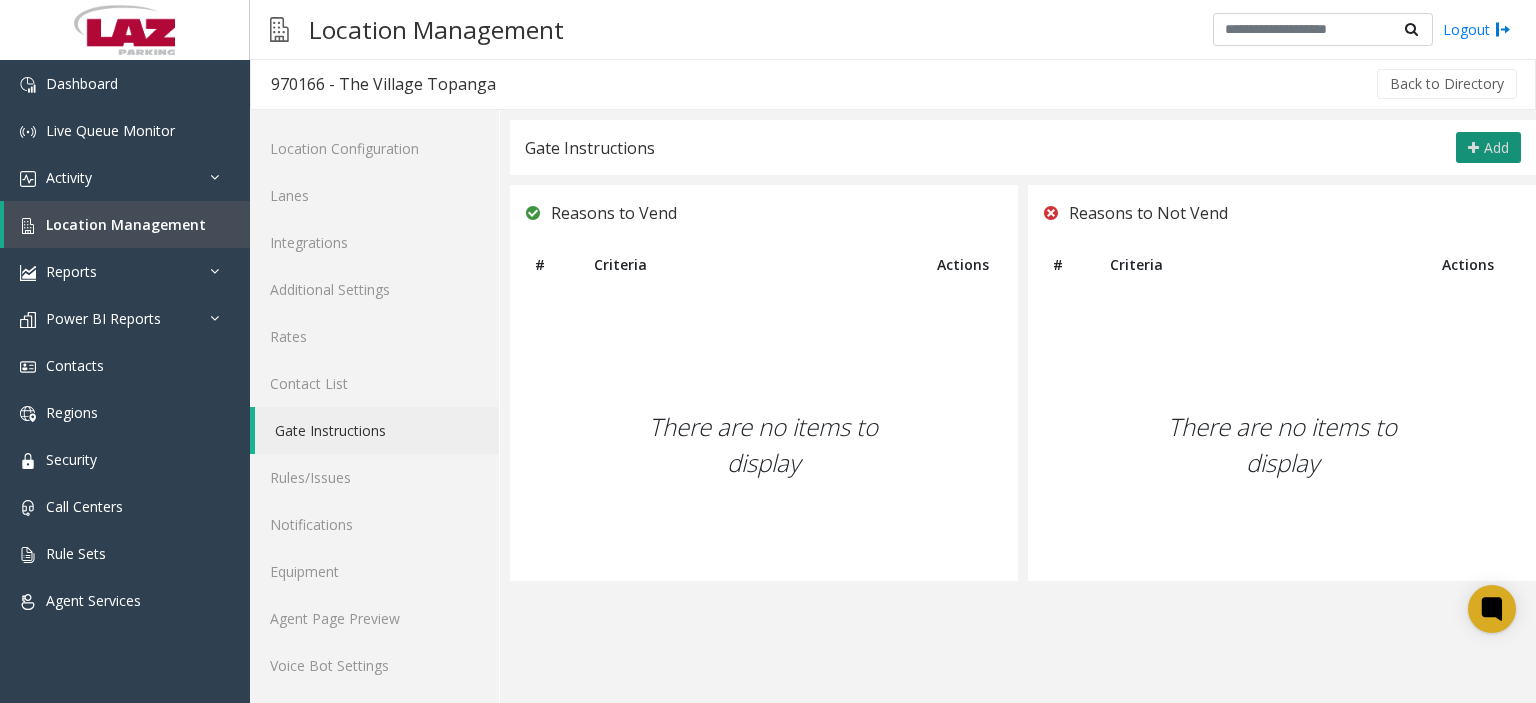 click on "Add" 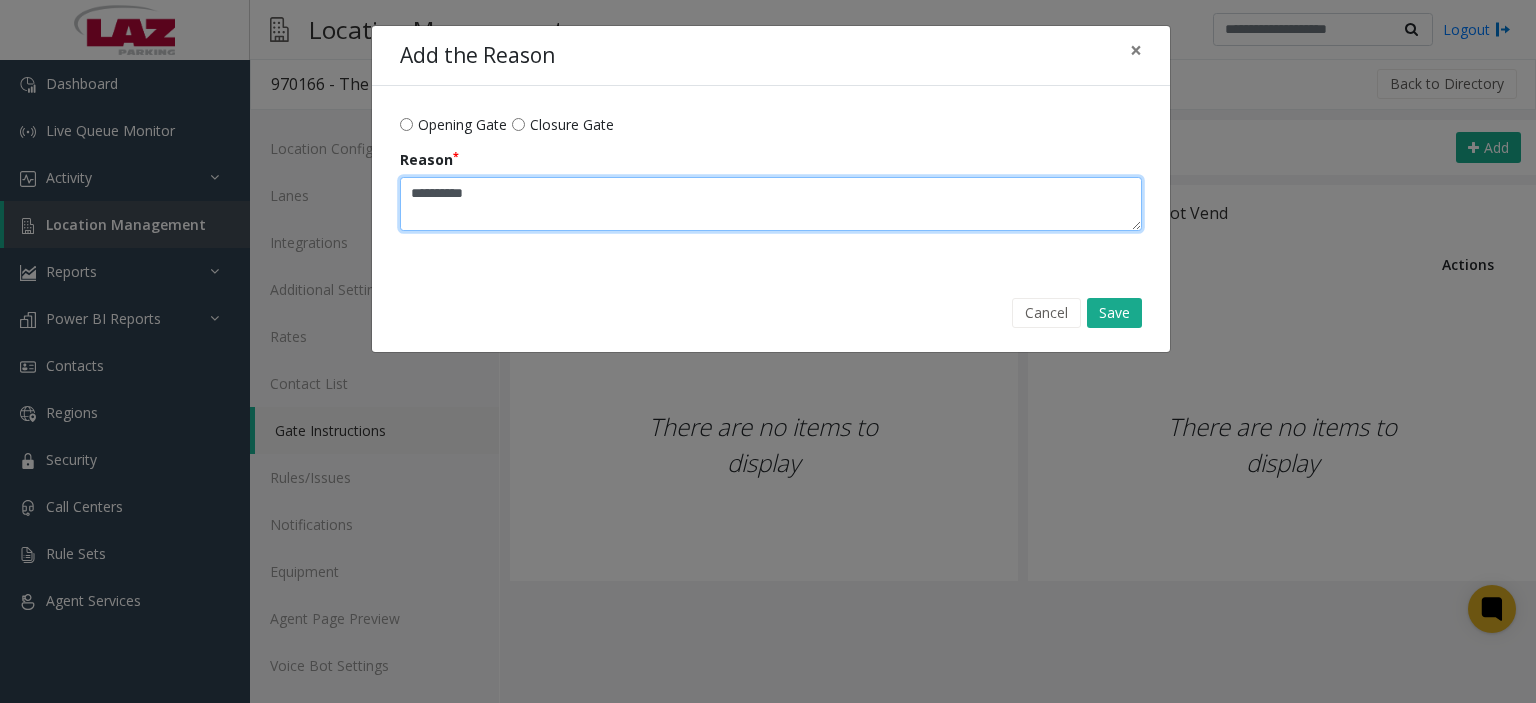 click on "Reason" at bounding box center [771, 204] 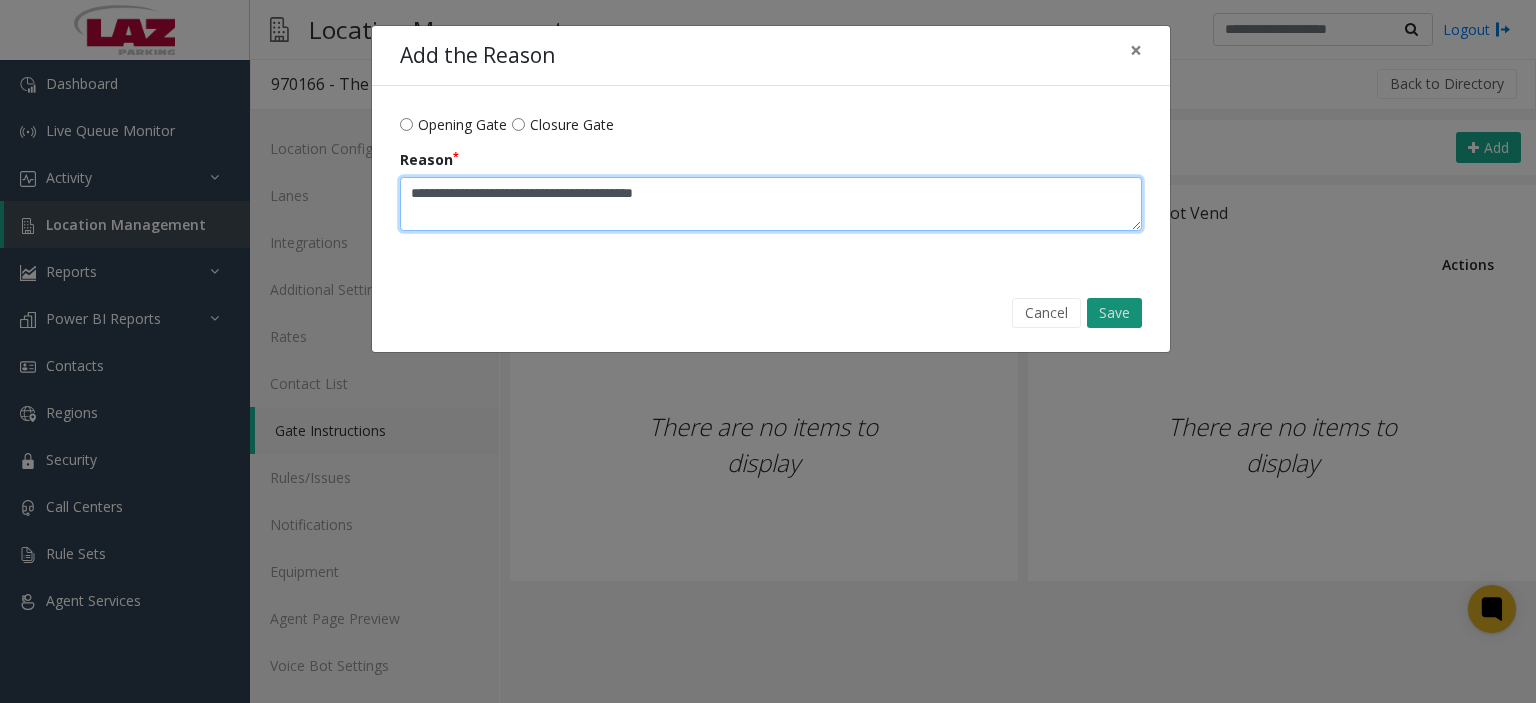 type on "**********" 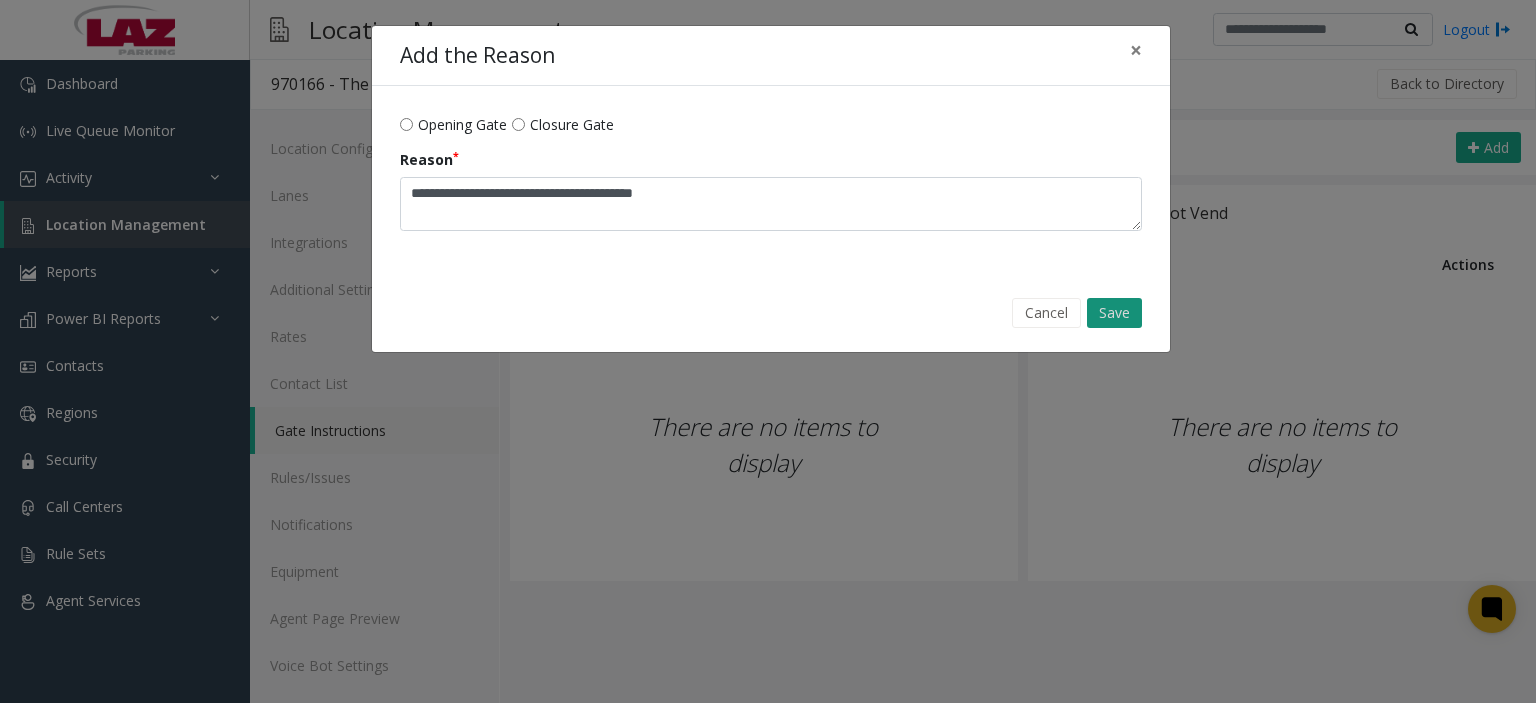 click on "Save" 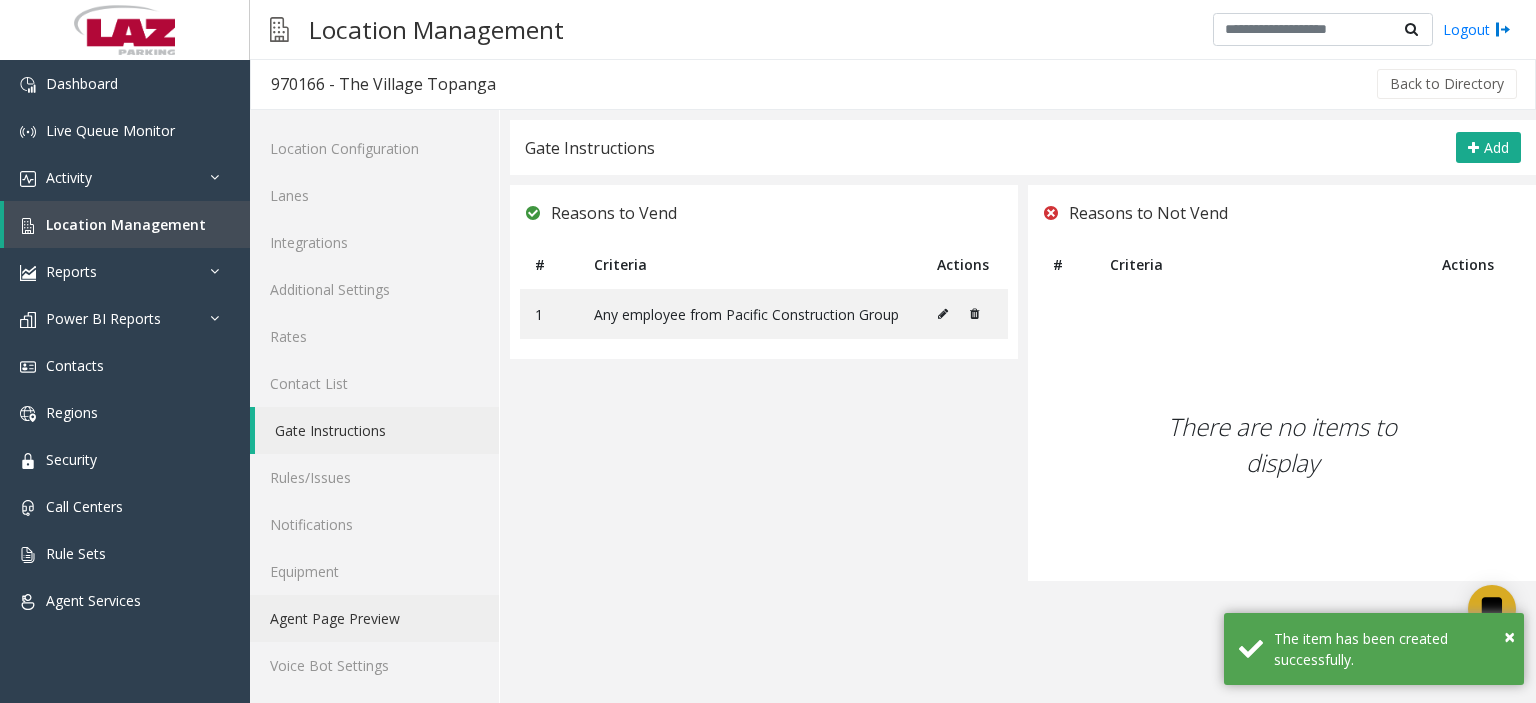 click on "Agent Page Preview" 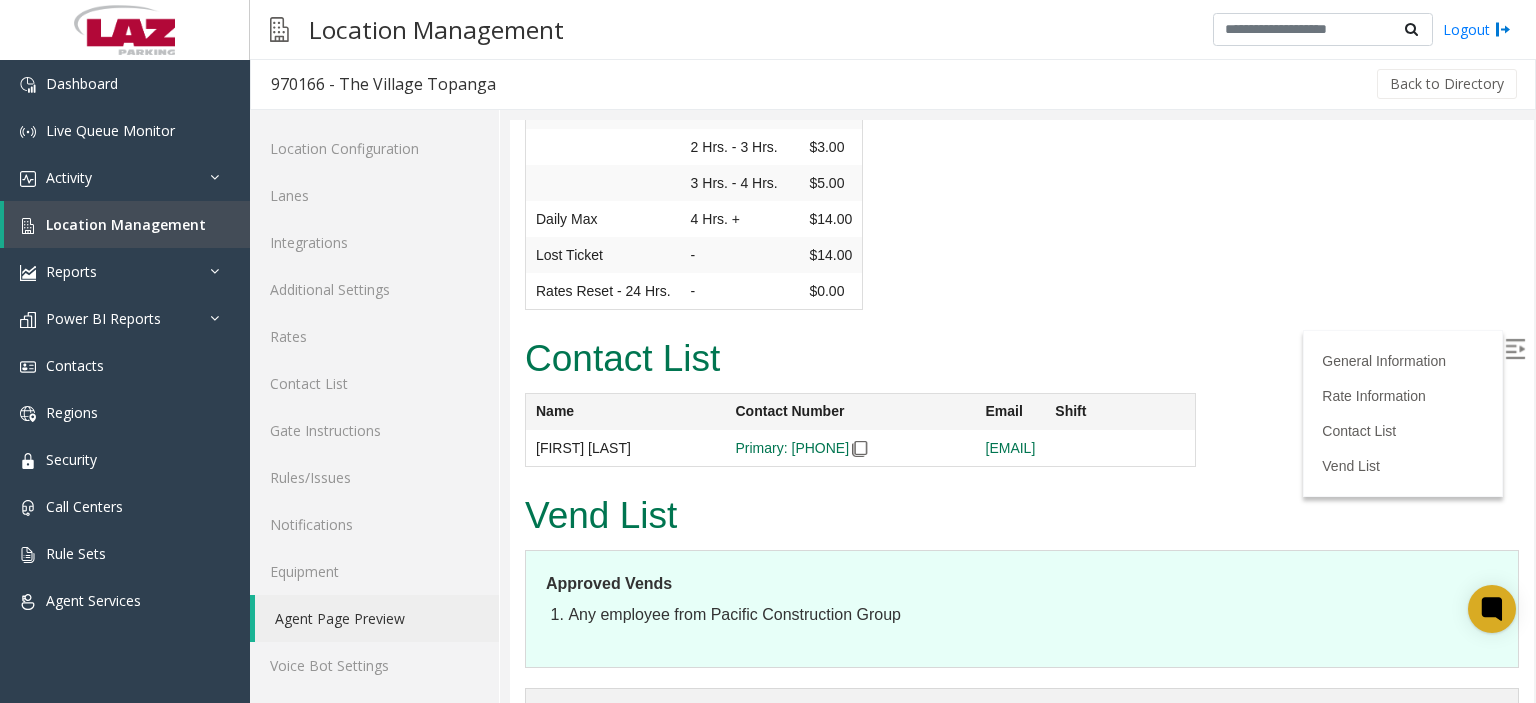 scroll, scrollTop: 4011, scrollLeft: 0, axis: vertical 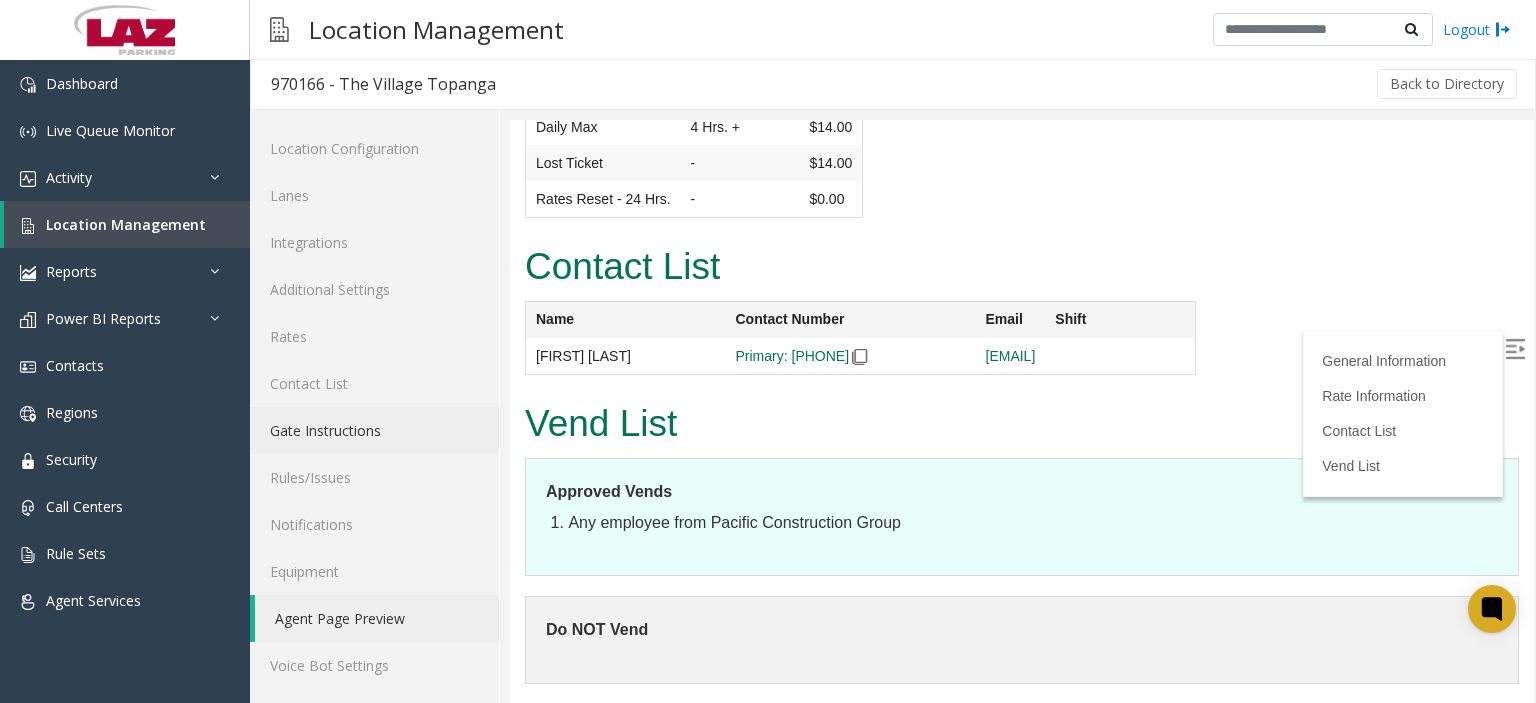 click on "Gate Instructions" 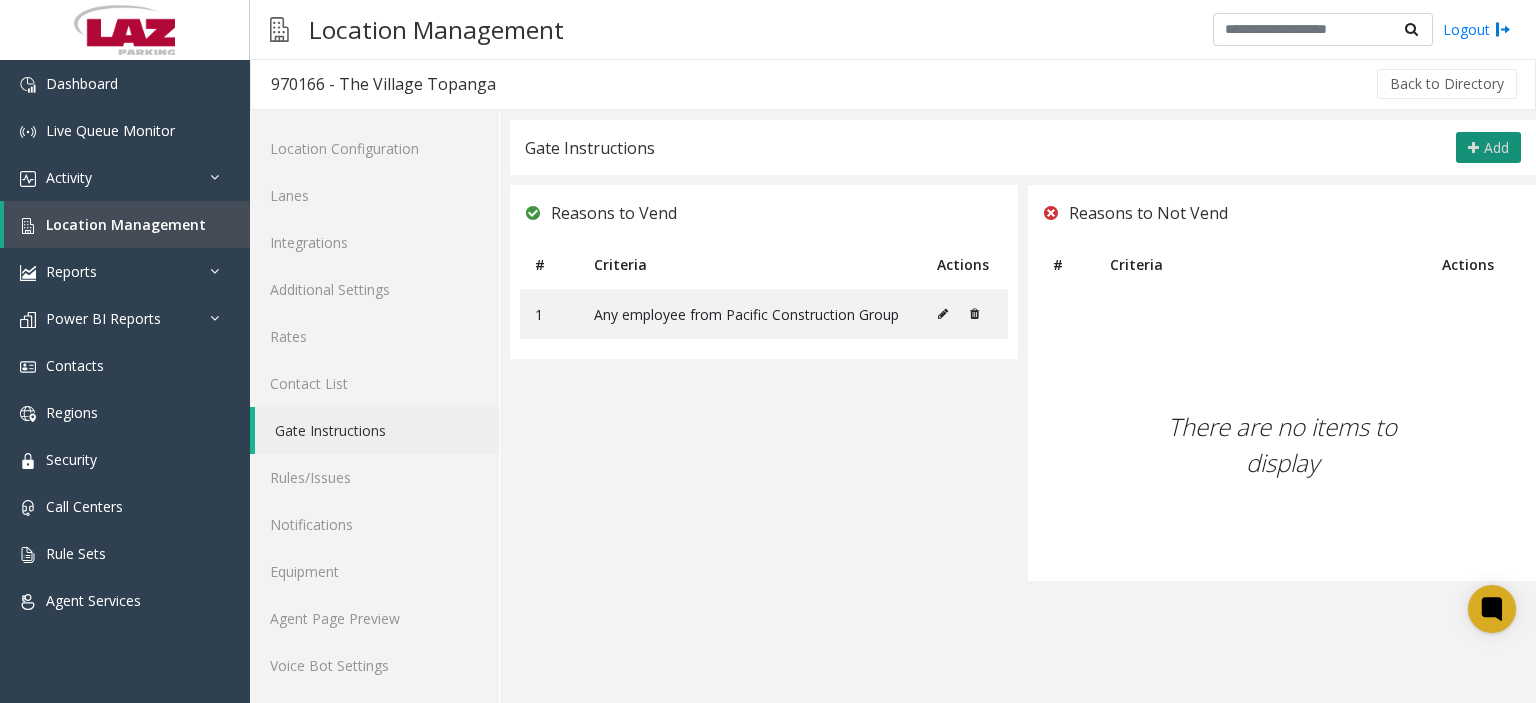 click on "Add" 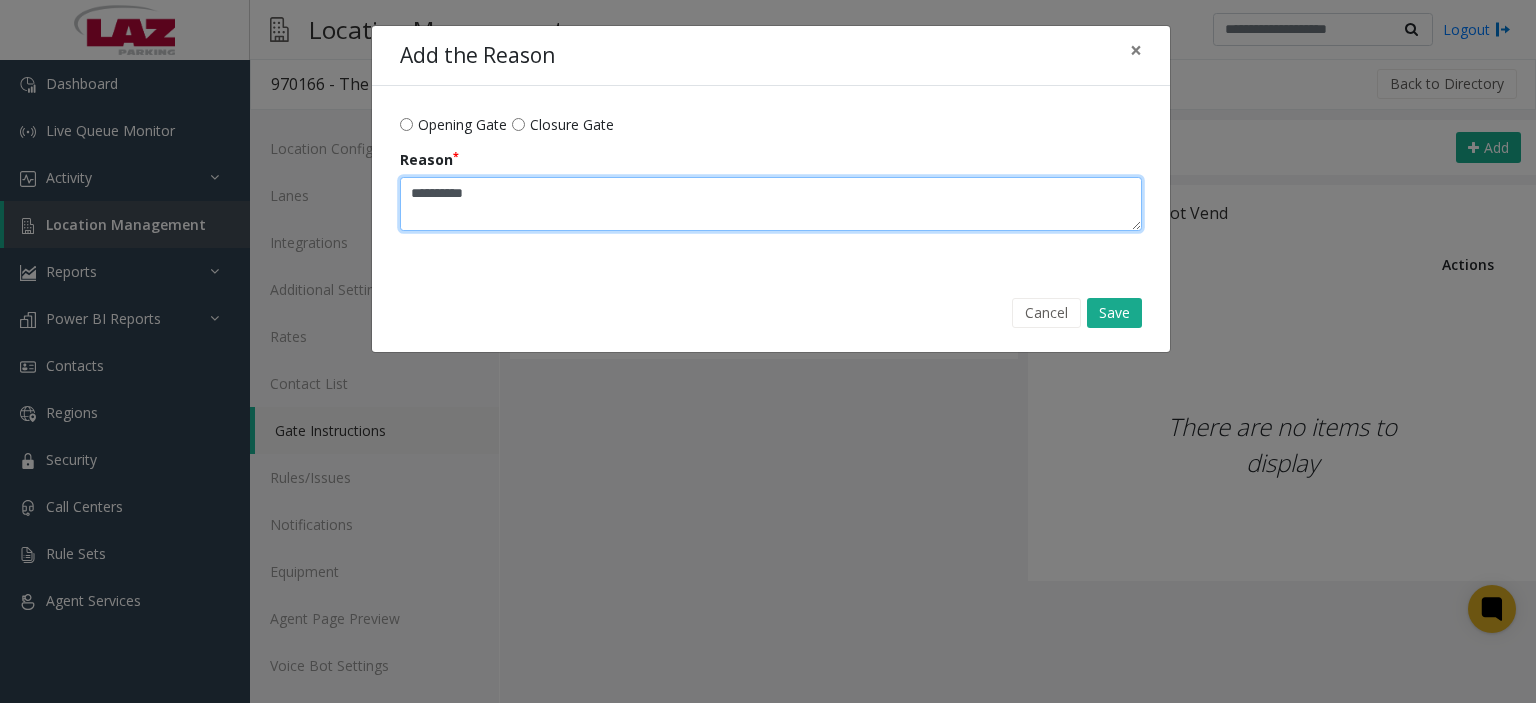 click on "Reason" at bounding box center (771, 204) 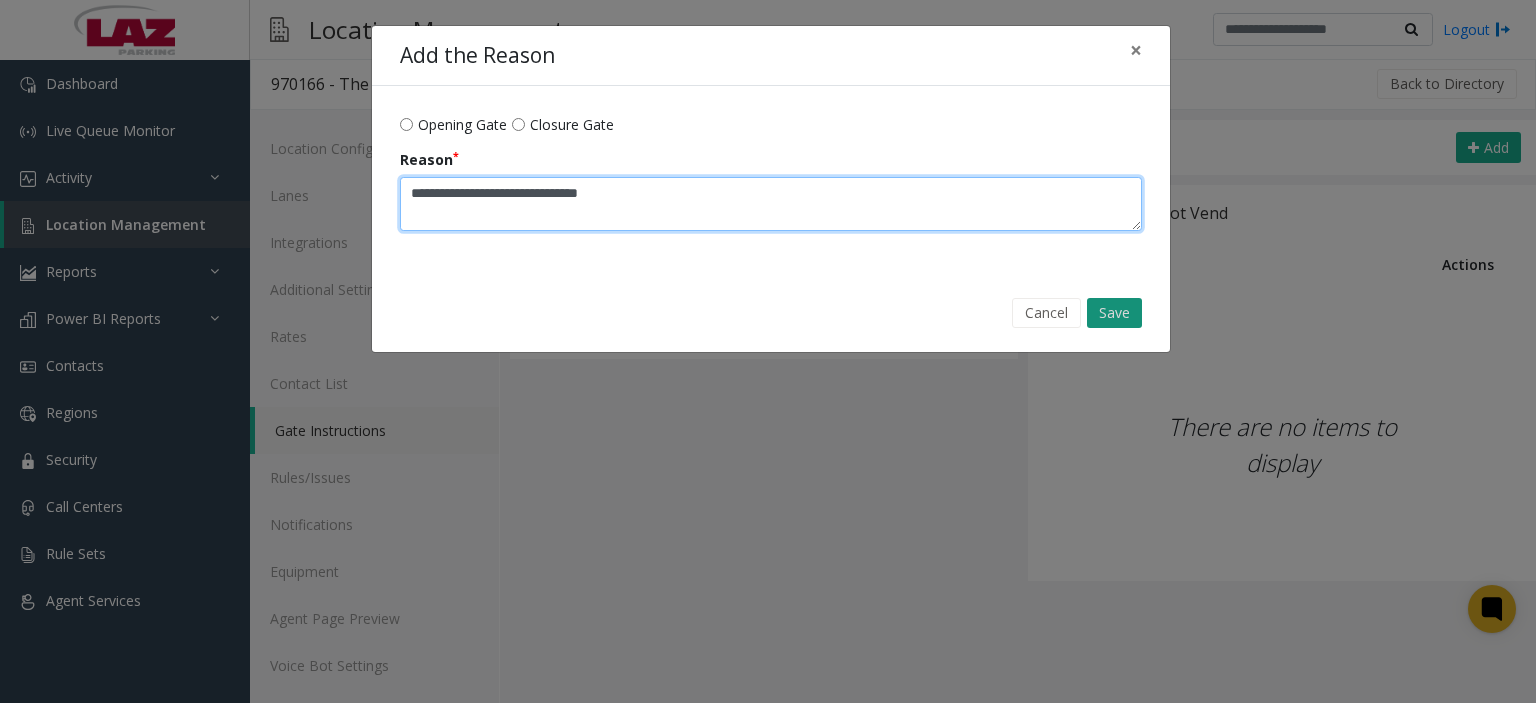 type on "**********" 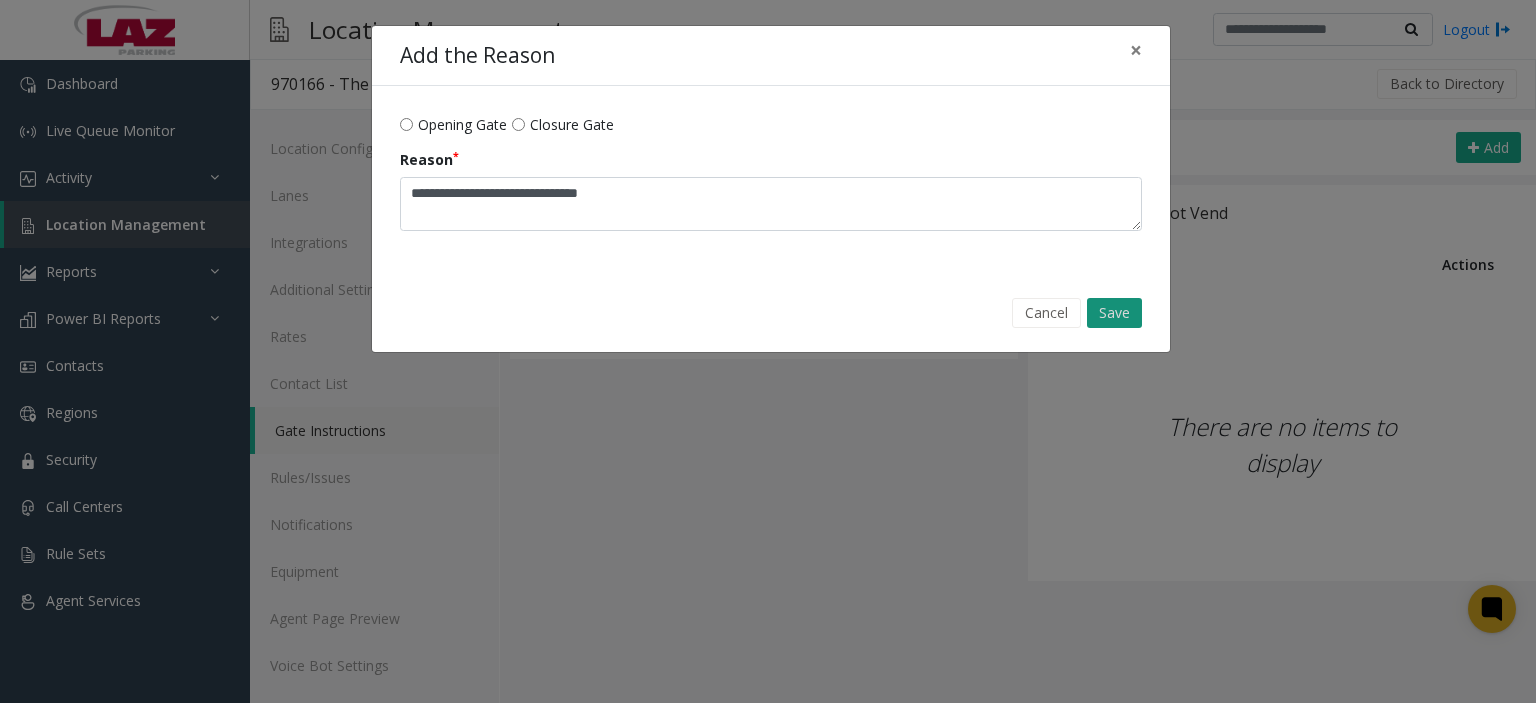 click on "Save" 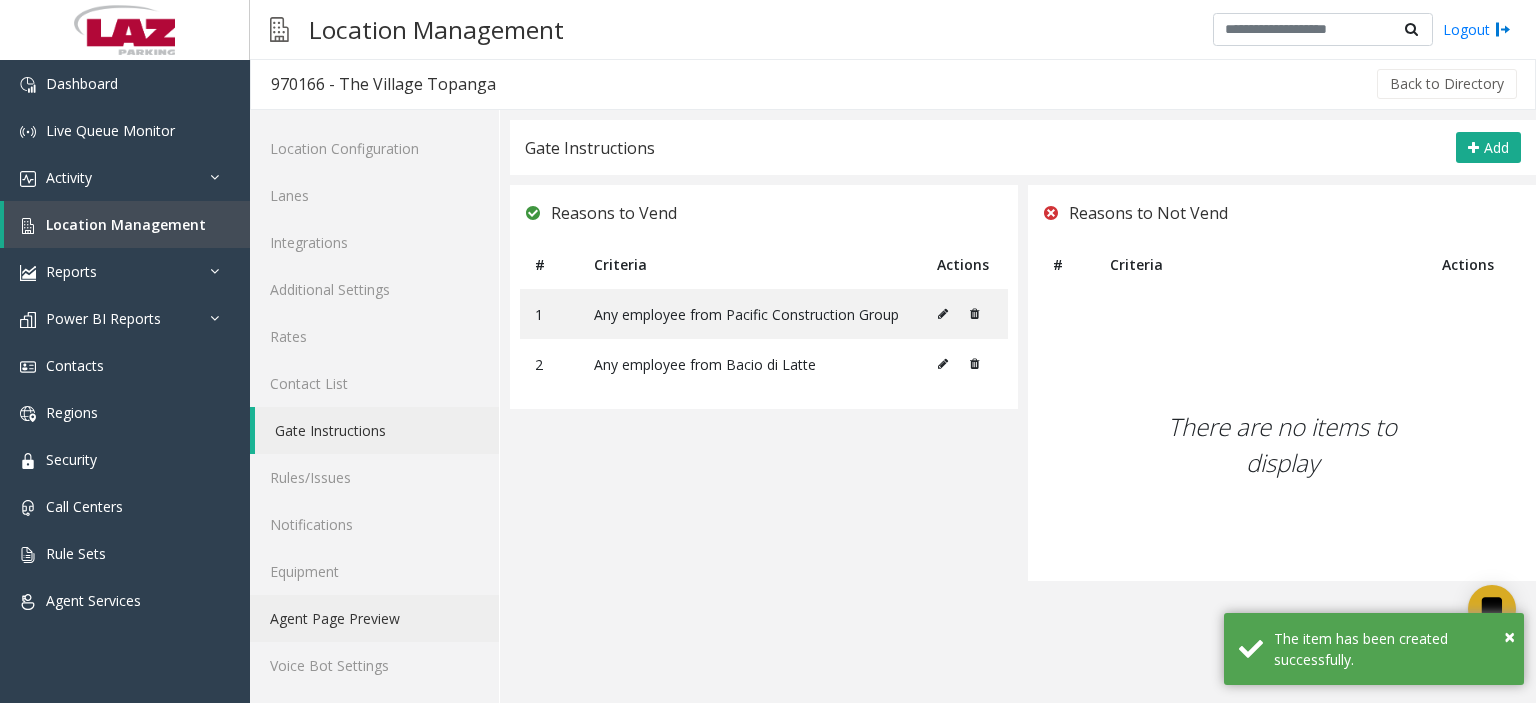 click on "Agent Page Preview" 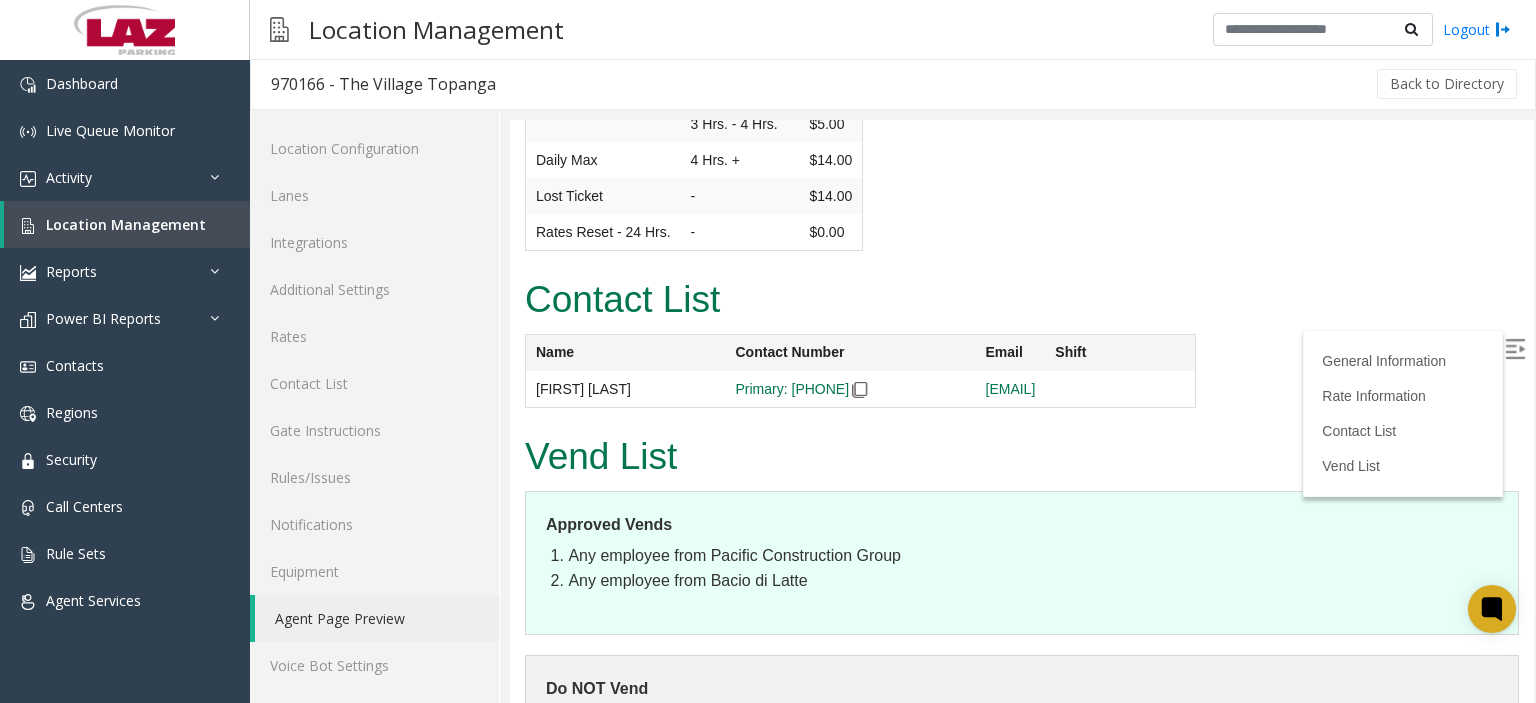scroll, scrollTop: 4036, scrollLeft: 0, axis: vertical 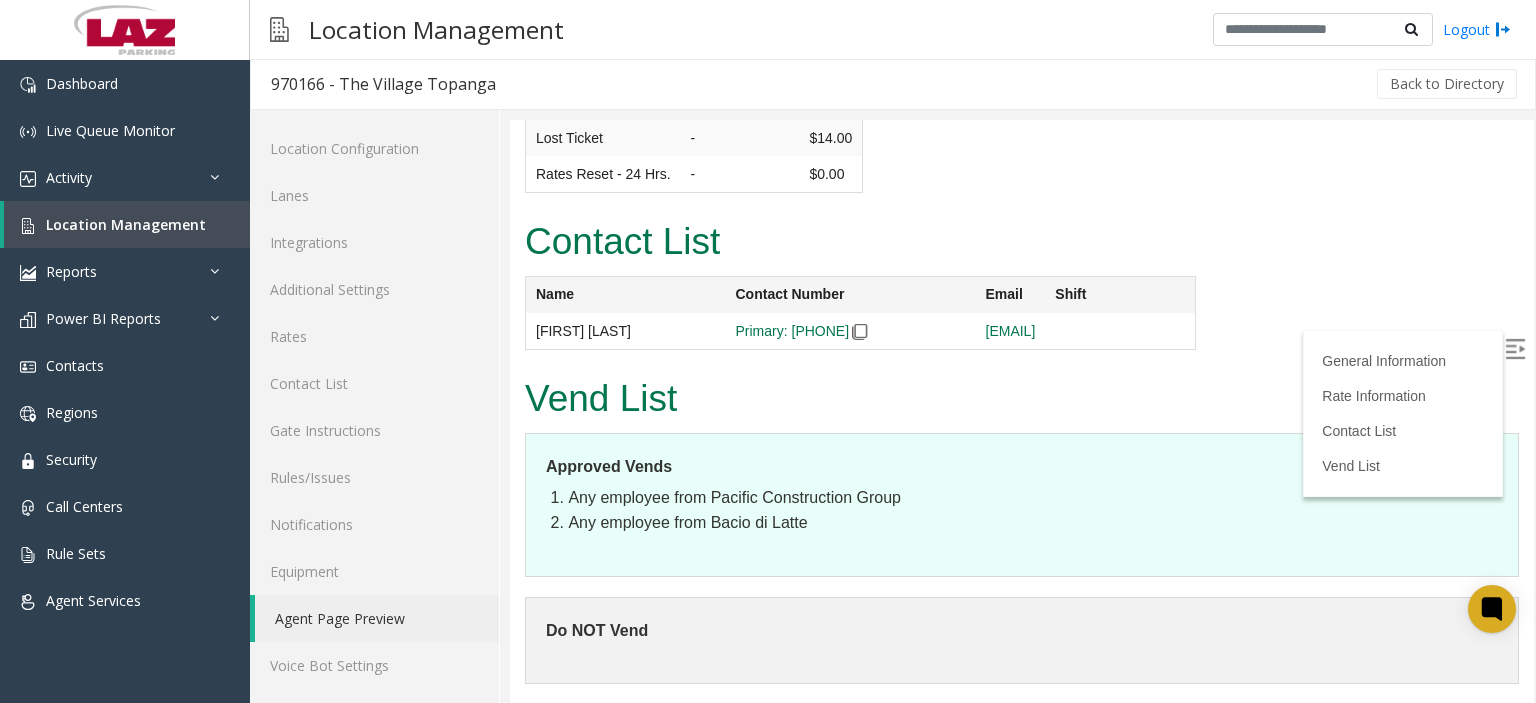 click at bounding box center [1517, 351] 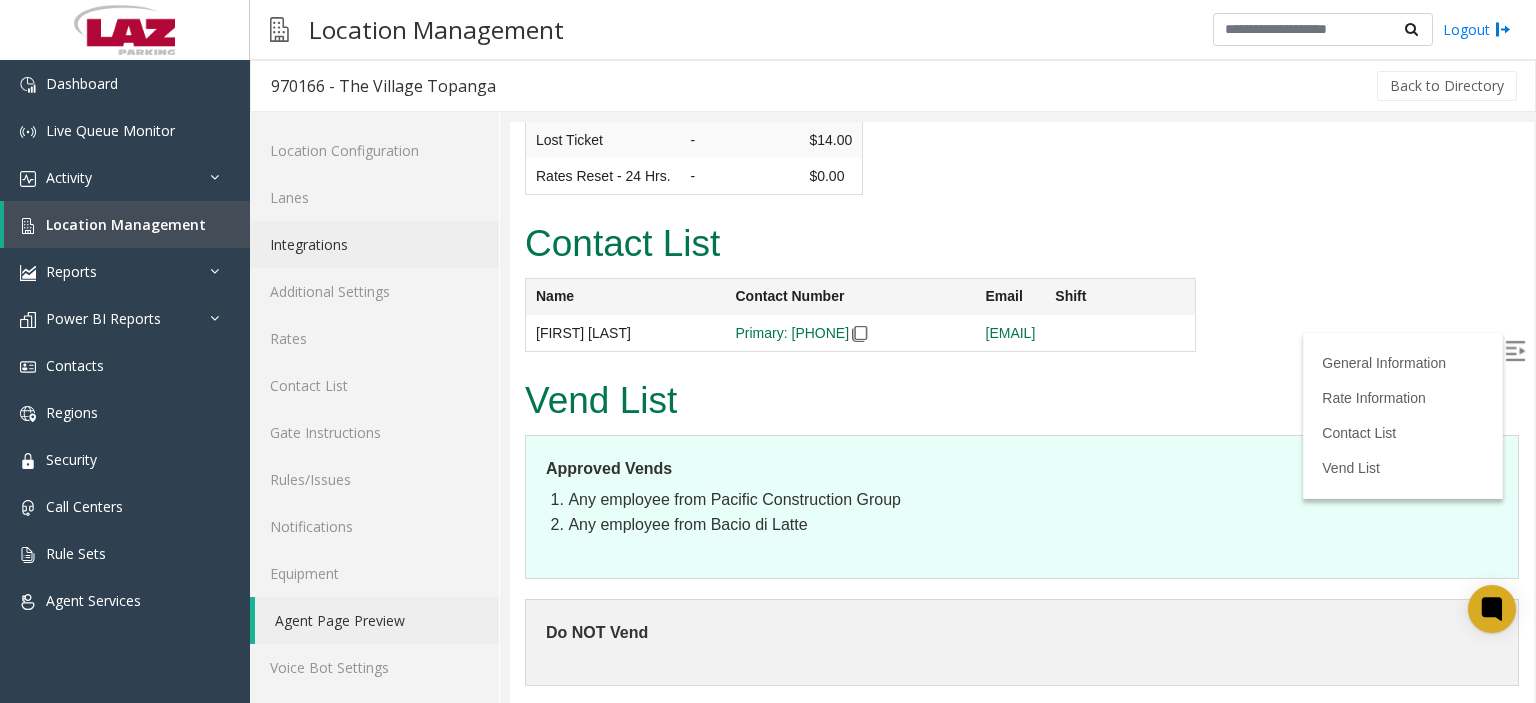 drag, startPoint x: 309, startPoint y: 254, endPoint x: 316, endPoint y: 265, distance: 13.038404 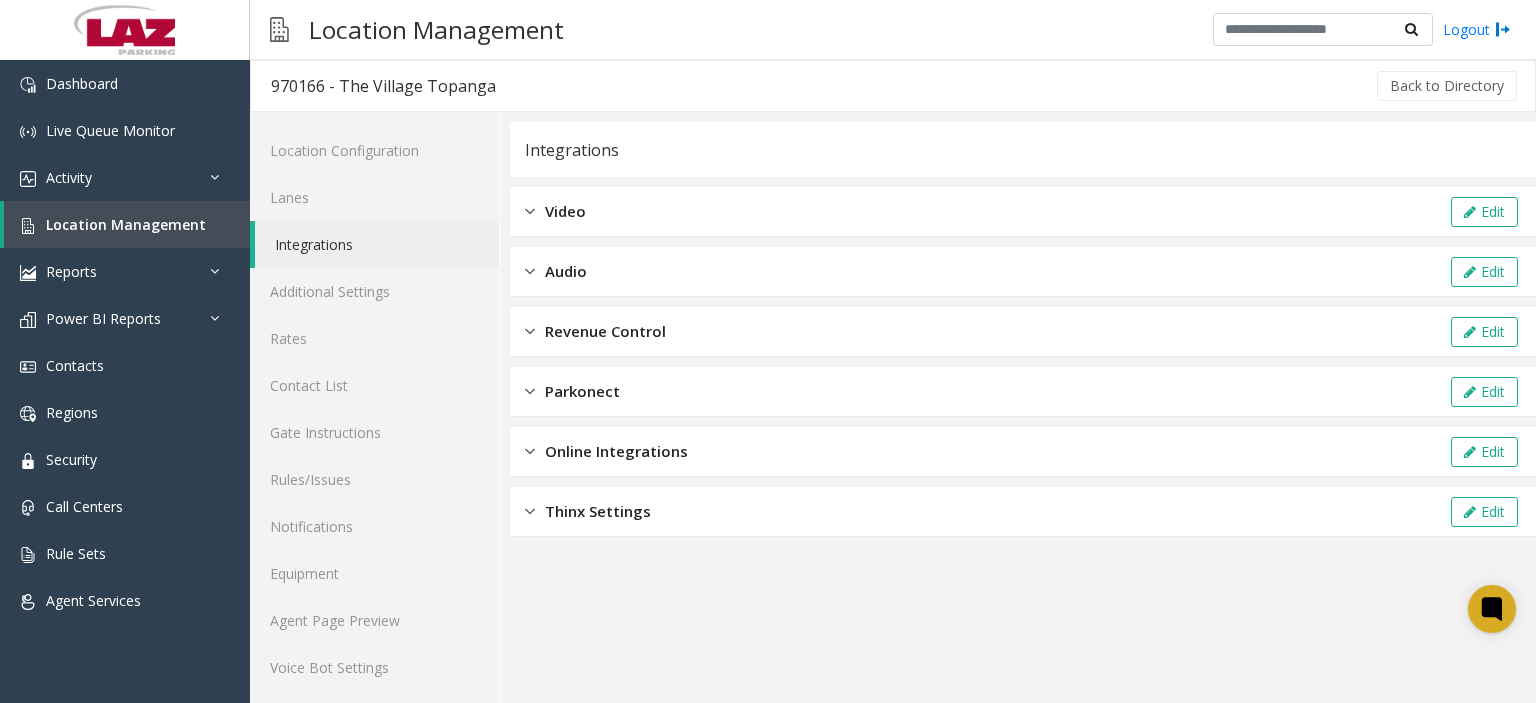 click 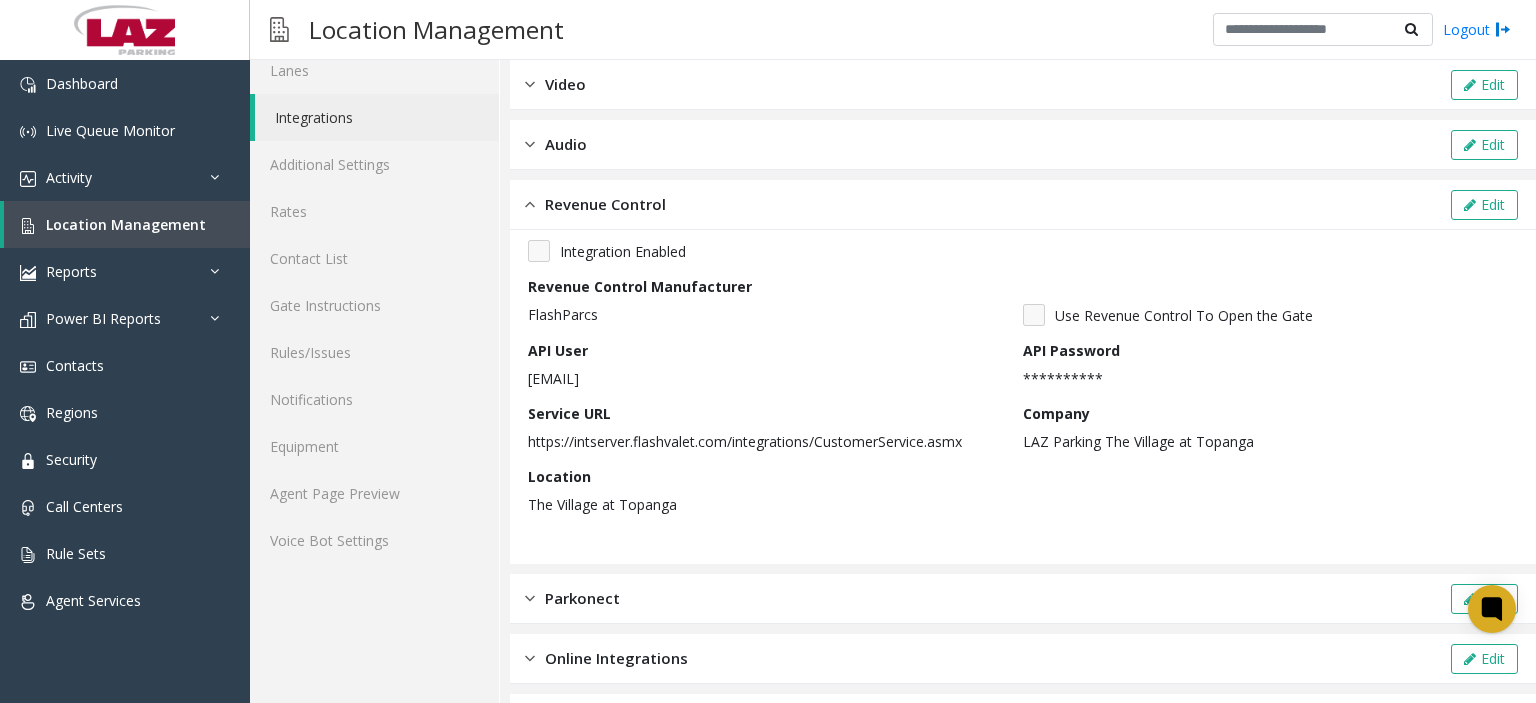 scroll, scrollTop: 92, scrollLeft: 0, axis: vertical 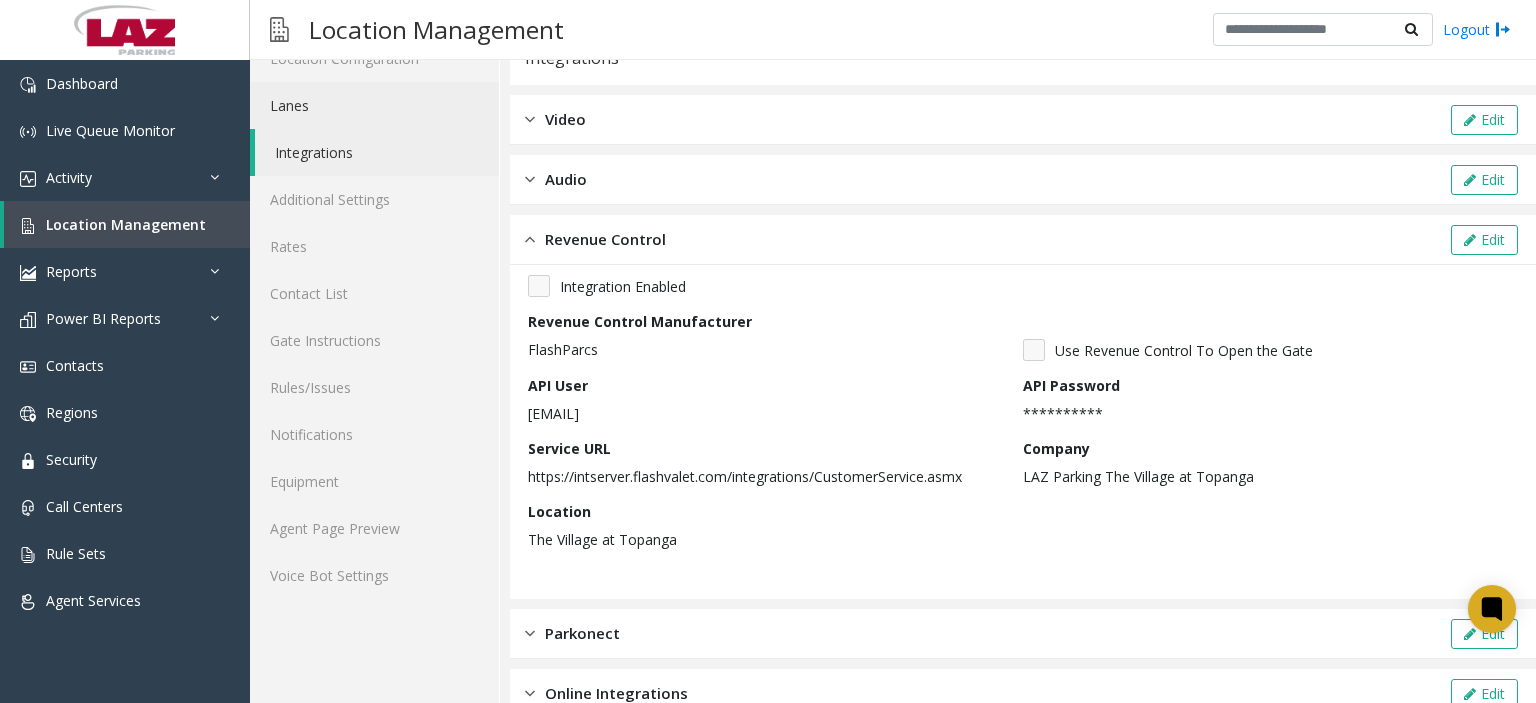 click on "Lanes" 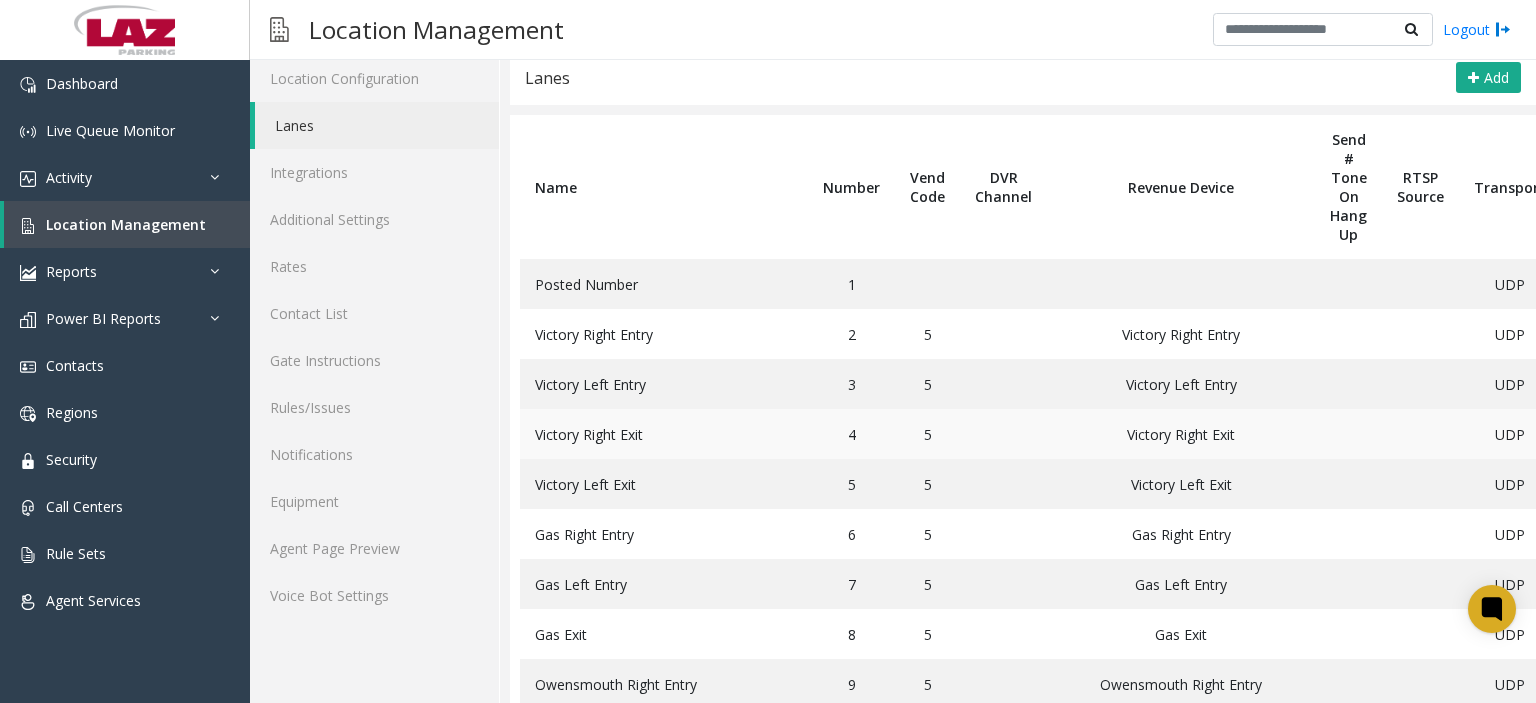 scroll, scrollTop: 0, scrollLeft: 0, axis: both 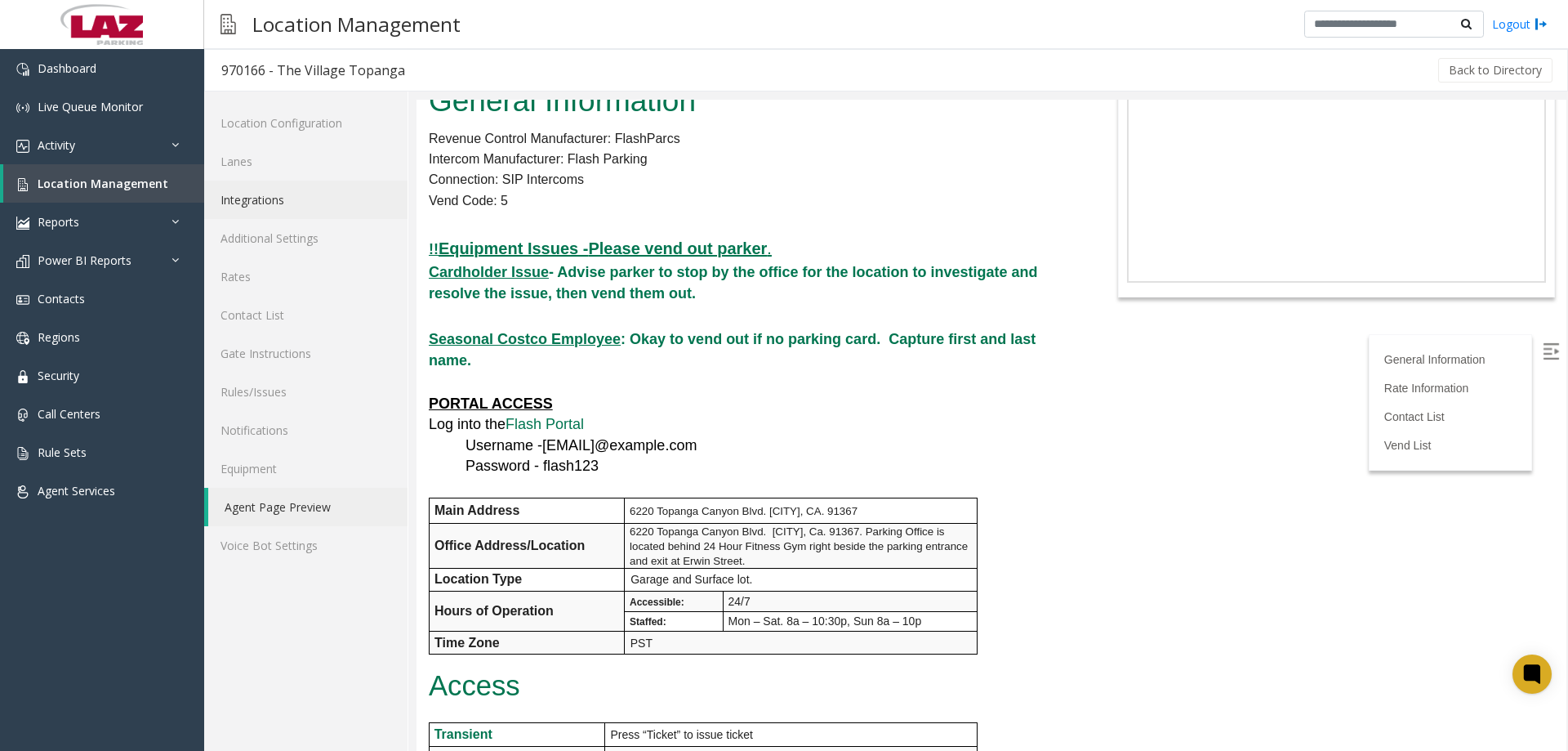 click on "Integrations" 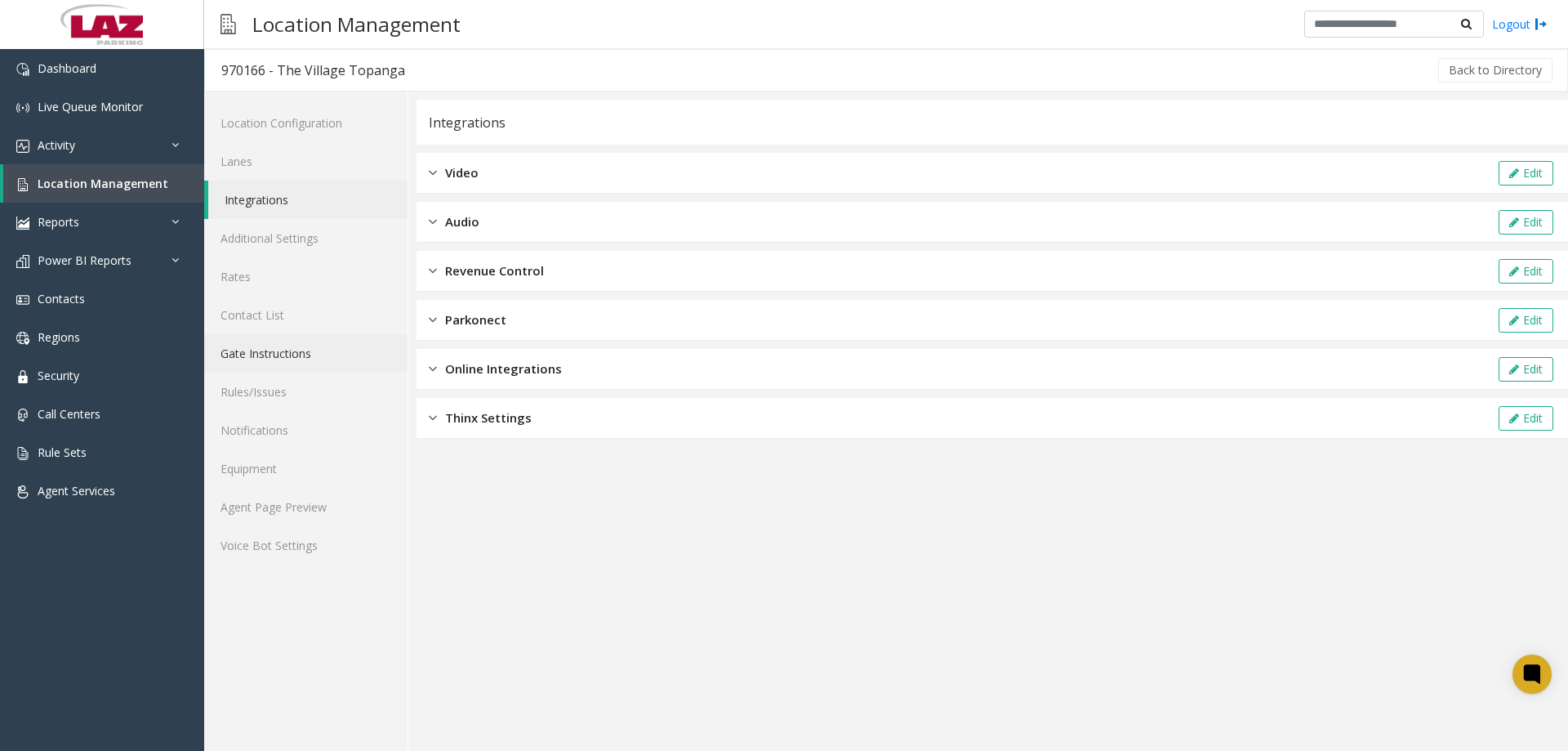 click on "Gate Instructions" 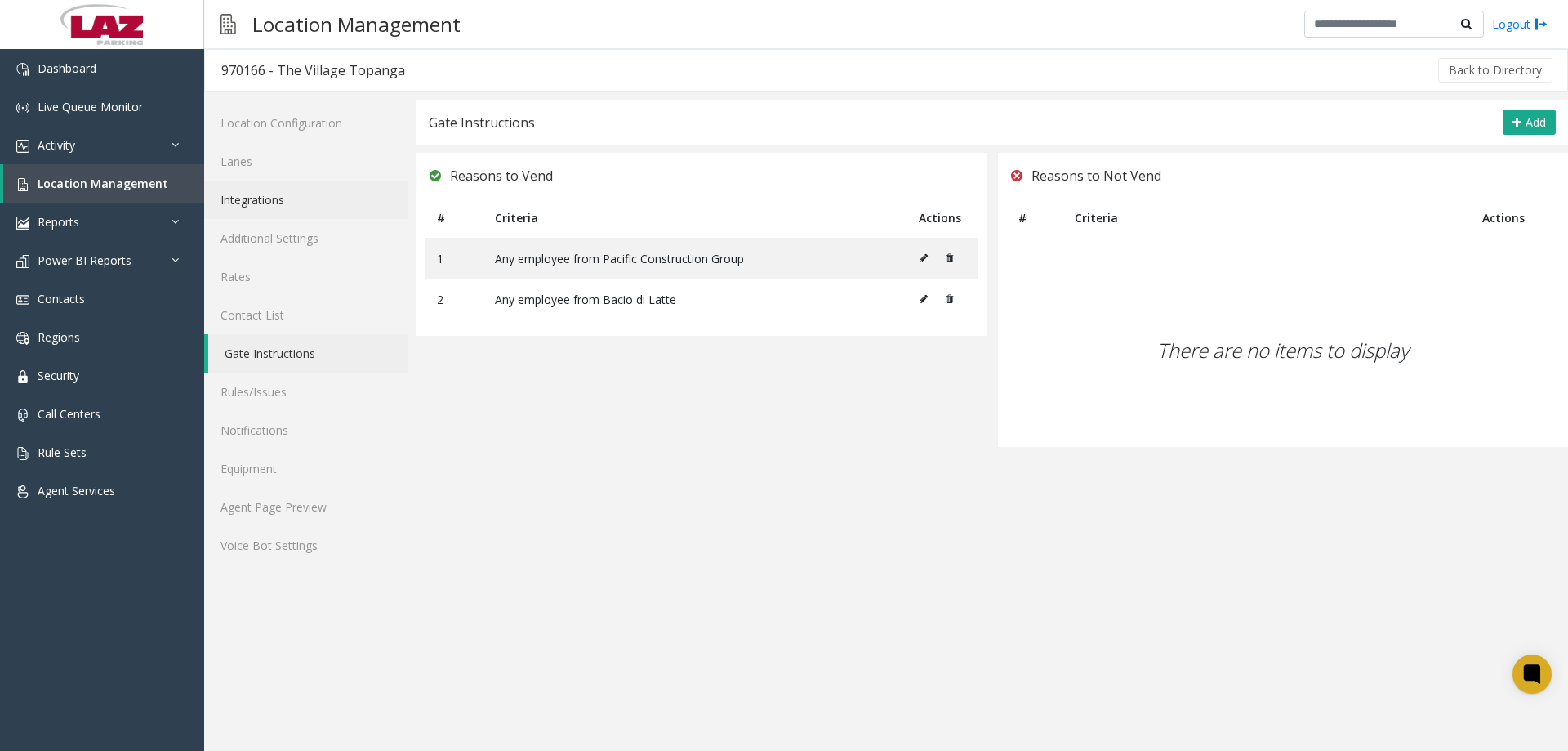click on "Integrations" 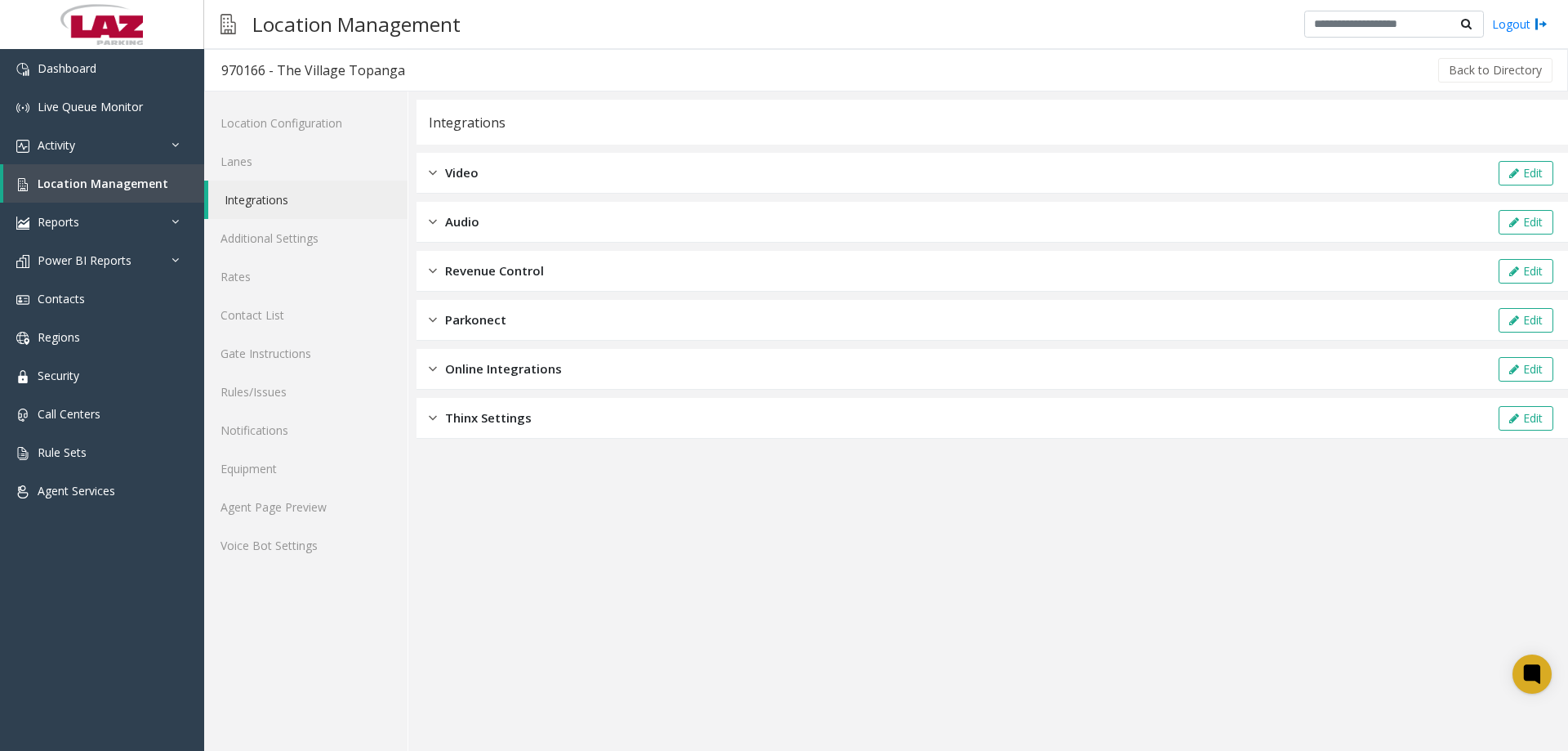 click on "Revenue Control  Edit" 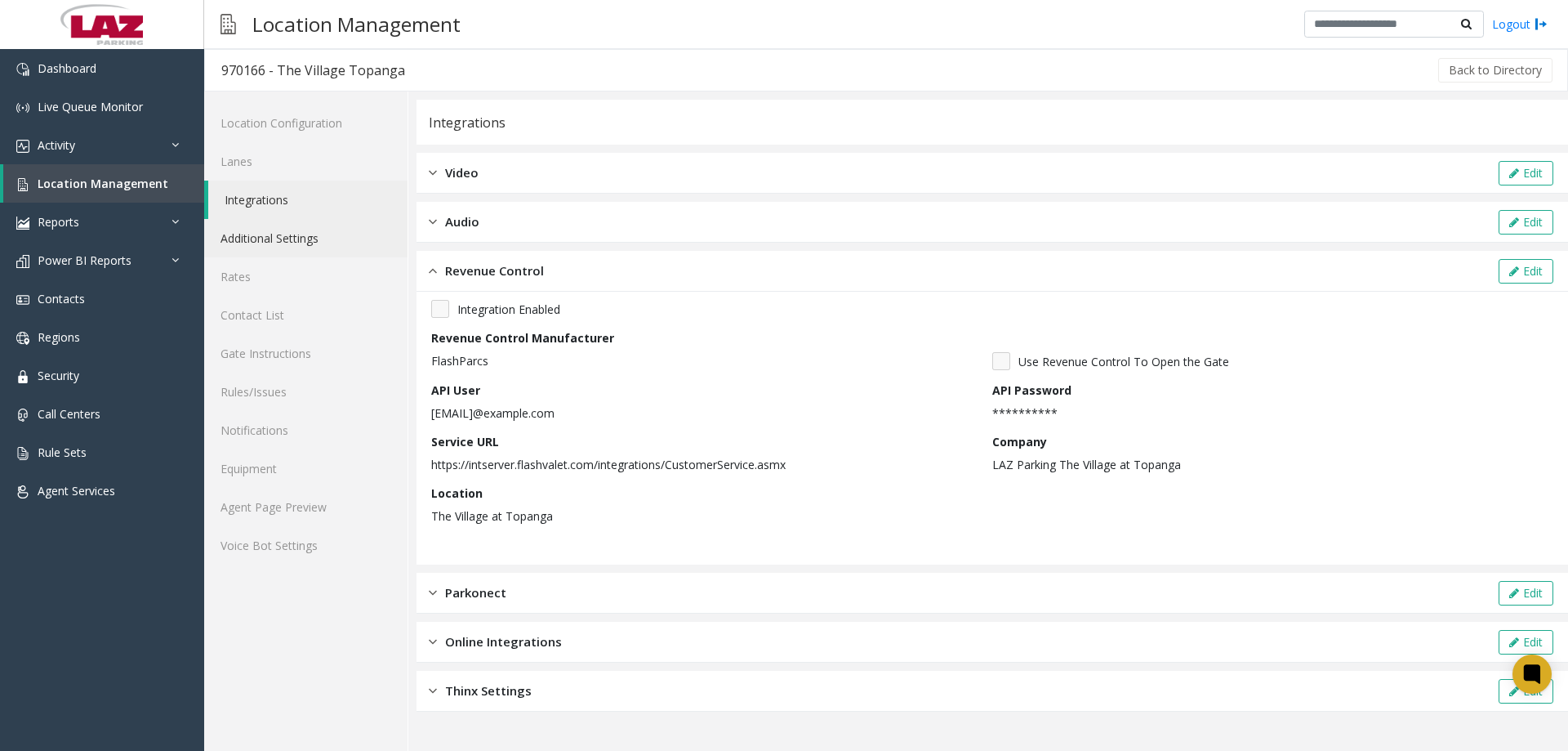 click on "Additional Settings" 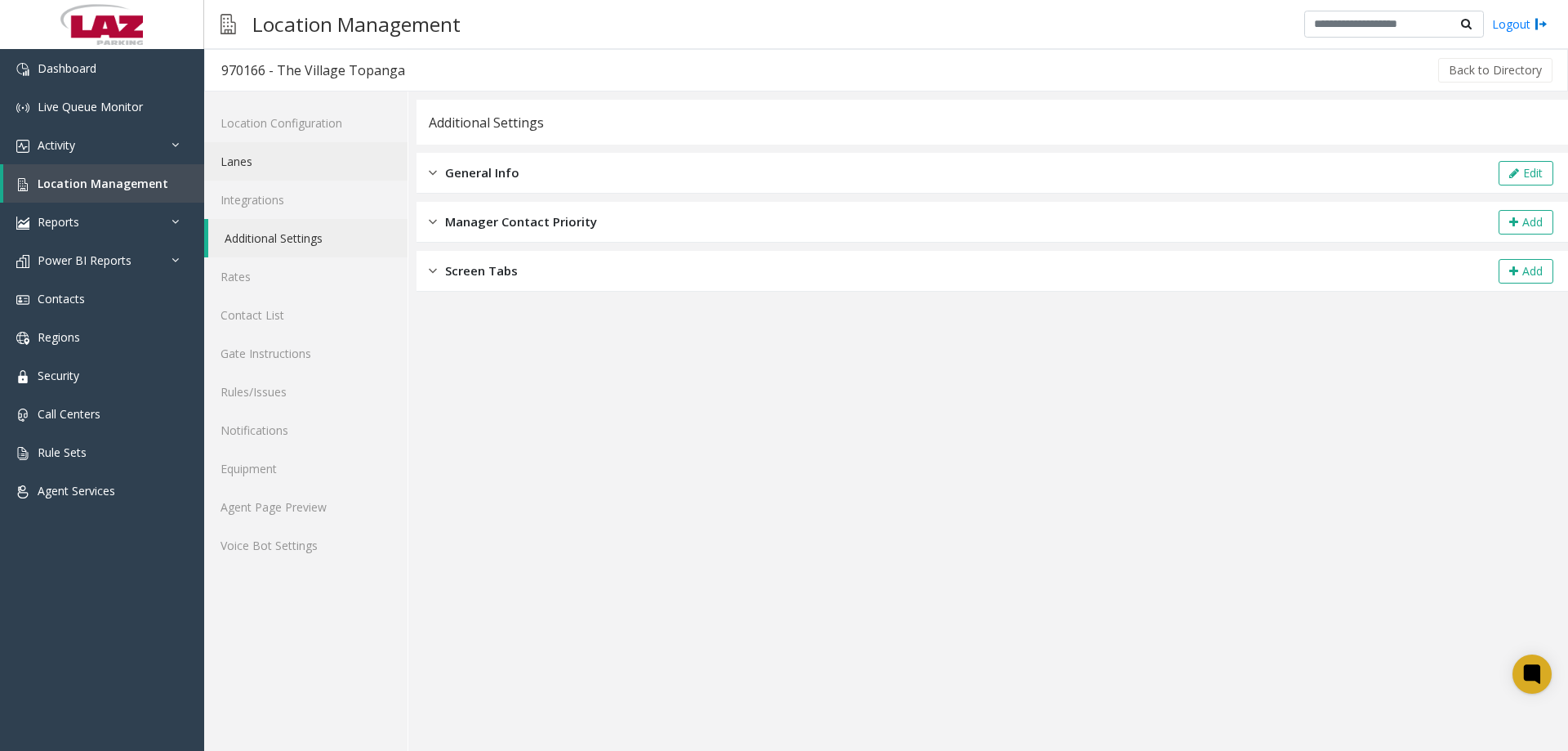 click on "Lanes" 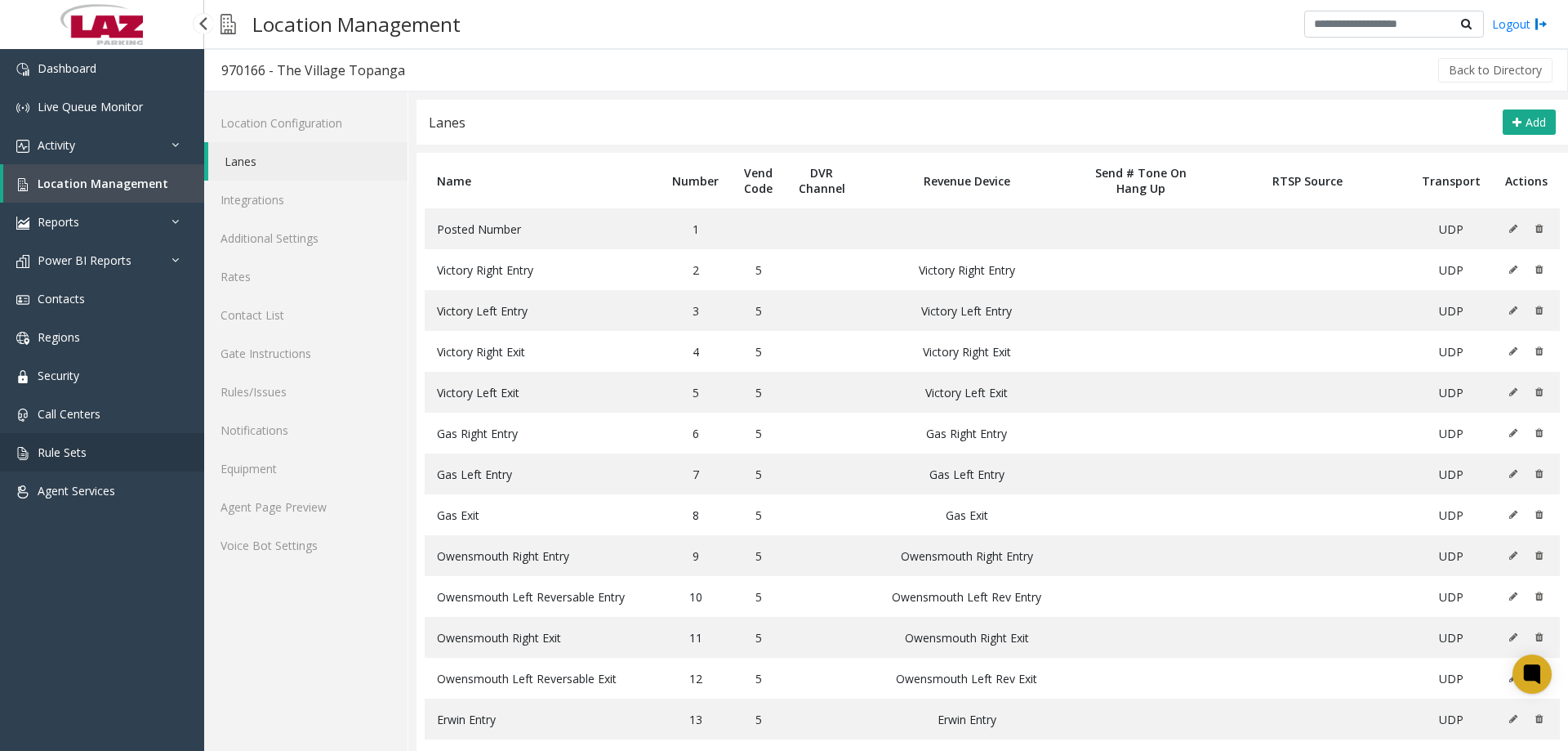 click on "Rule Sets" at bounding box center (62, 452) 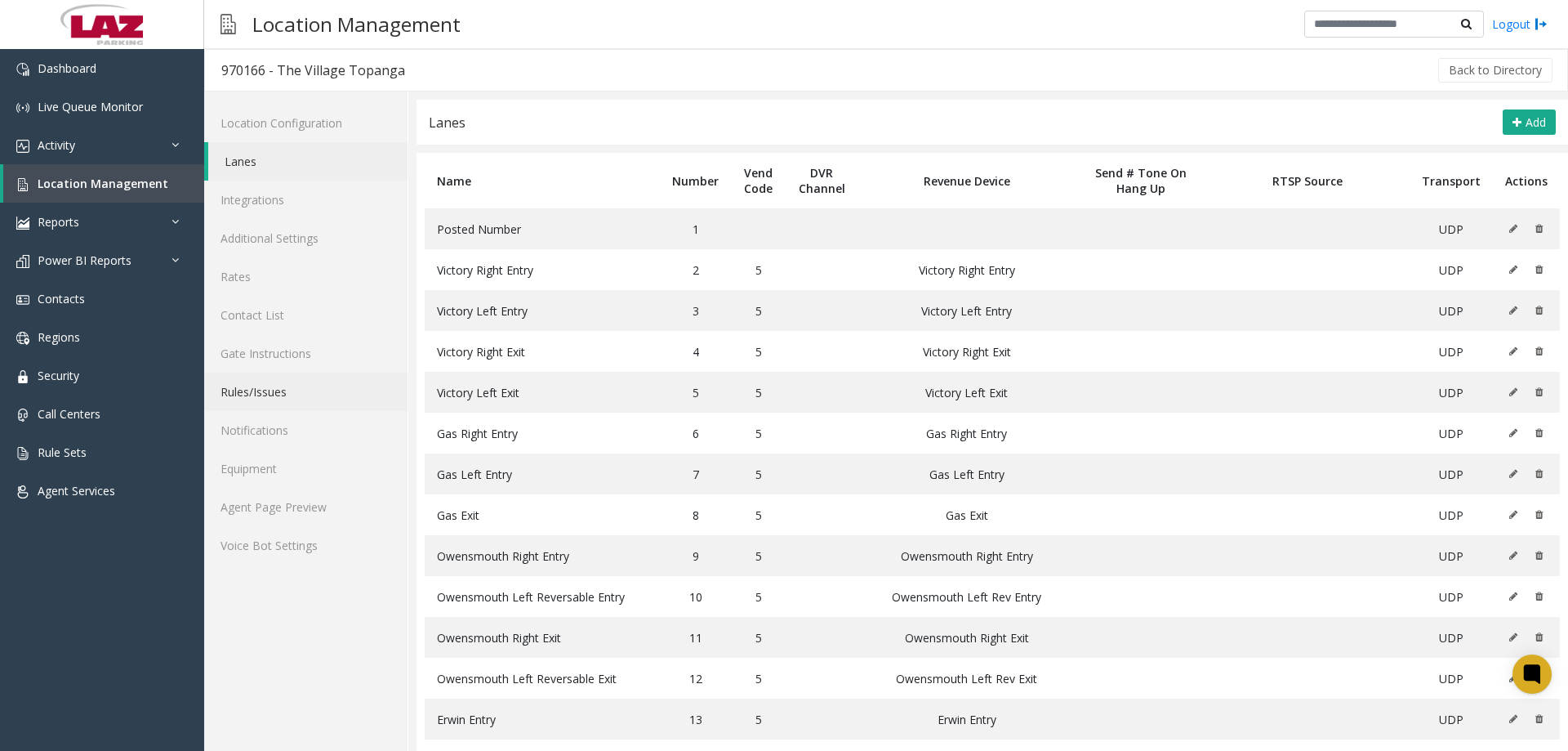 click on "Rules/Issues" 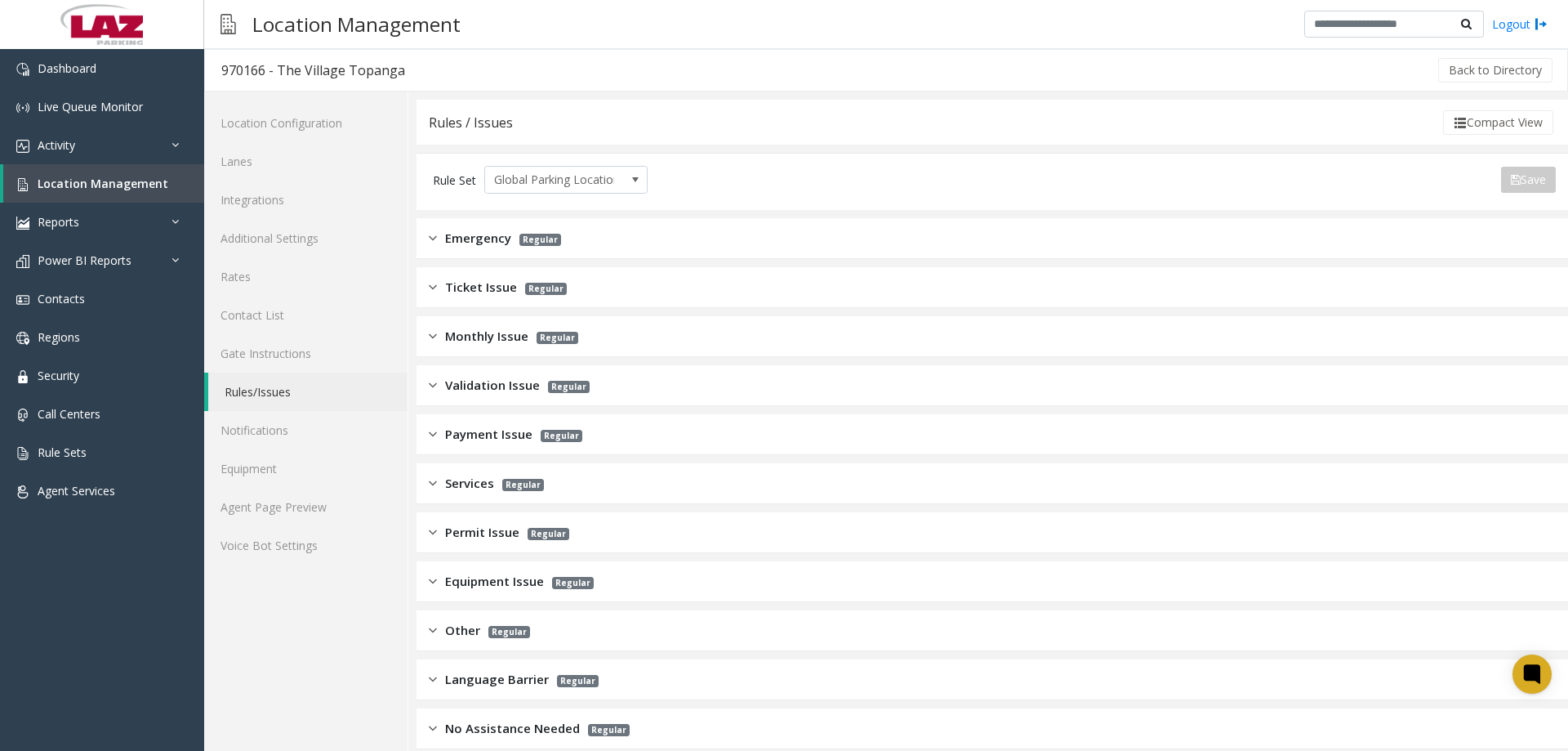 click on "Regular" 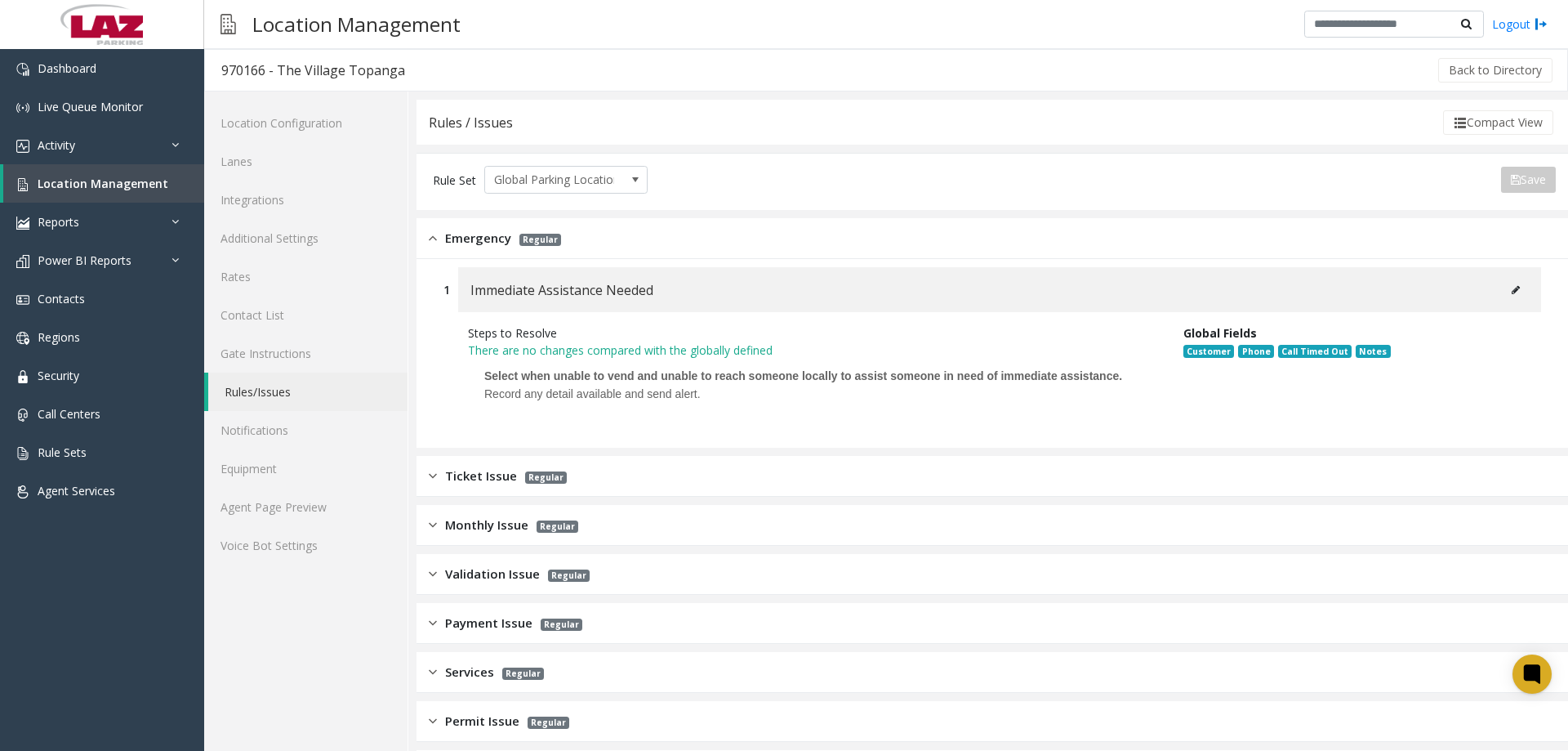 click on "Regular" 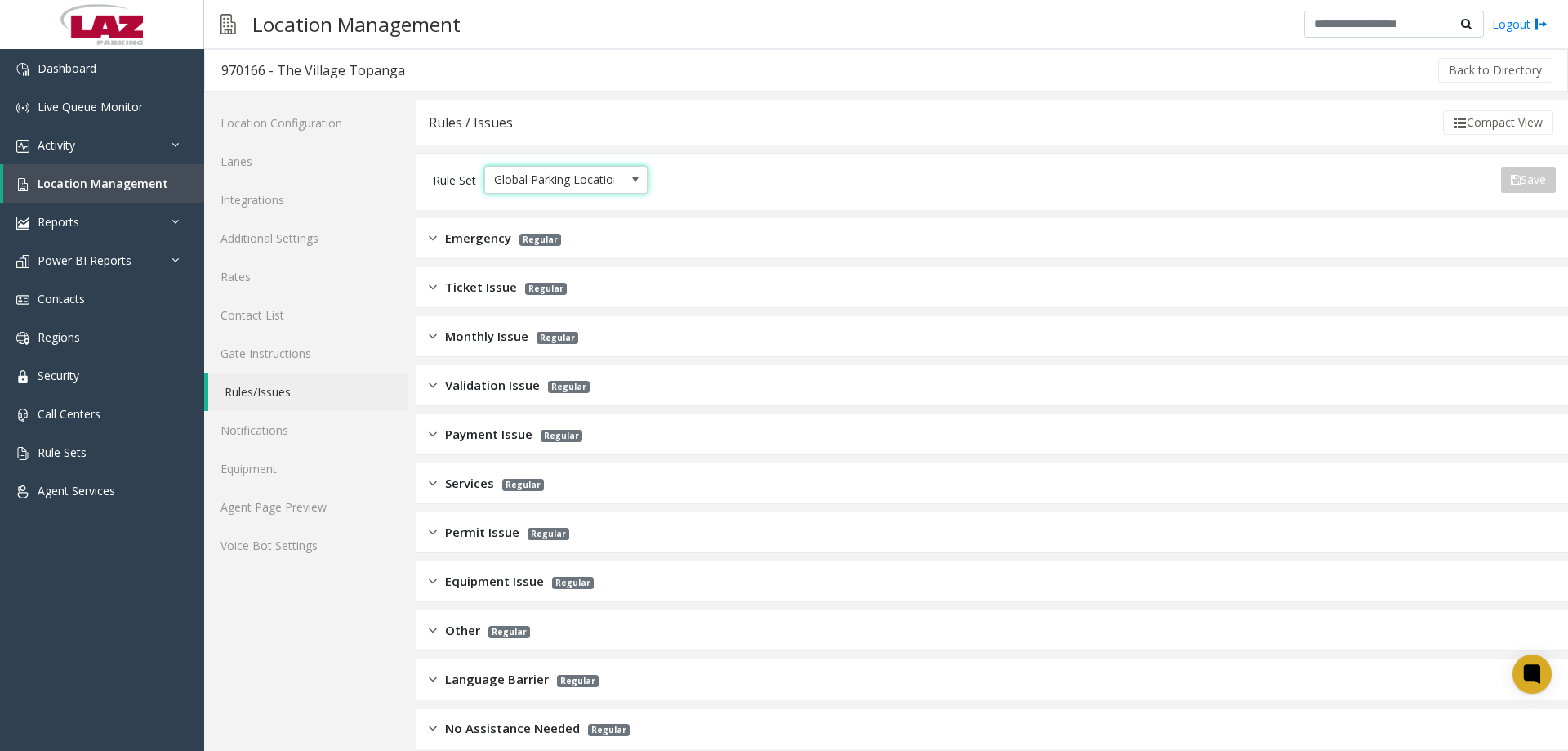 click on "Global Parking Locations" at bounding box center [550, 180] 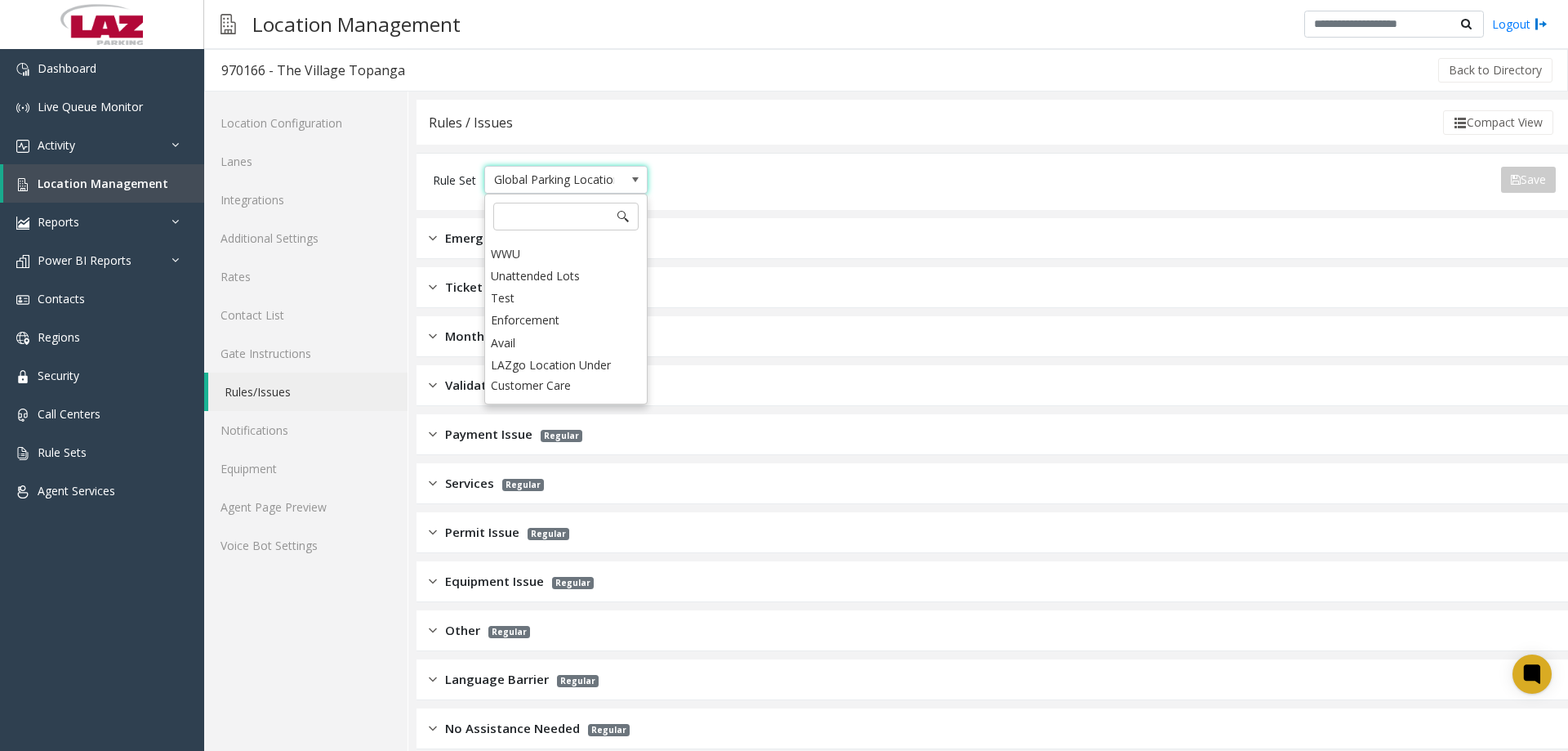 scroll, scrollTop: 124, scrollLeft: 0, axis: vertical 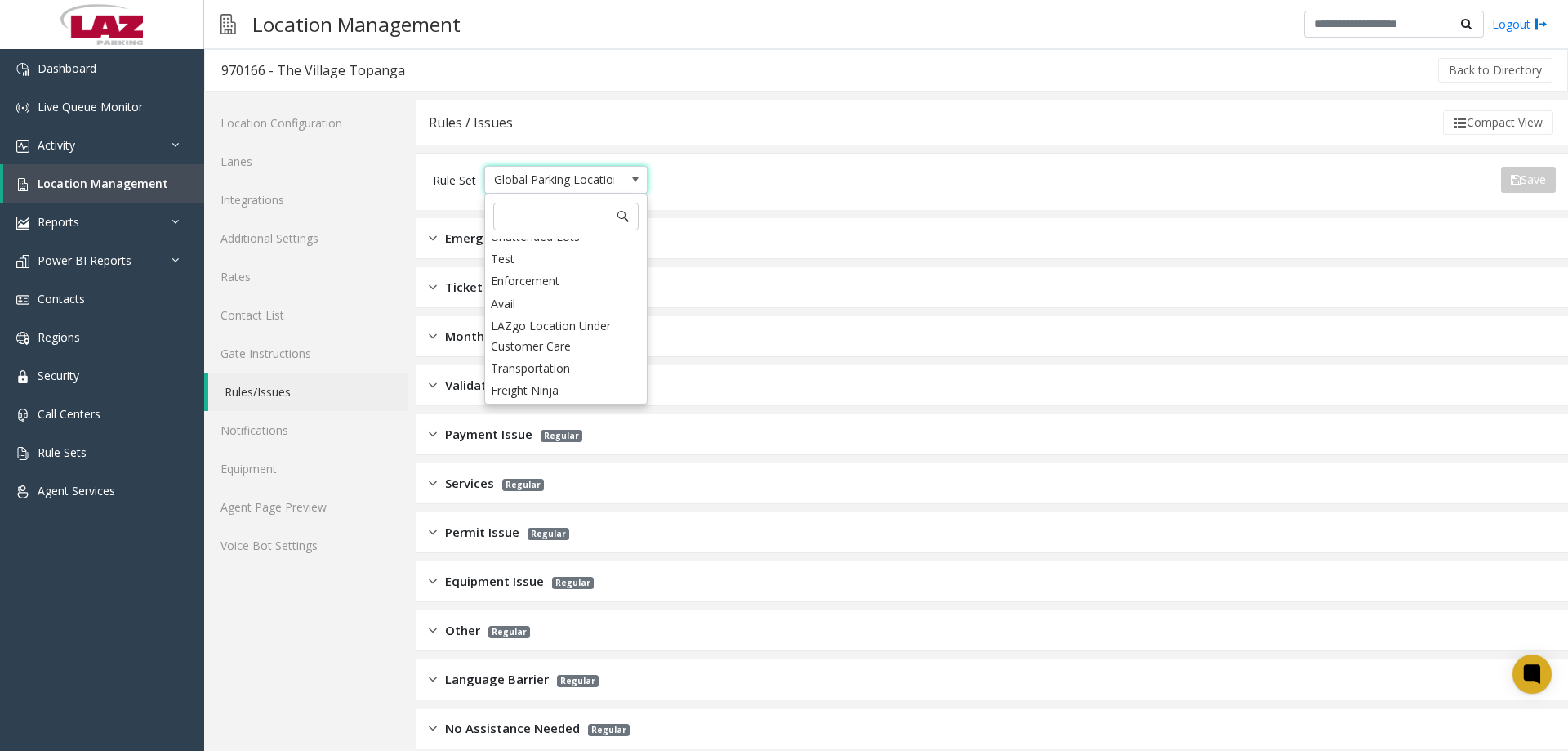 click on "Rules / Issues  Compact View  Rule Set Global Parking Locations  Save  Export to PDF Export to Excel Issue Vend Gate Send Alerts Show on Info page Active Resolution Fields  No records available.  Emergency Regular Ticket Issue Regular Monthly Issue Regular Validation Issue Regular Payment Issue Regular Services Regular Permit Issue Regular Equipment Issue Regular Other Regular Language Barrier Regular No Assistance Needed Regular × Fields Available Selected Empty Cancel Save" 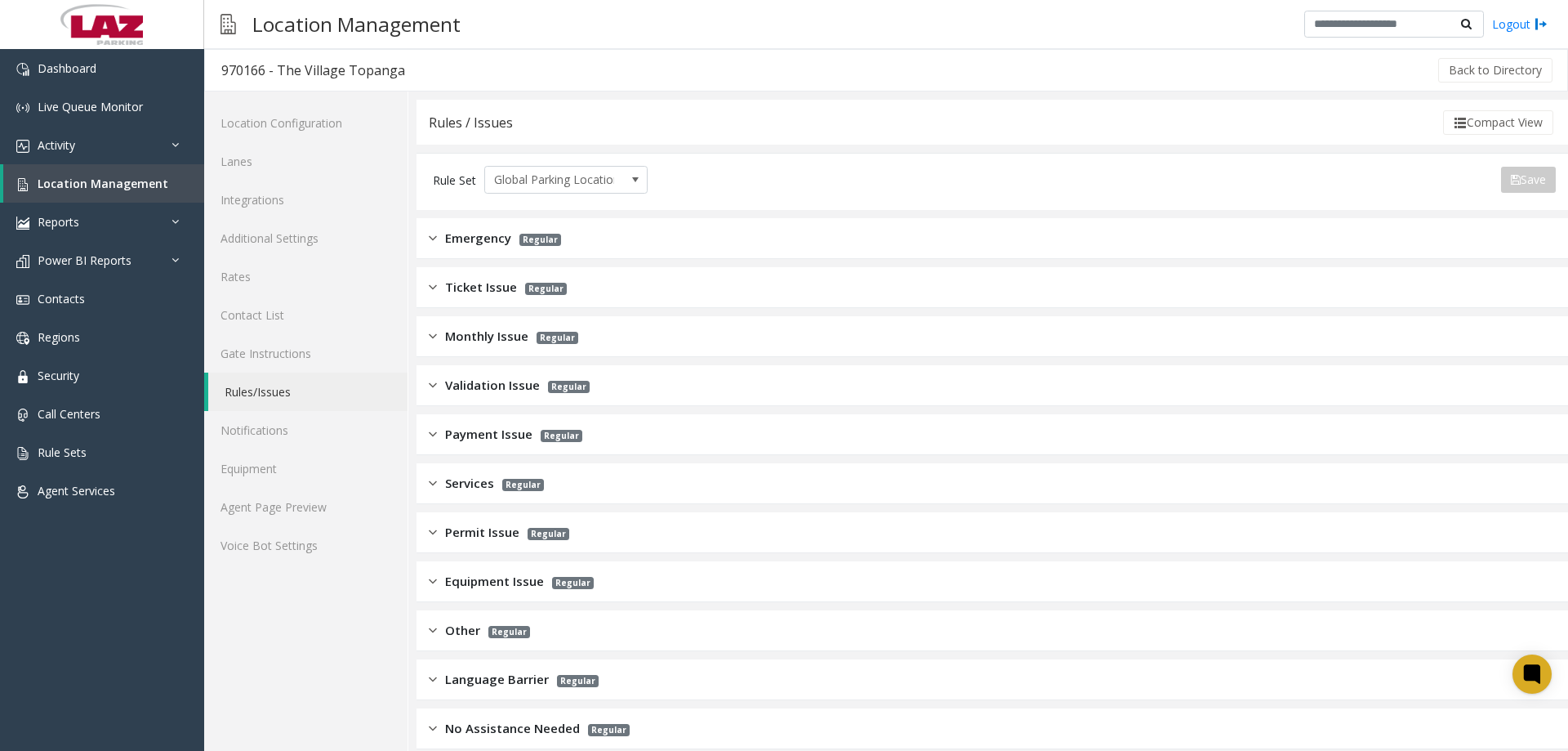 click on "Ticket Issue Regular" 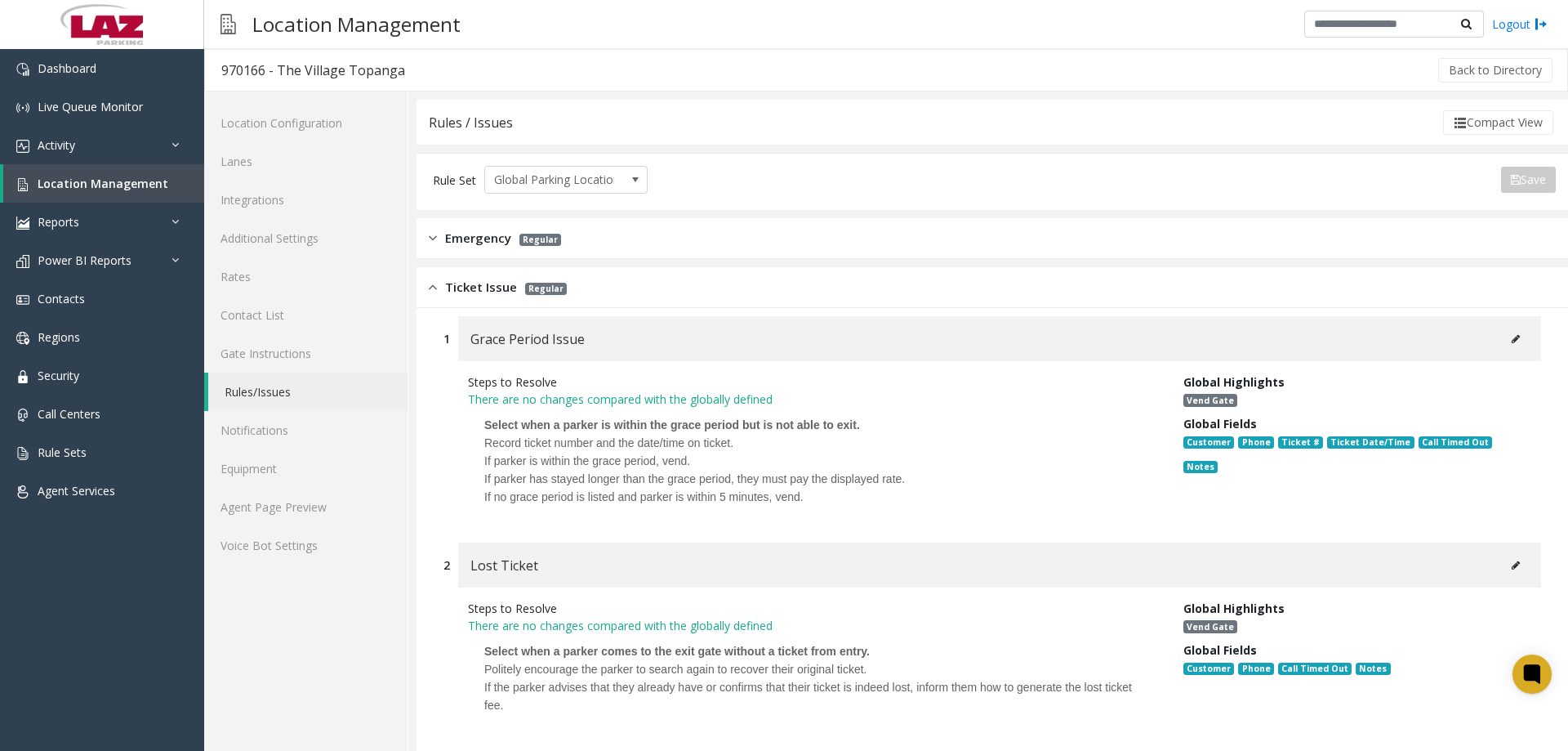 click on "Ticket Issue" 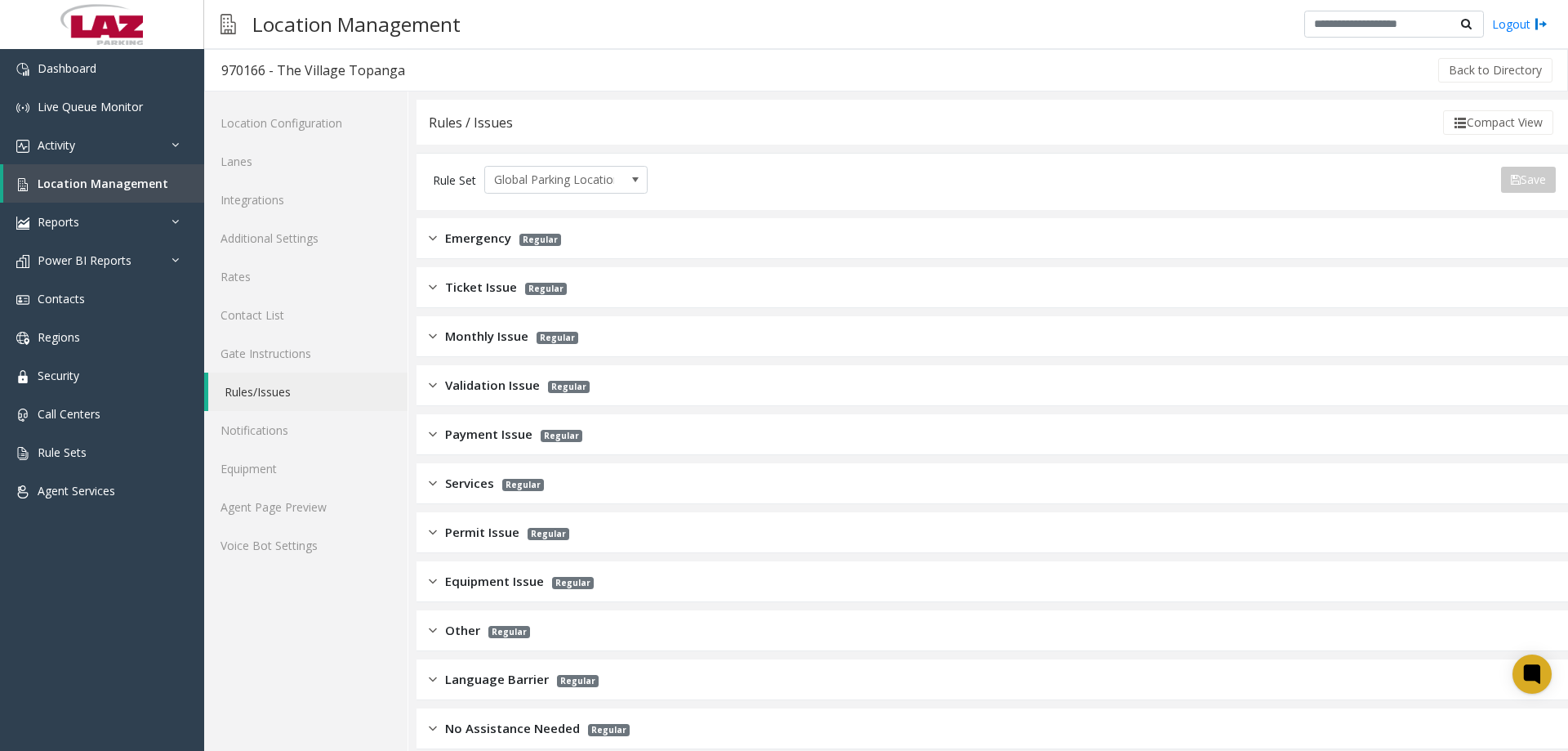 click on "Payment Issue Regular" 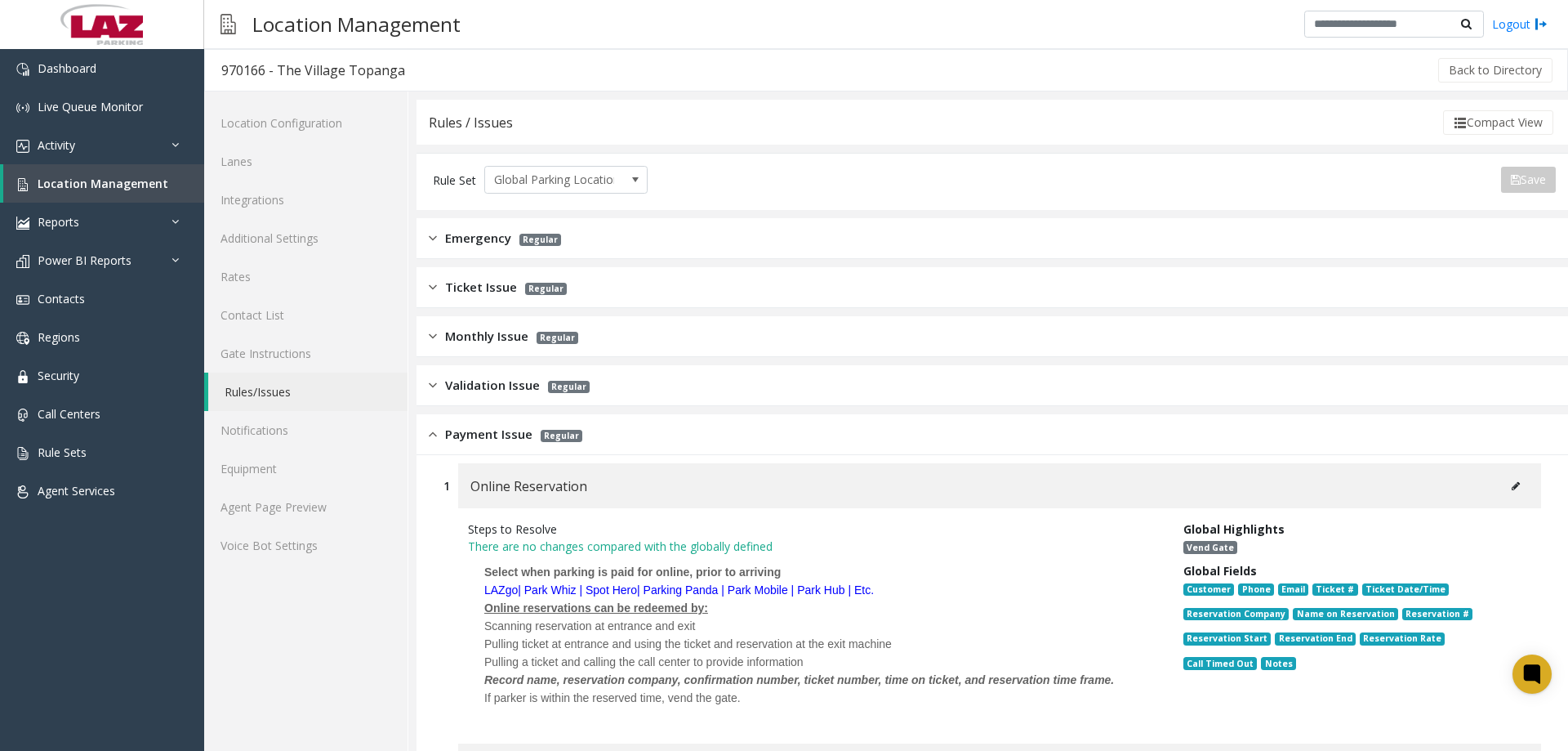 click on "Payment Issue Regular" 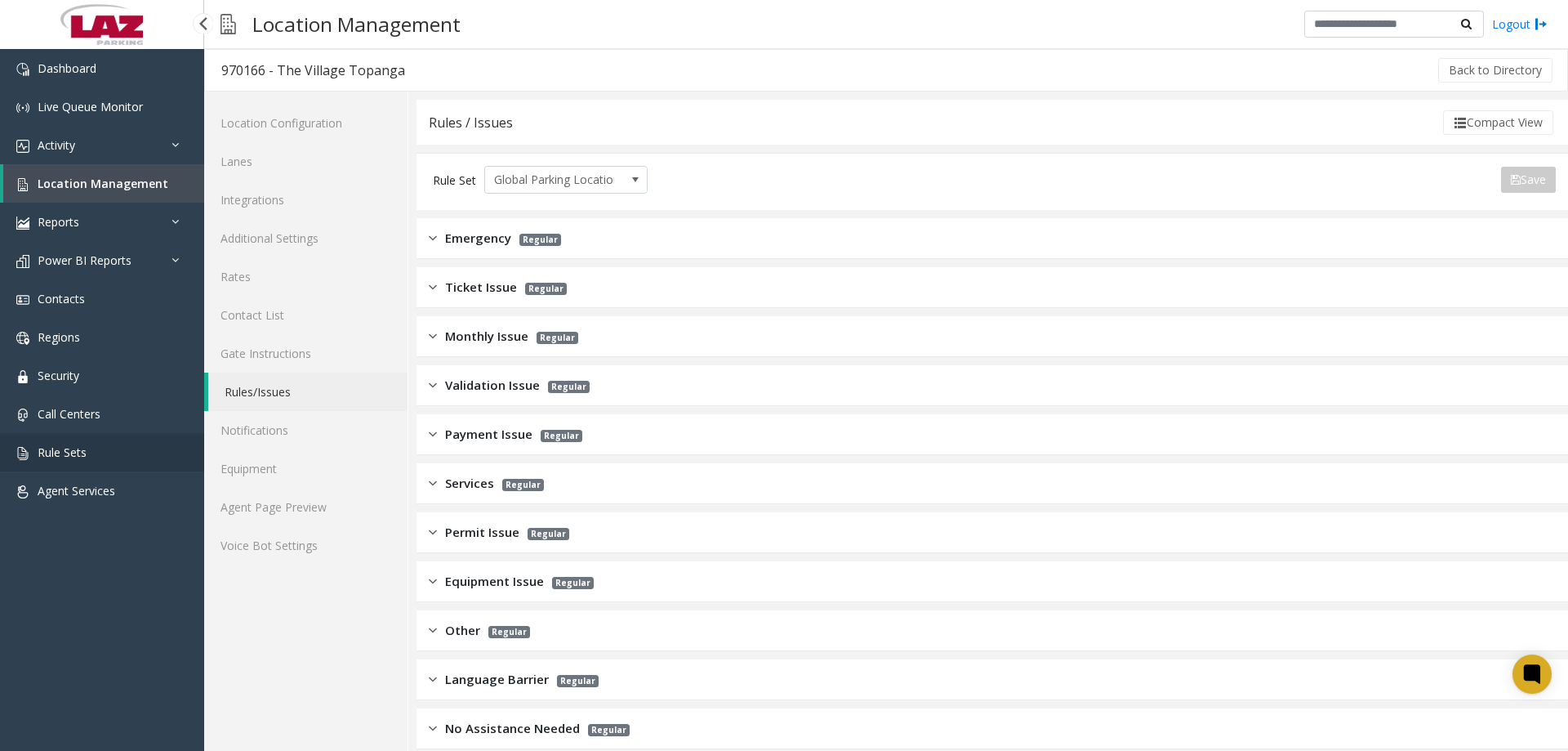click on "Rule Sets" at bounding box center (102, 452) 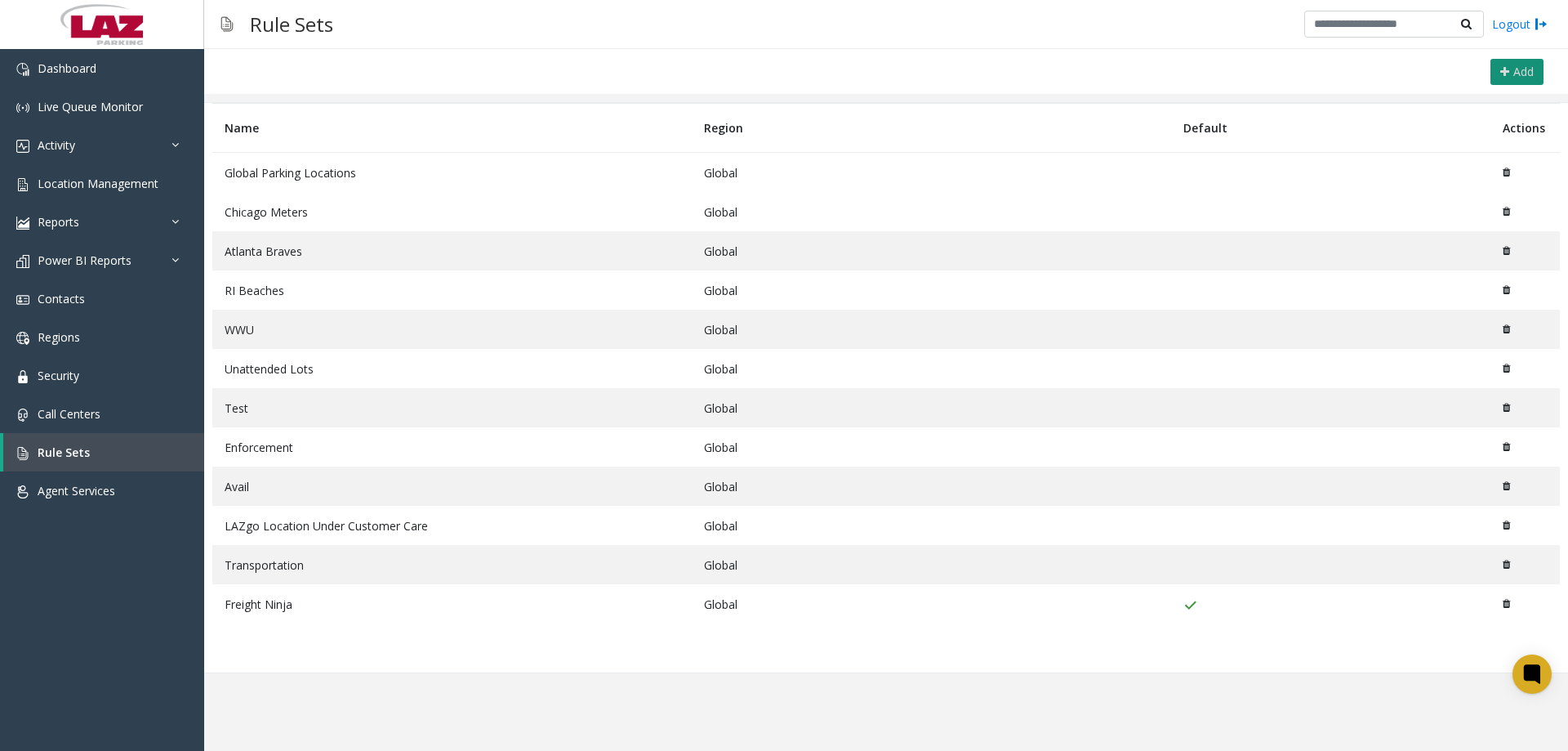 click on "Add" 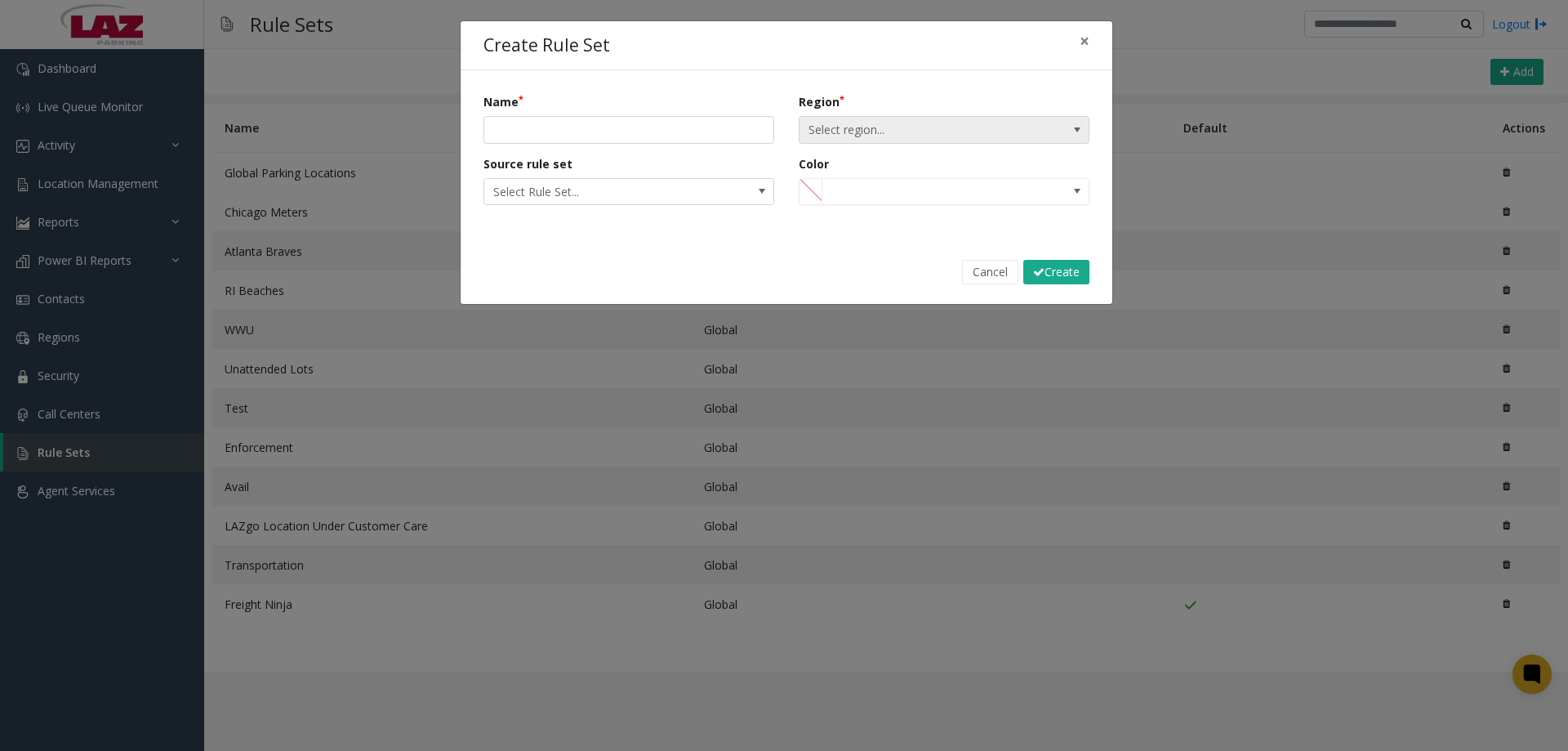 click on "Select region..." at bounding box center (915, 130) 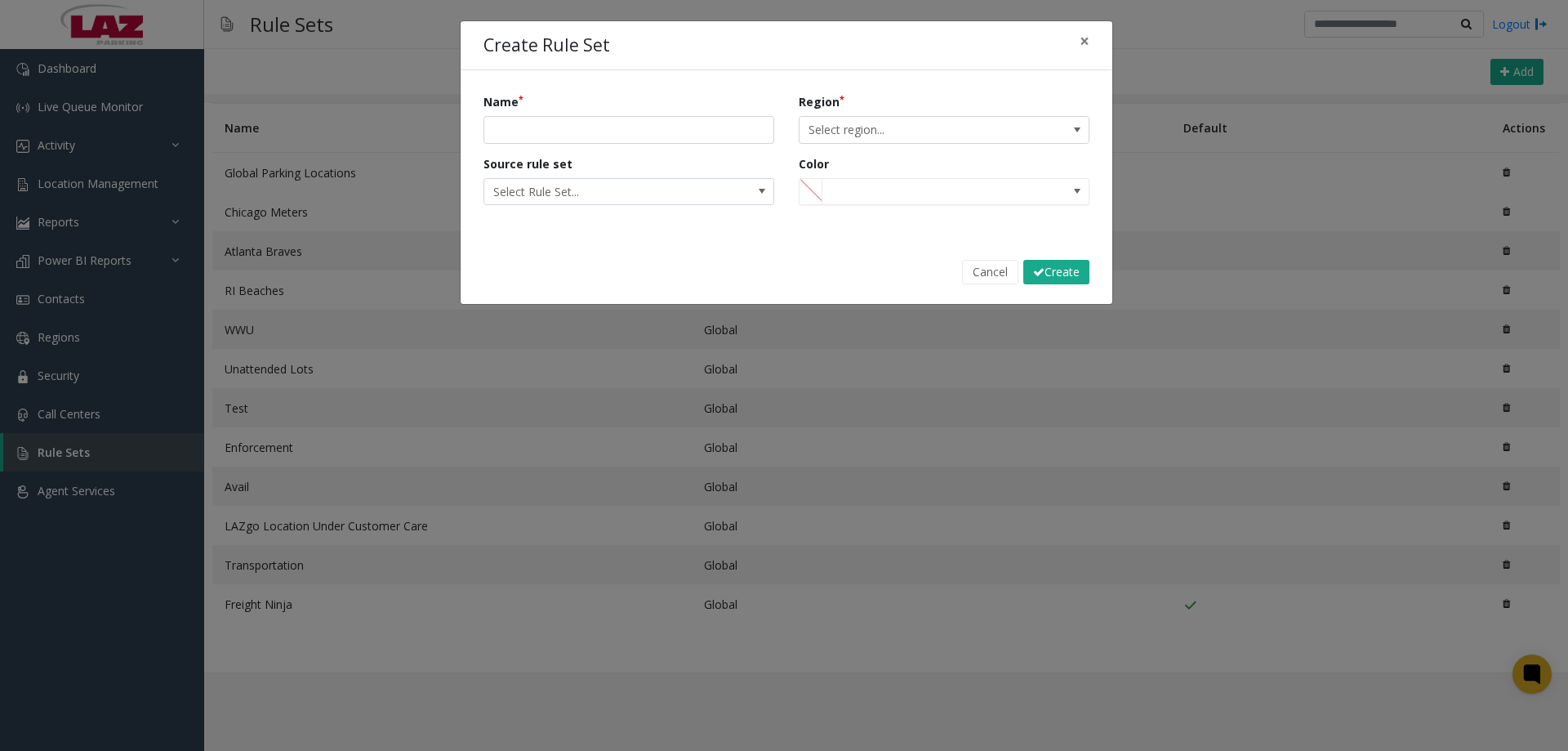 drag, startPoint x: 550, startPoint y: 314, endPoint x: 565, endPoint y: 219, distance: 96.17692 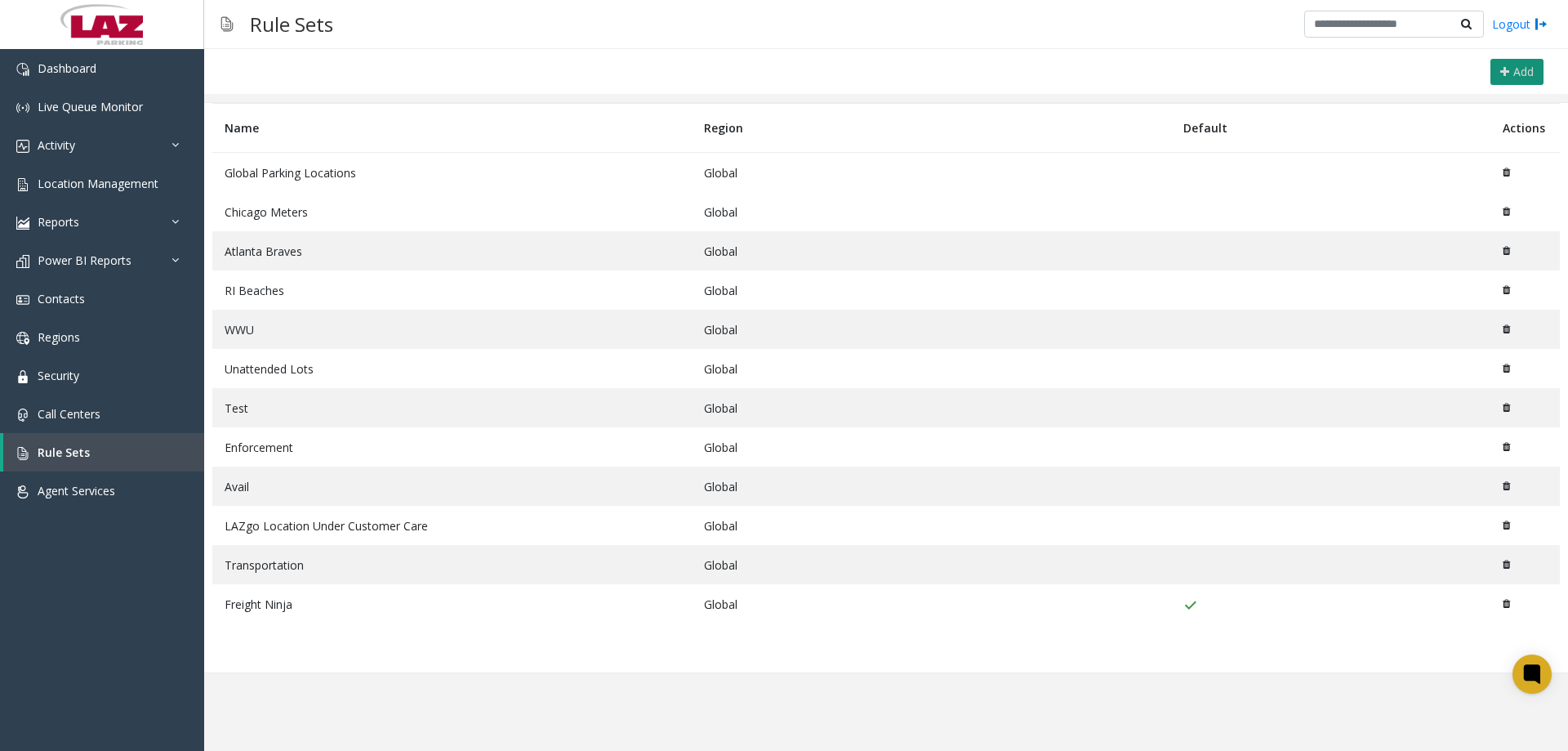 click on "Add" 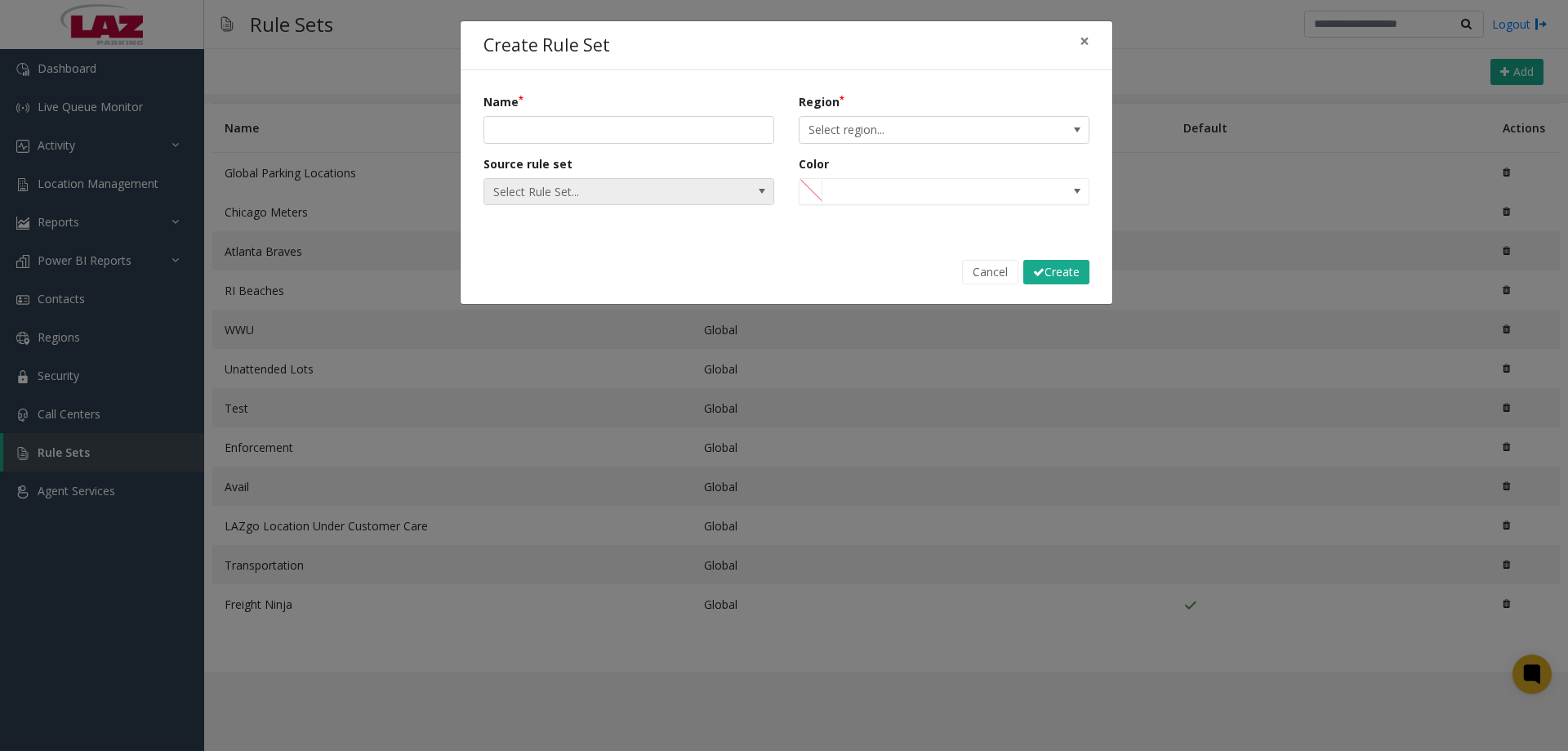 click on "Select Rule Set..." at bounding box center (599, 192) 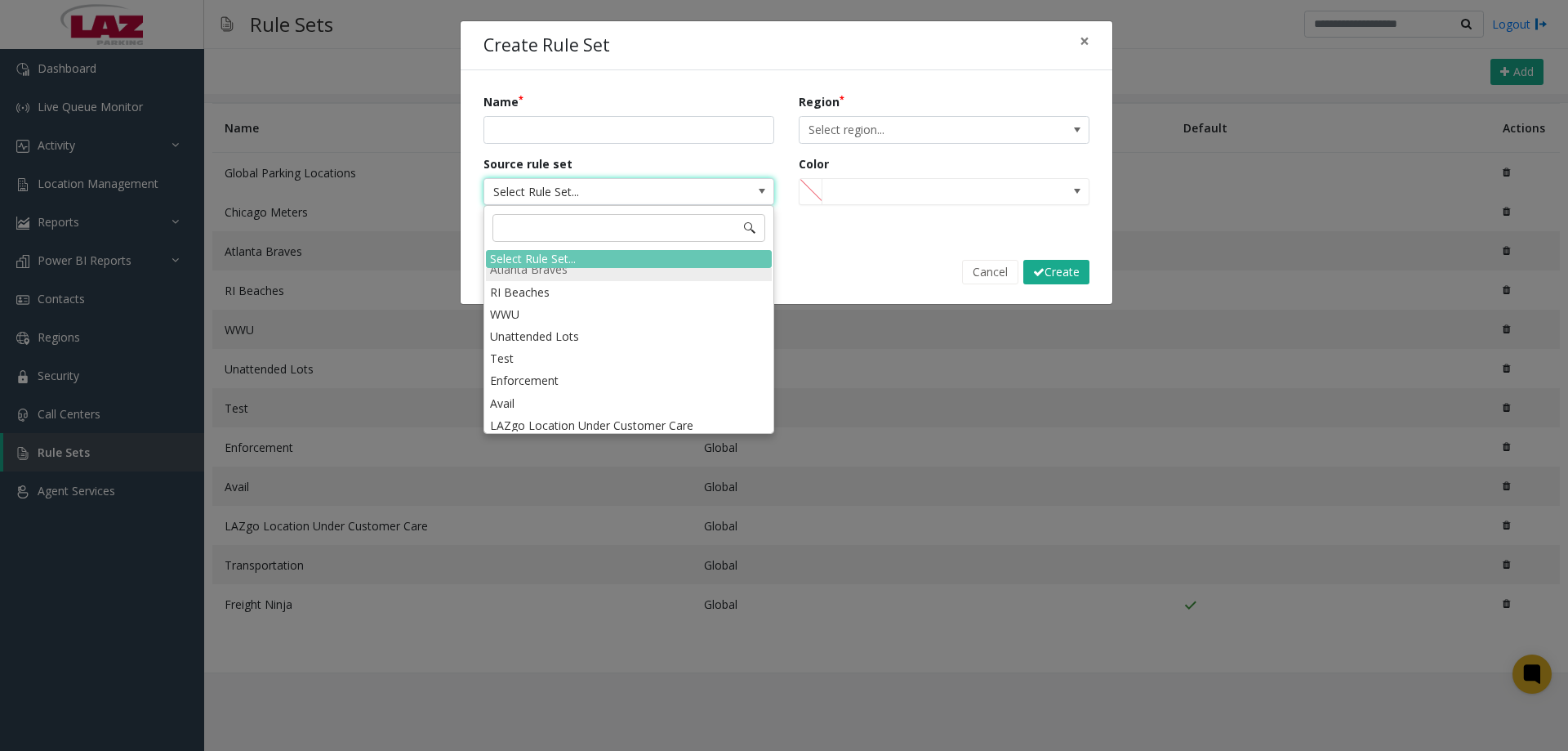 scroll, scrollTop: 0, scrollLeft: 0, axis: both 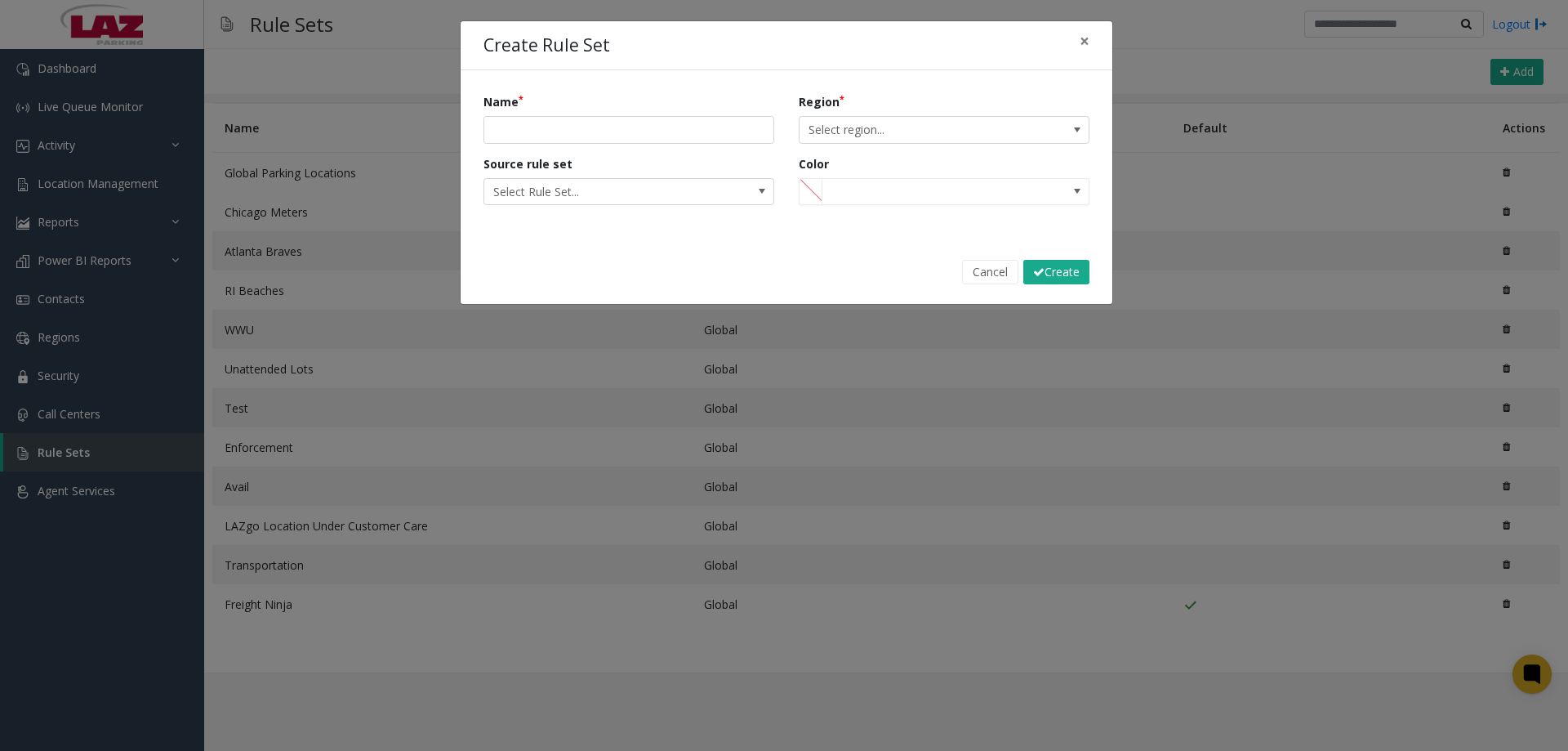 drag, startPoint x: 897, startPoint y: 40, endPoint x: 1013, endPoint y: 28, distance: 116.61904 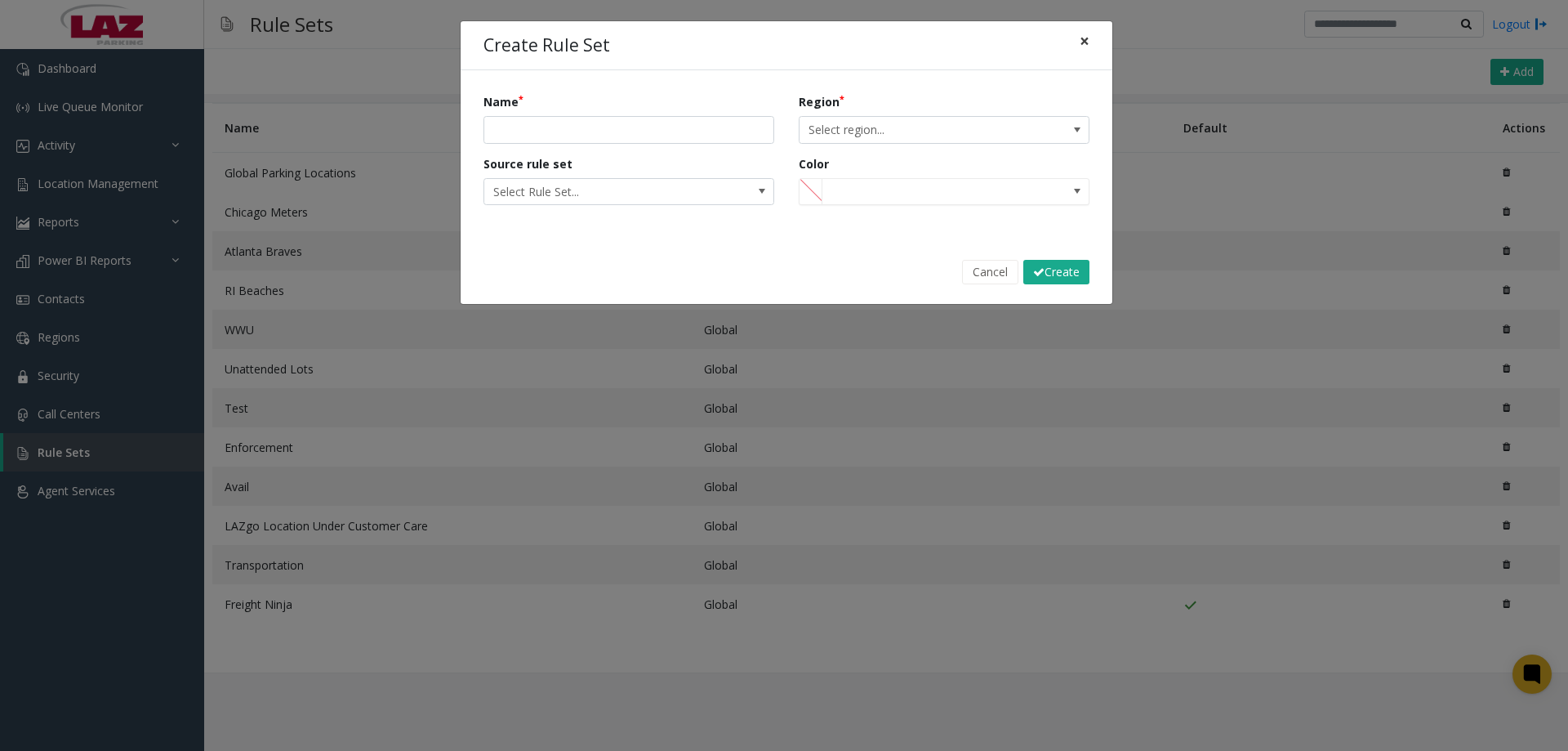 click on "×" 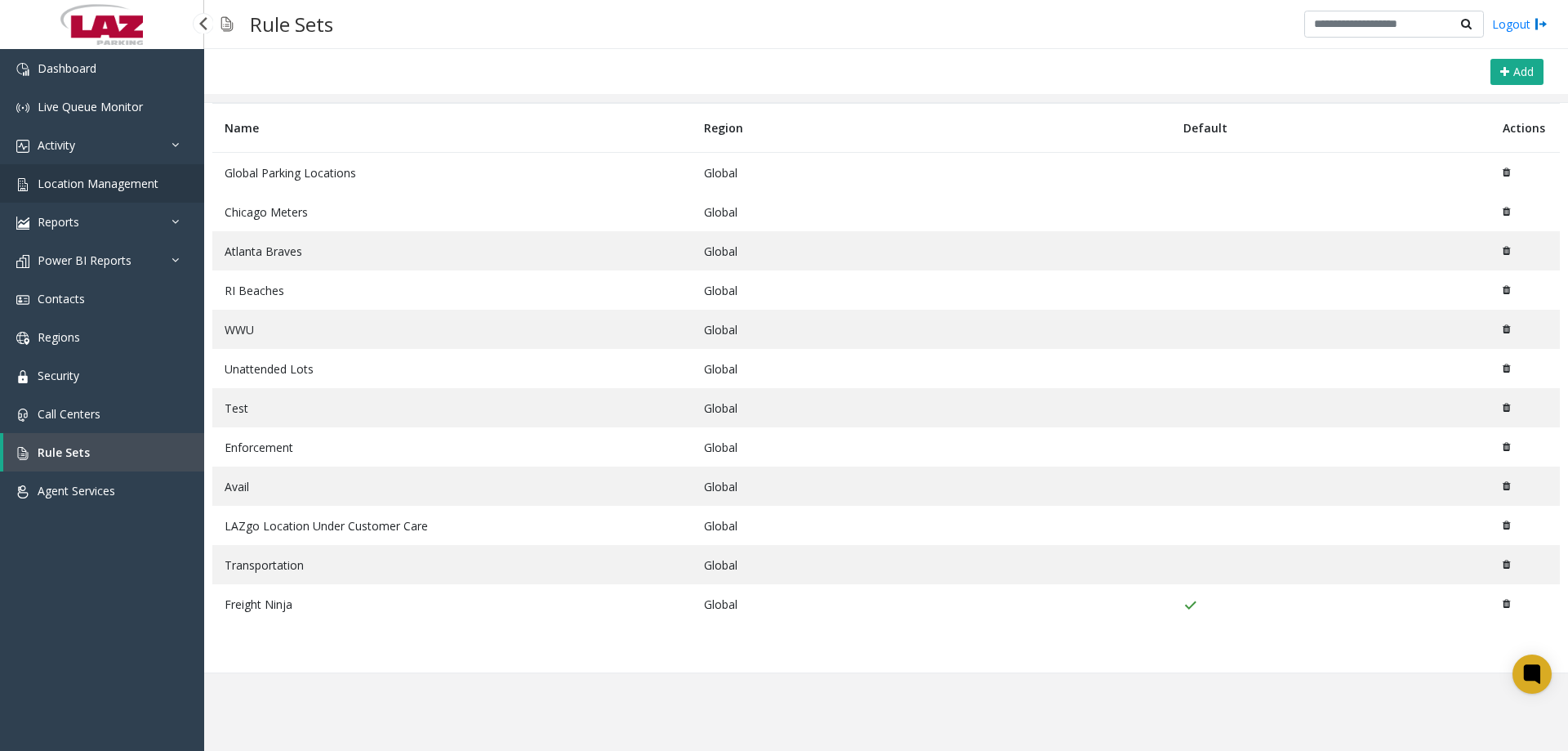 click on "Location Management" at bounding box center [98, 183] 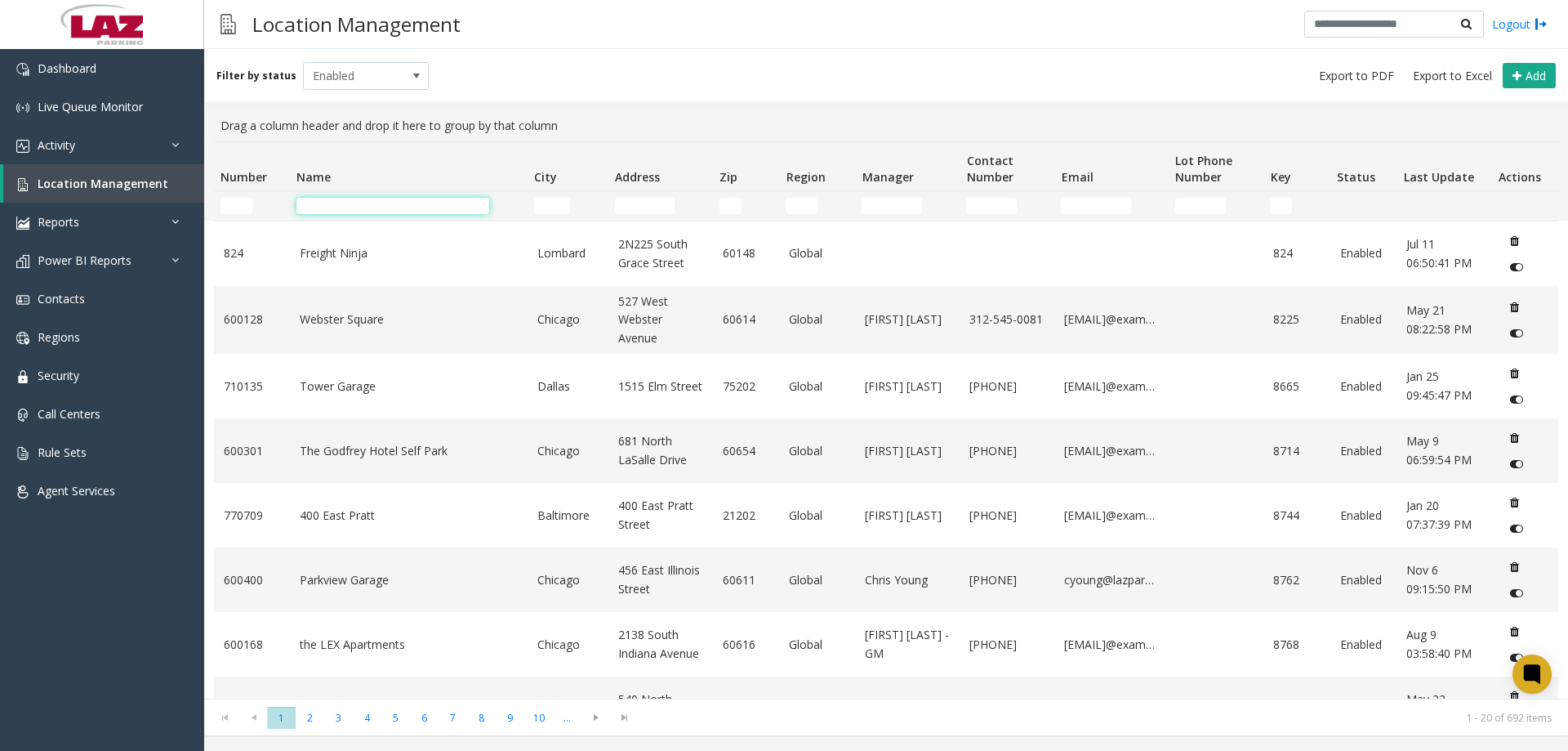 click 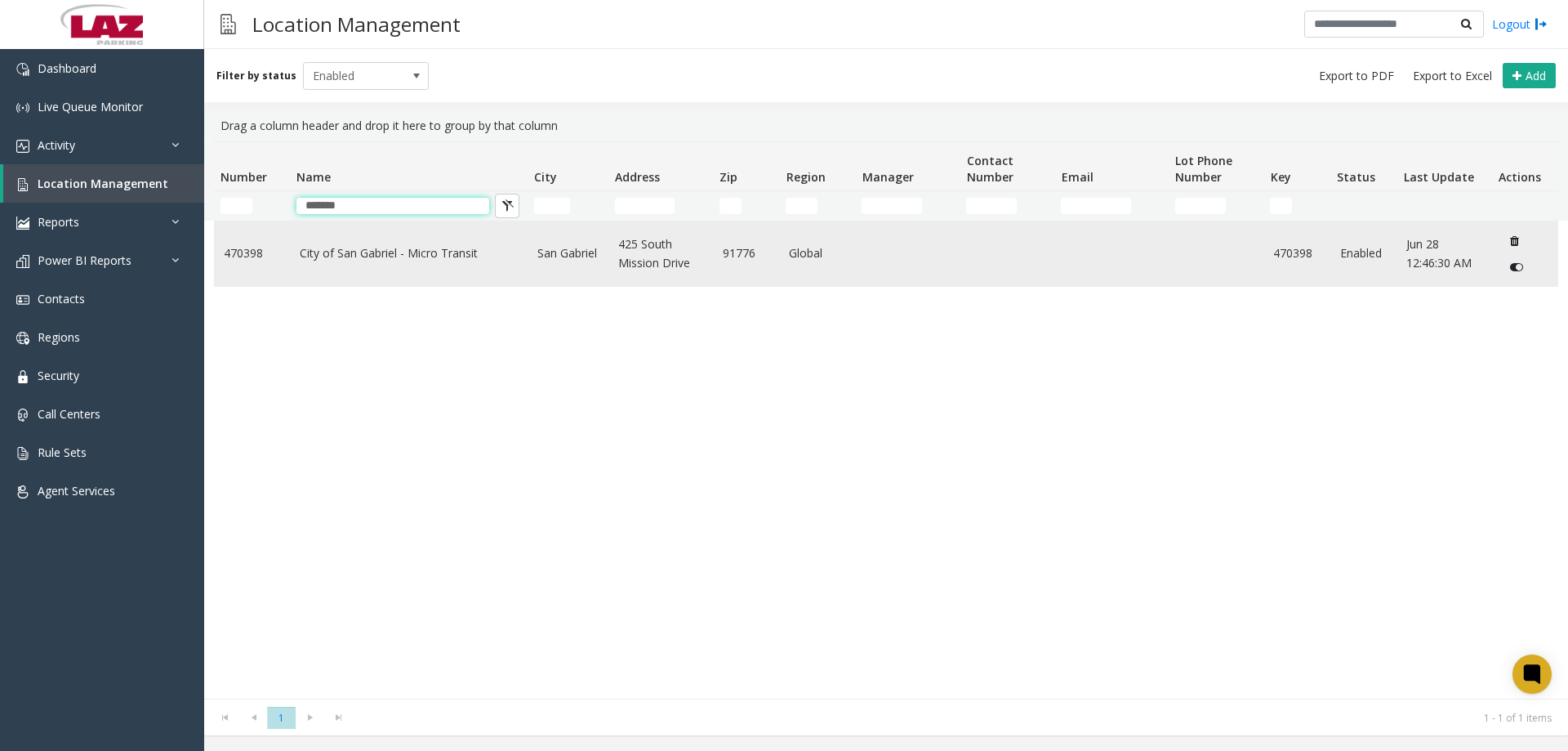 type on "*******" 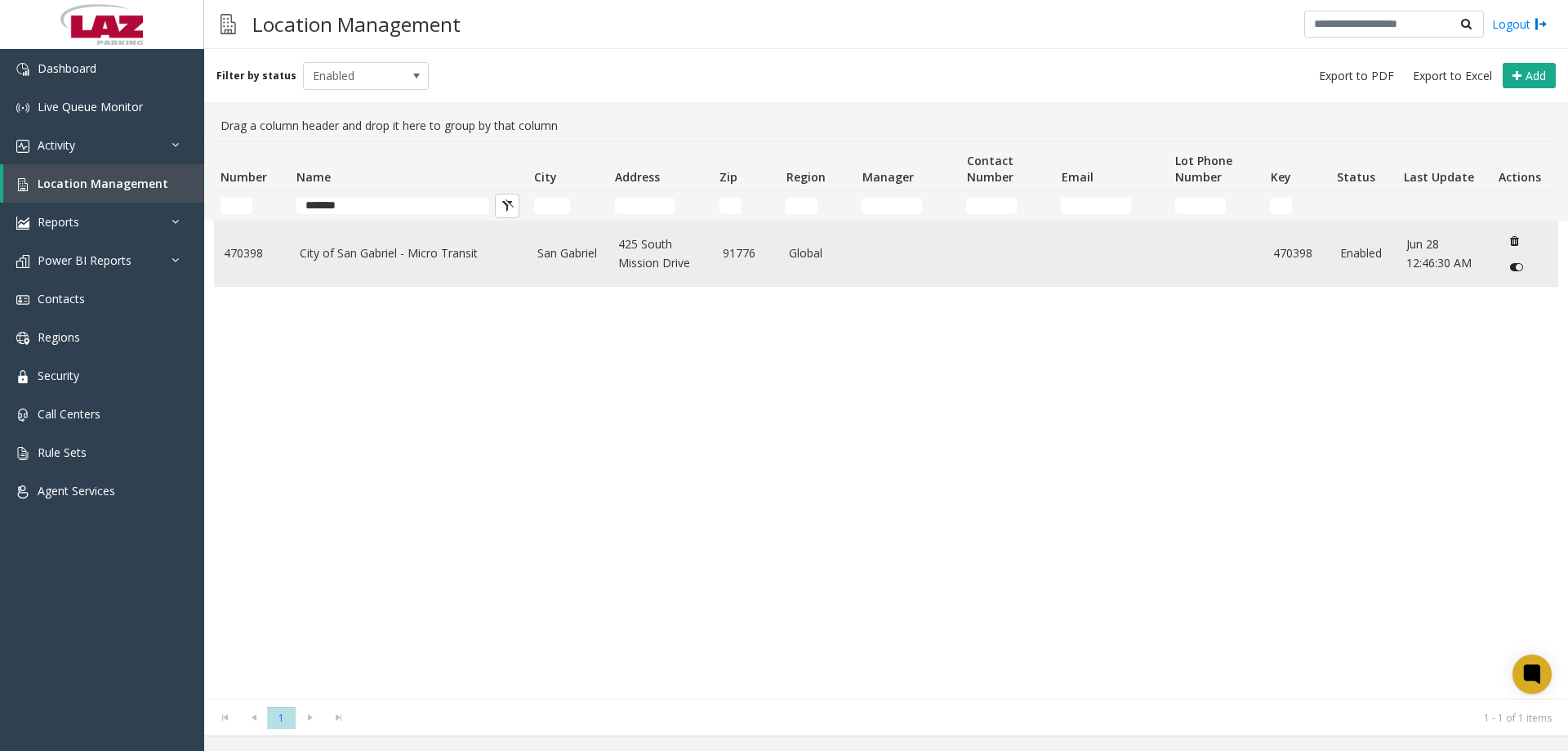 click on "City of San Gabriel - Micro Transit" 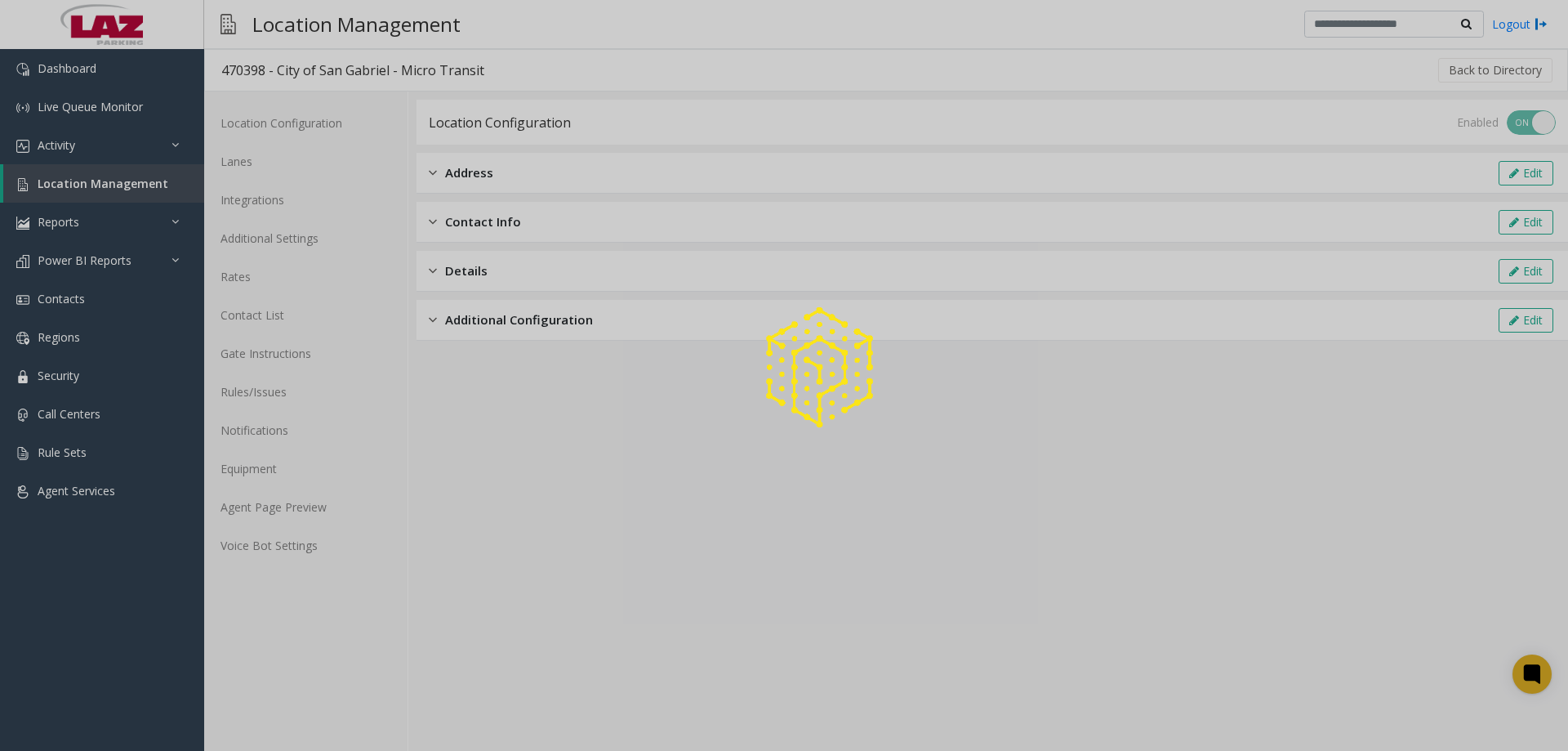 click 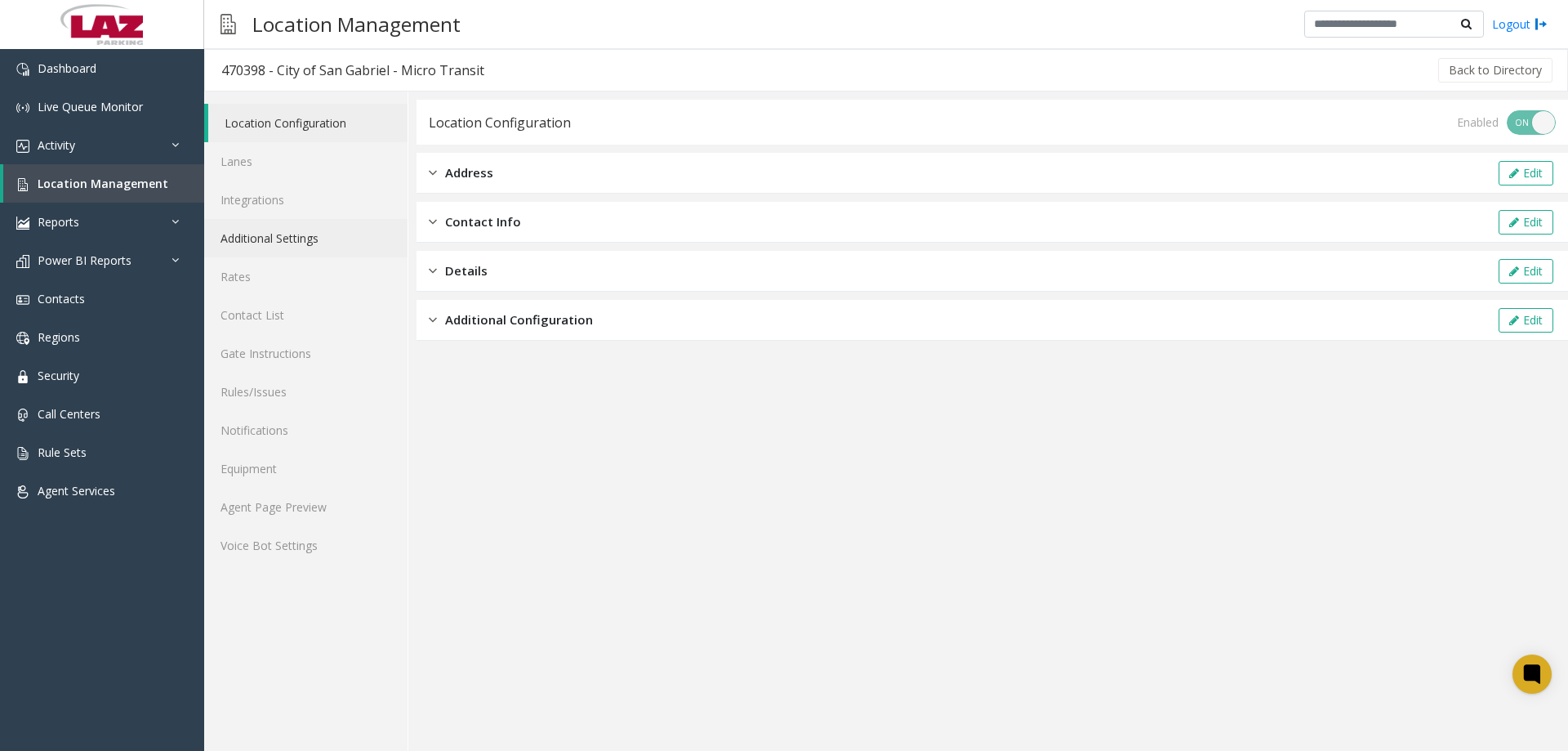 click on "Additional Settings" 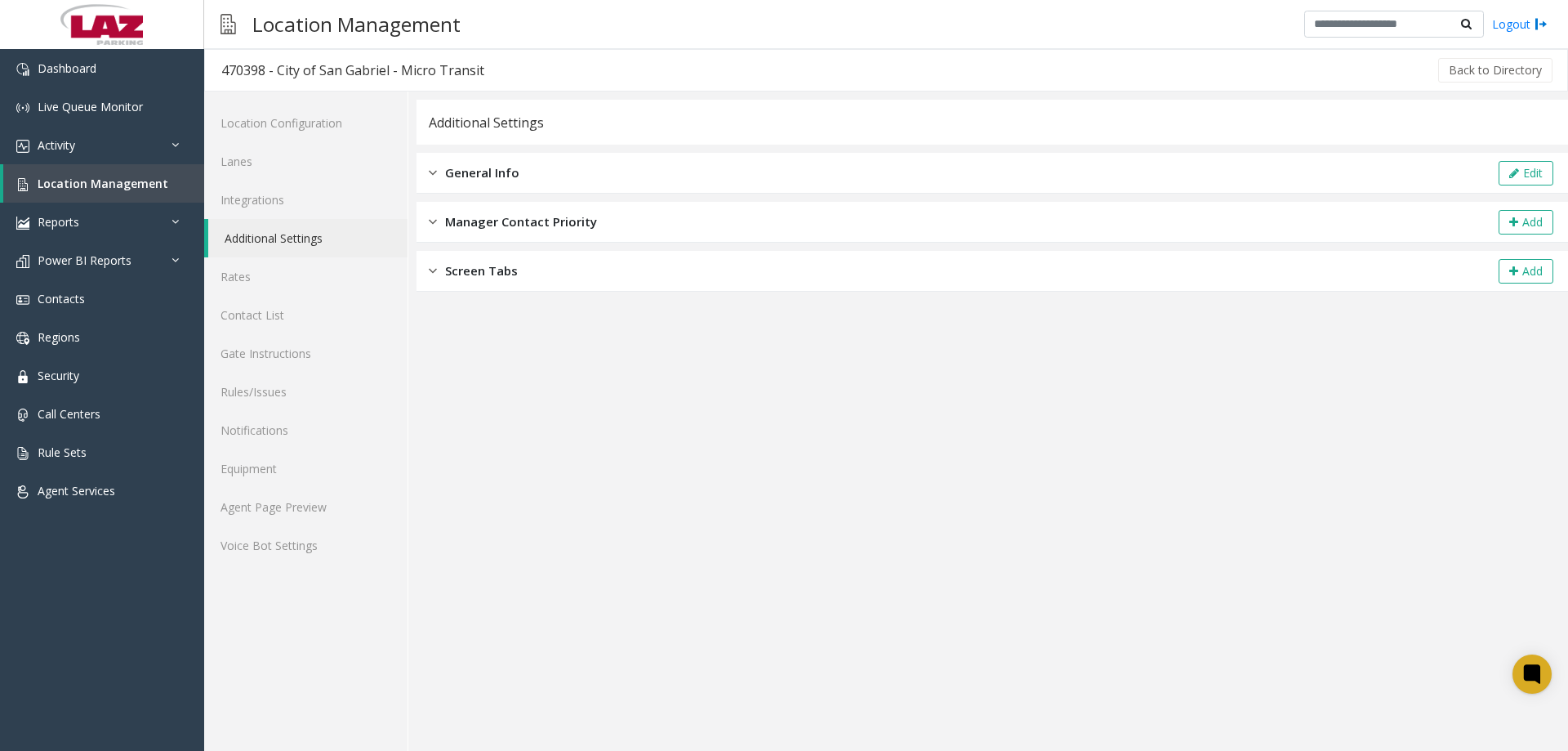 click on "Manager Contact Priority" 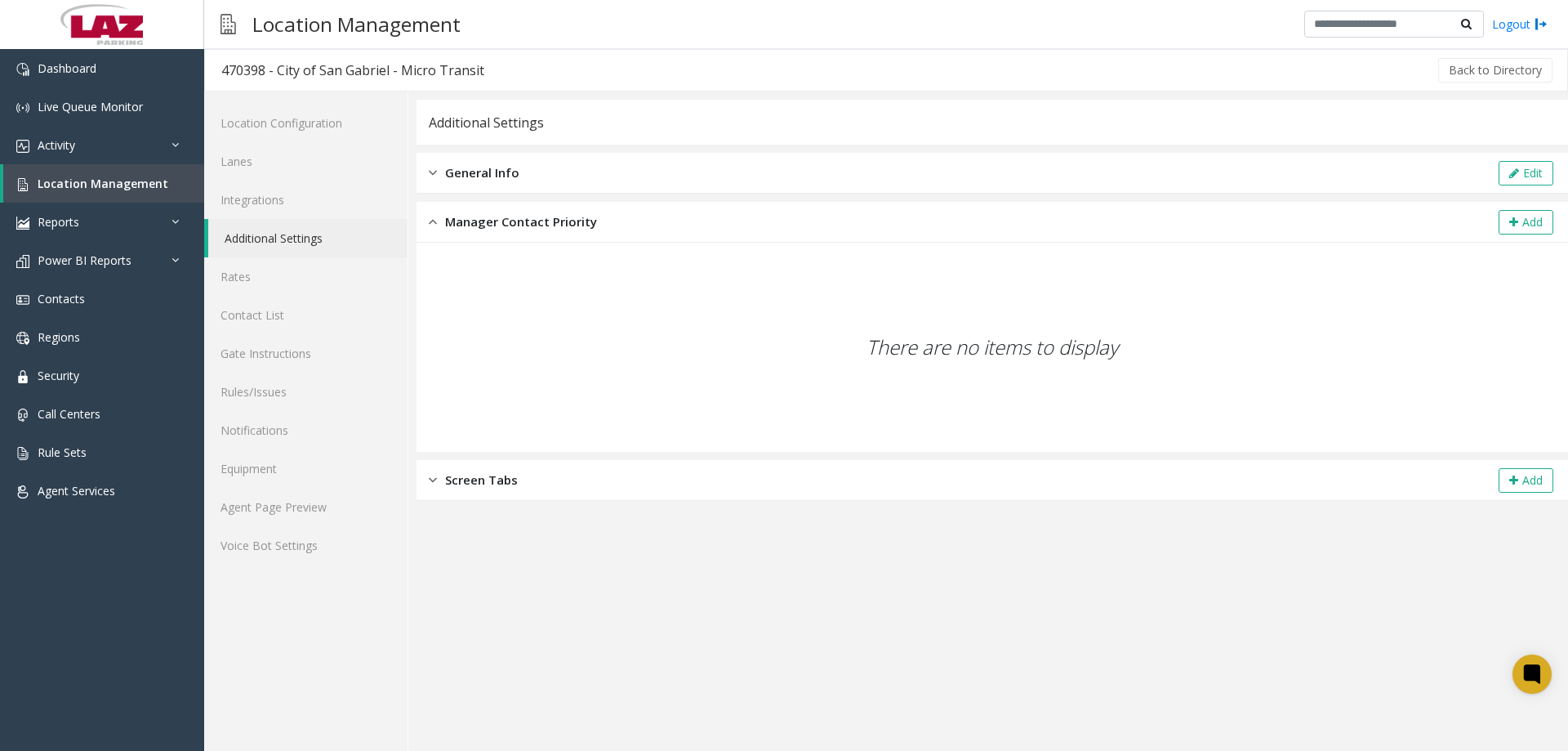 click on "Manager Contact Priority" 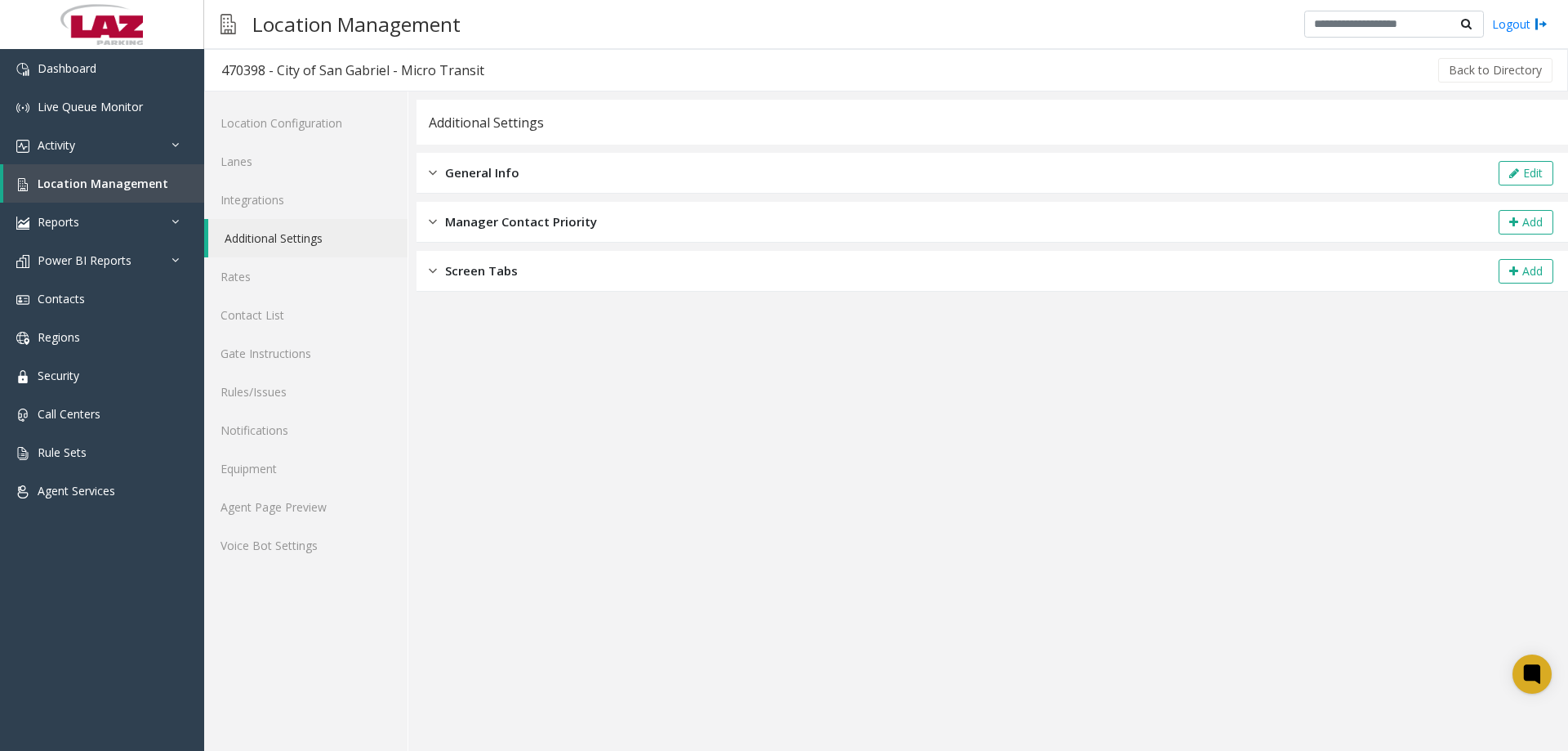 click on "Screen Tabs" 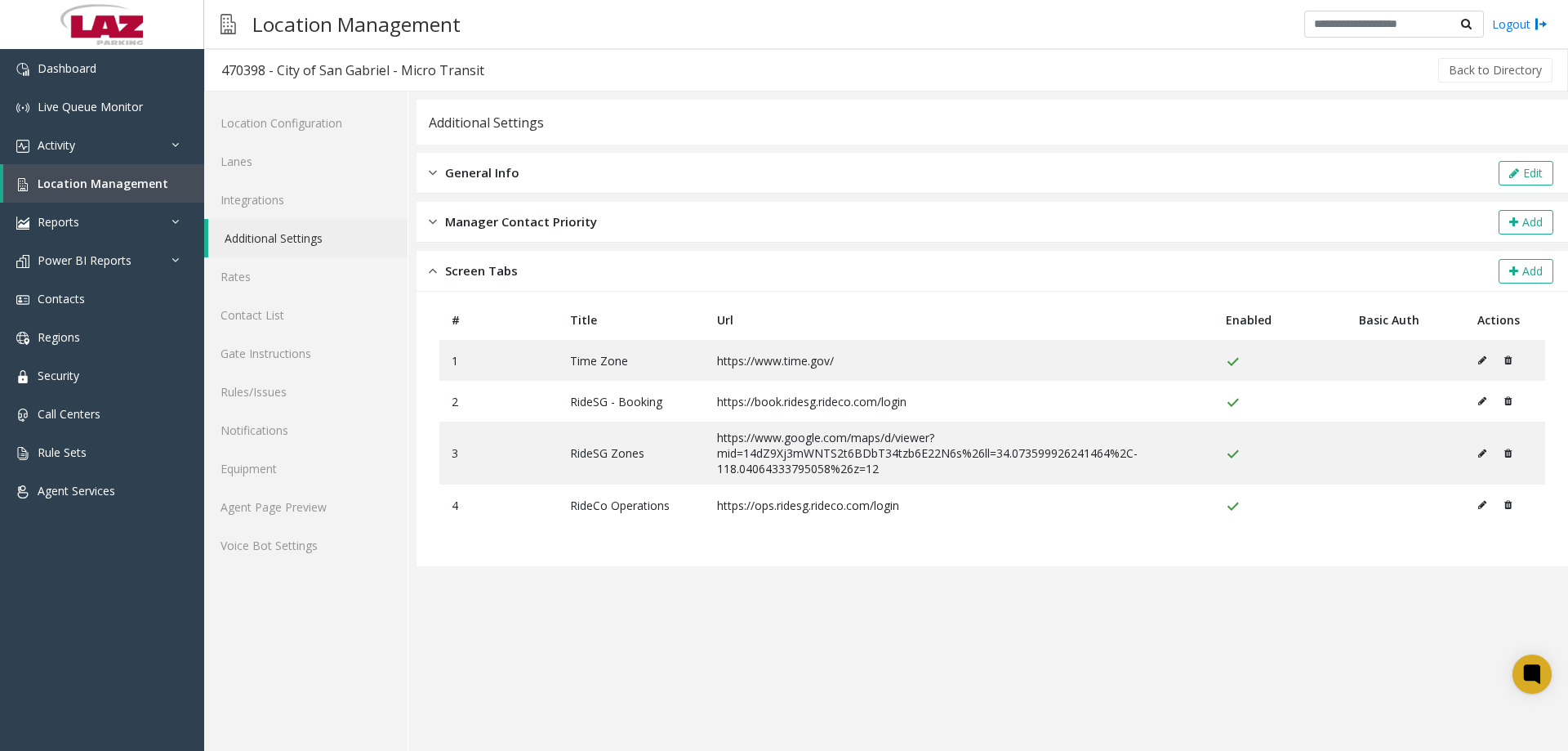 click on "Screen Tabs" 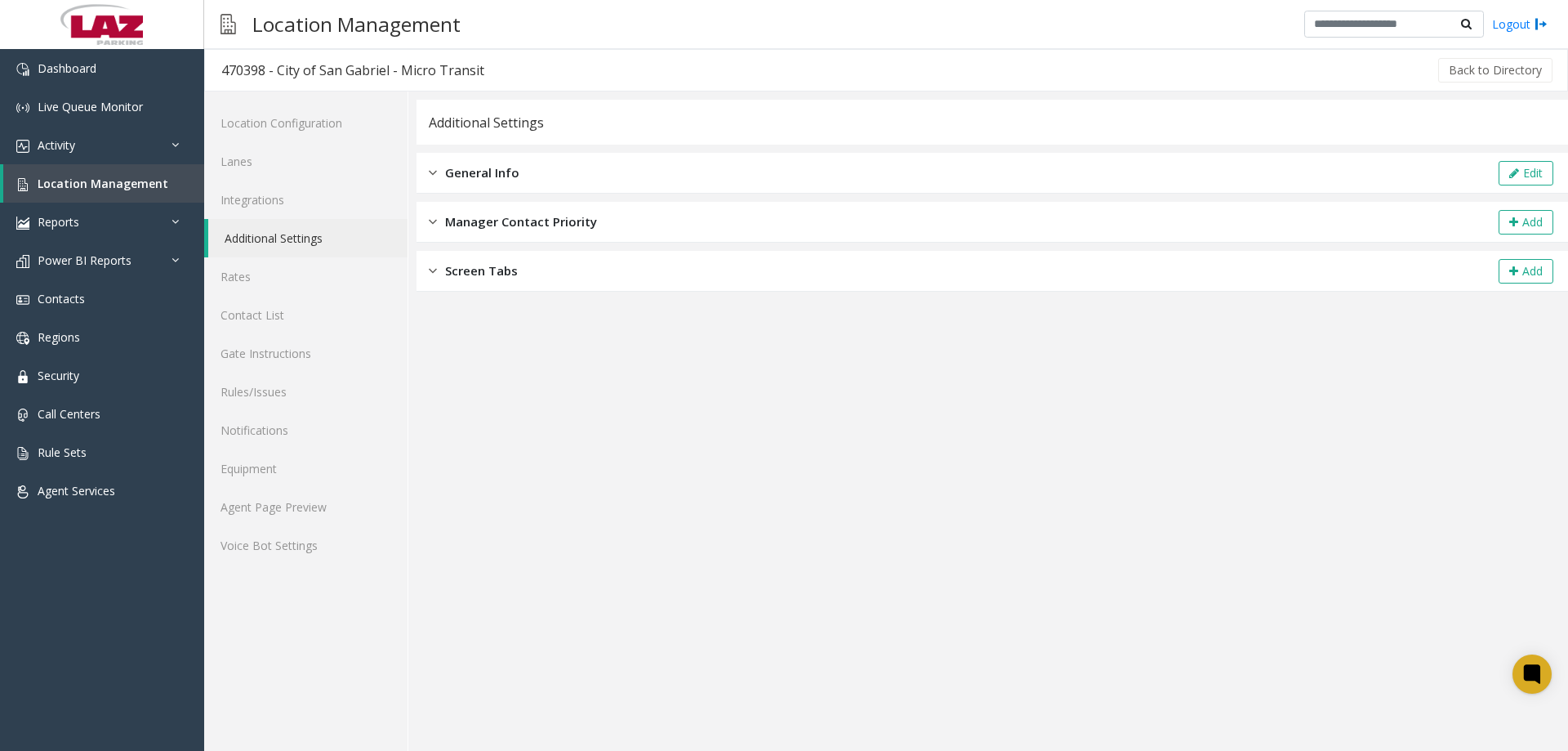 click on "General Info" 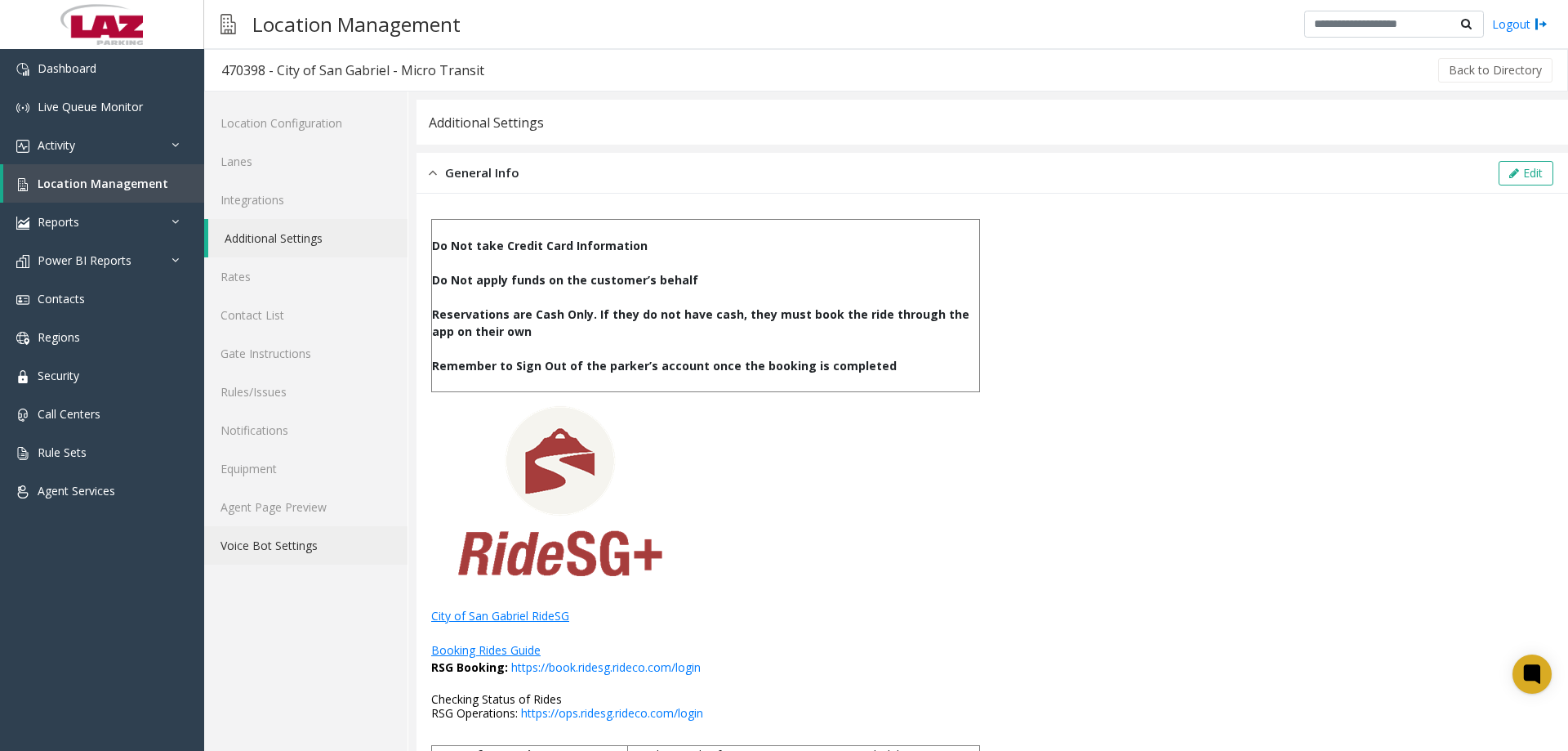 click on "Voice Bot Settings" 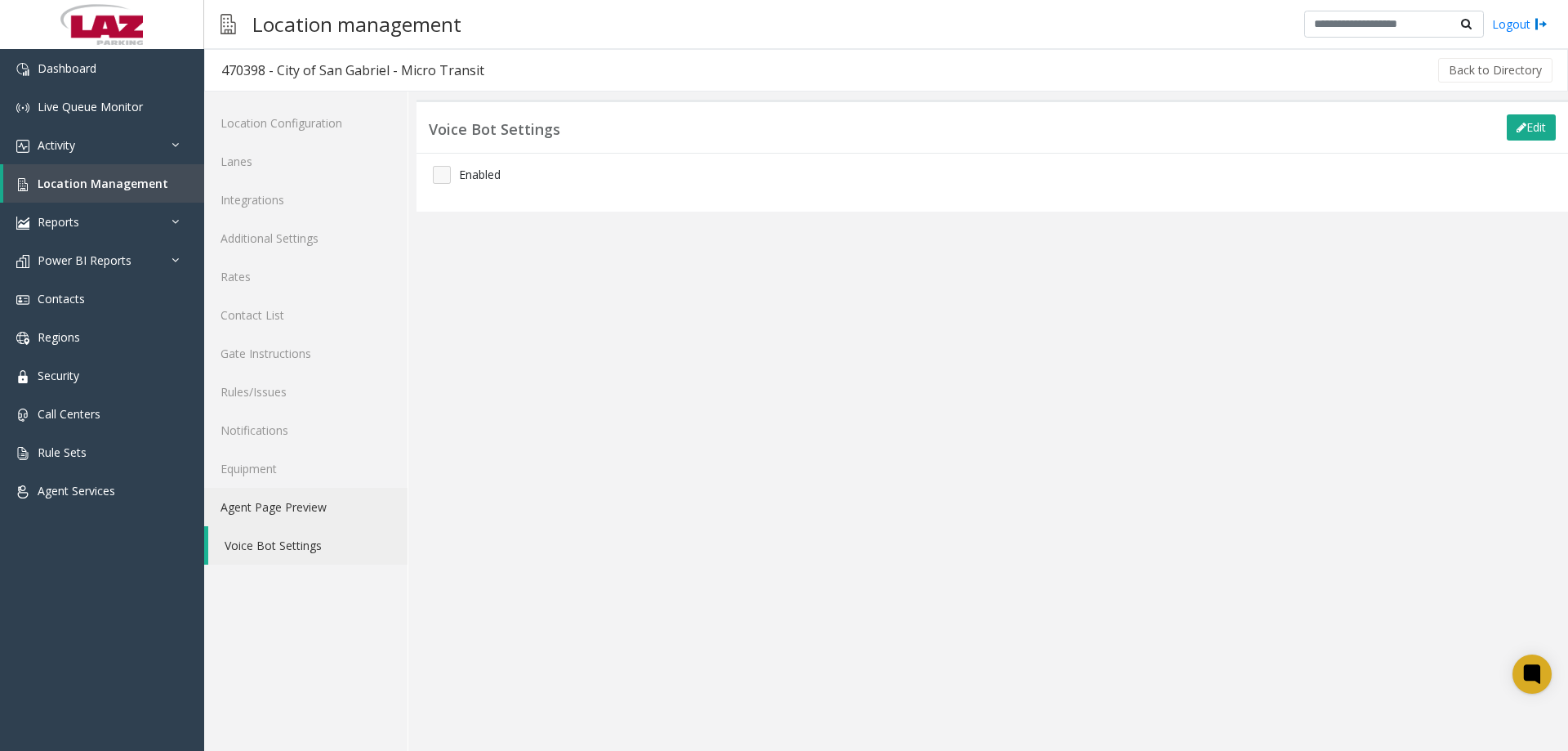 click on "Agent Page Preview" 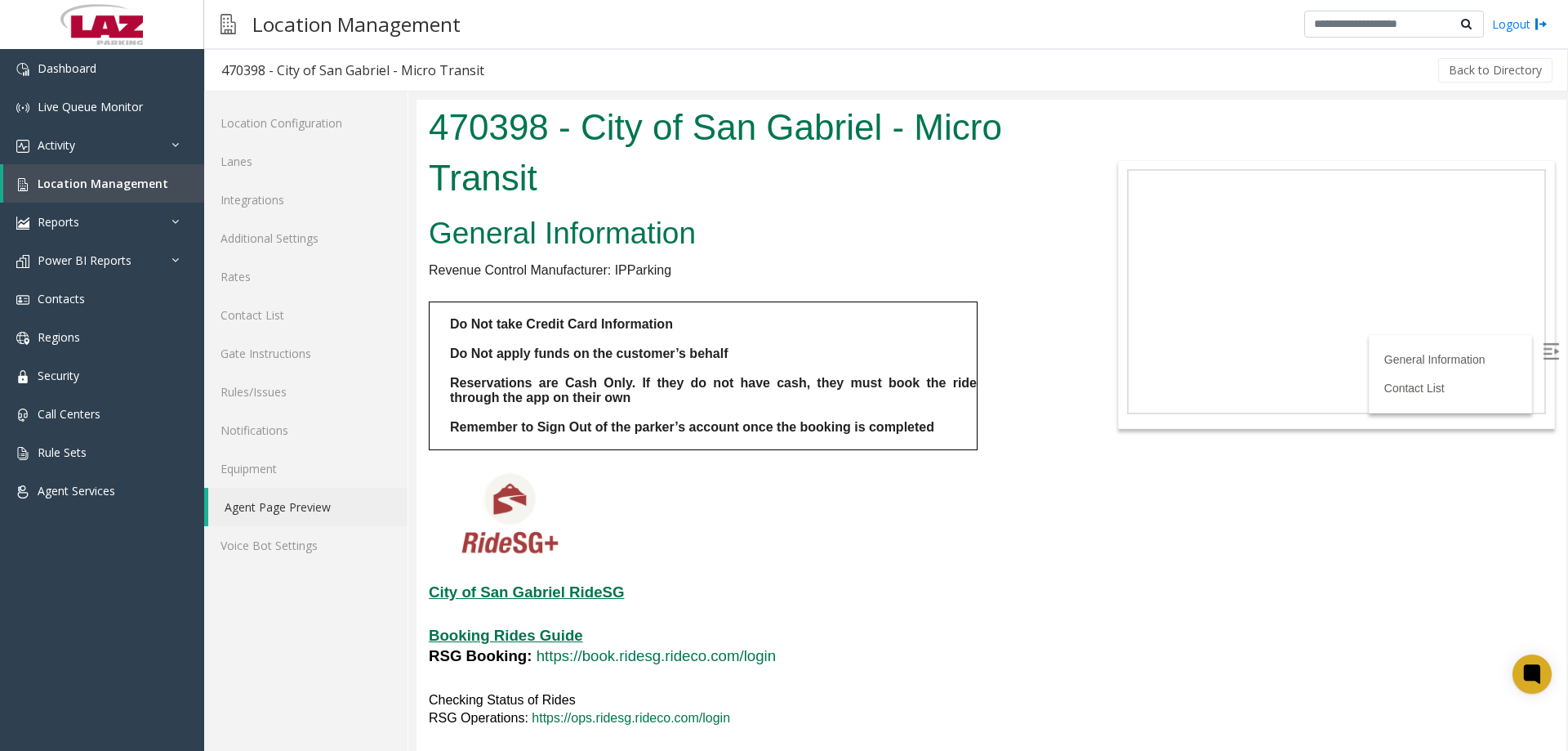 scroll, scrollTop: 0, scrollLeft: 0, axis: both 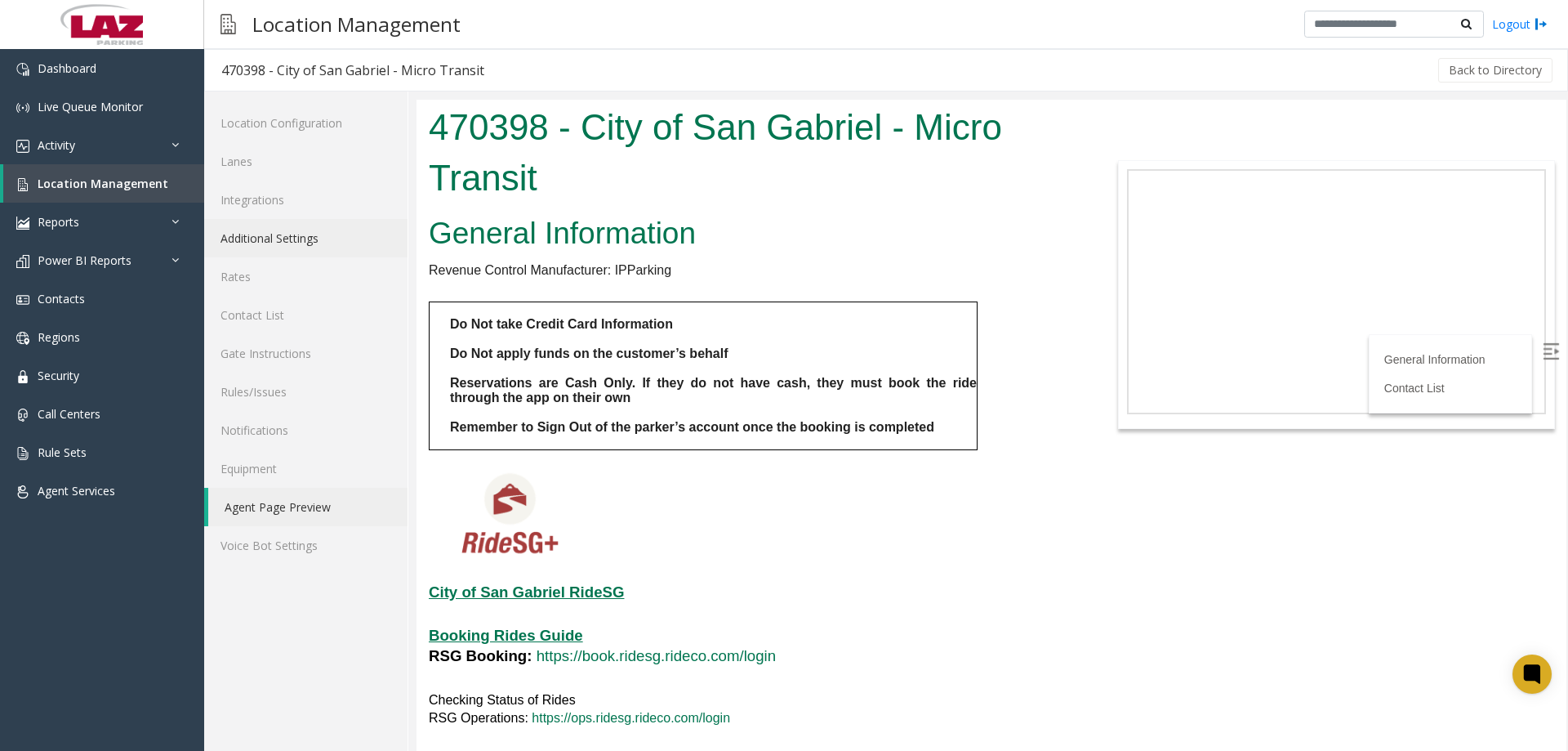 click on "Additional Settings" 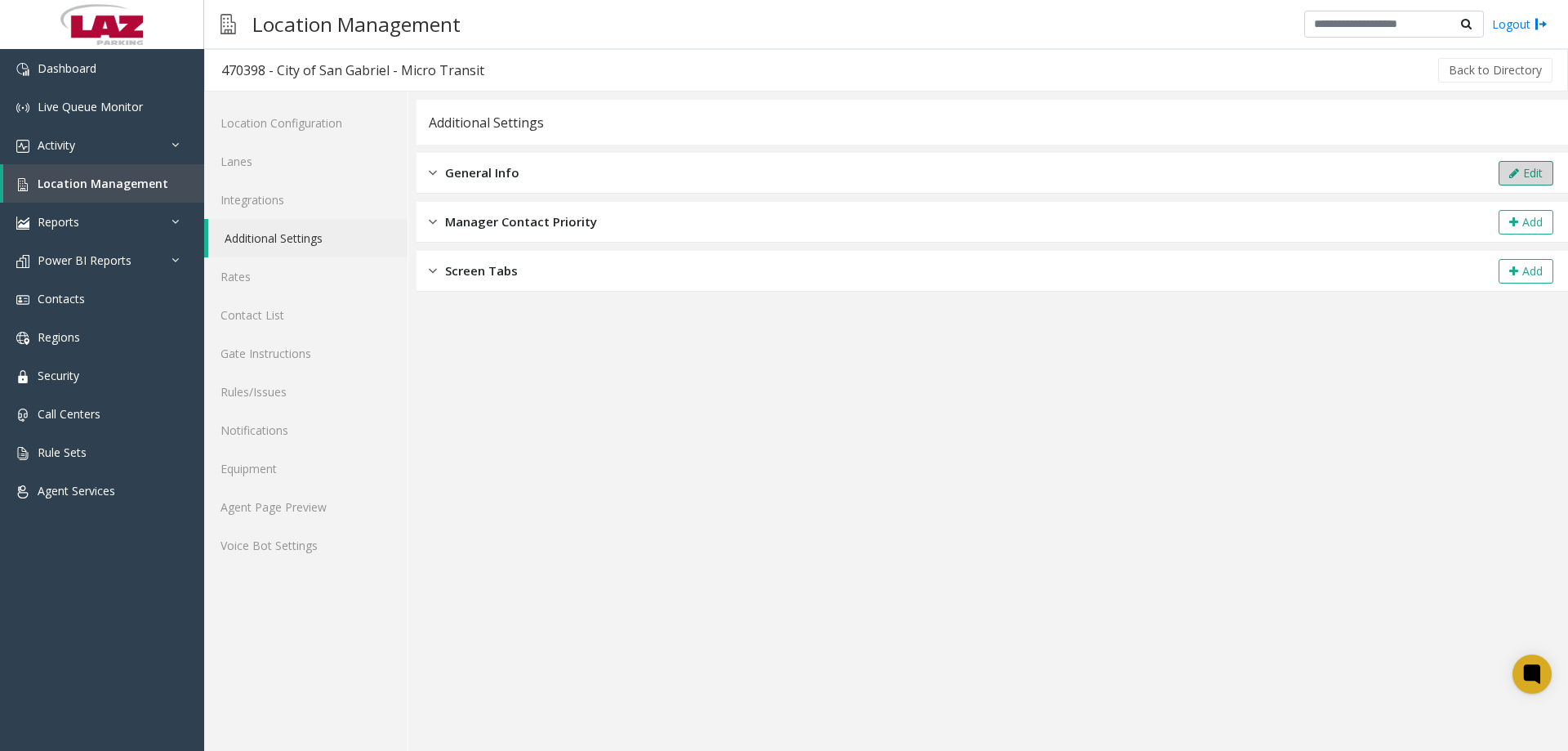click 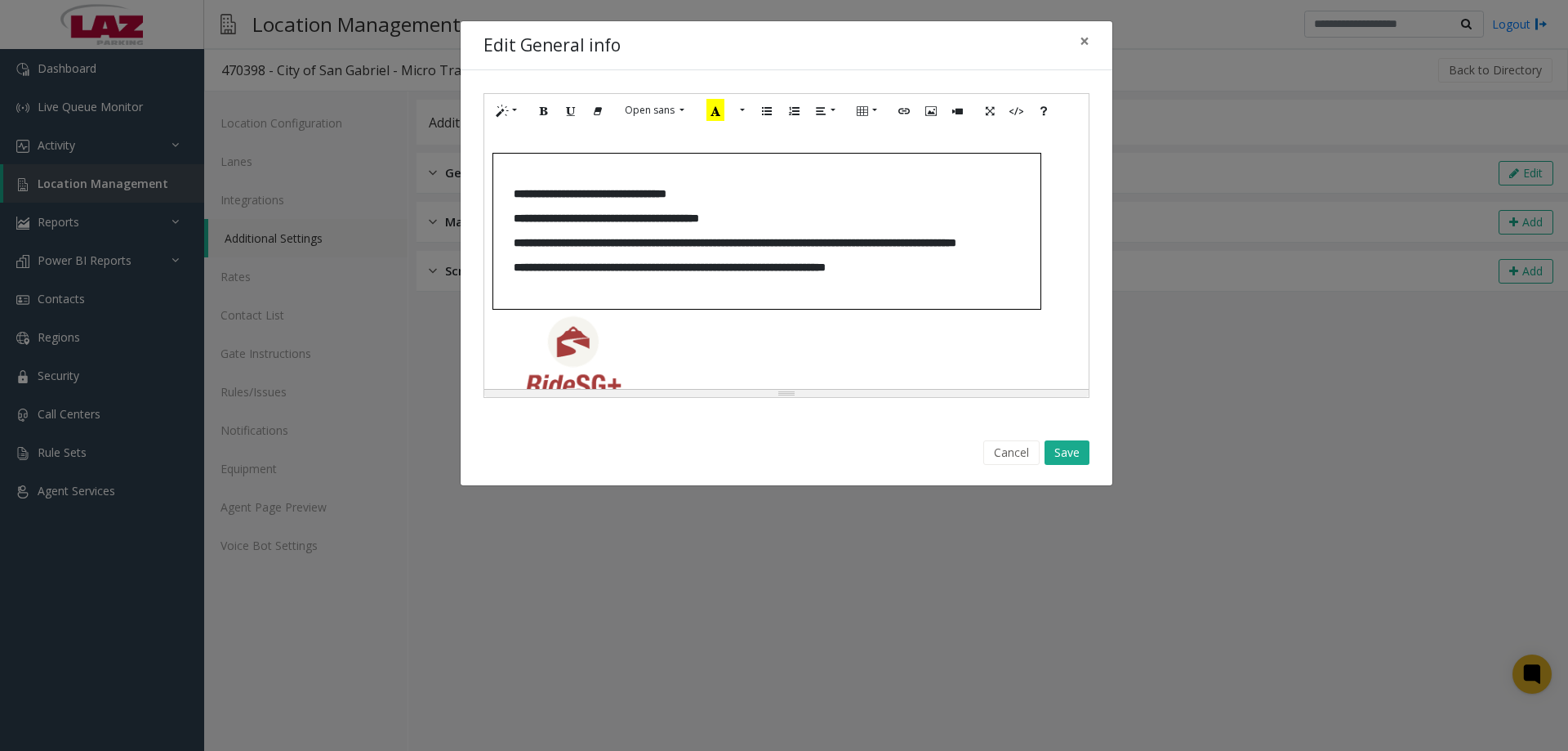 click on "**********" 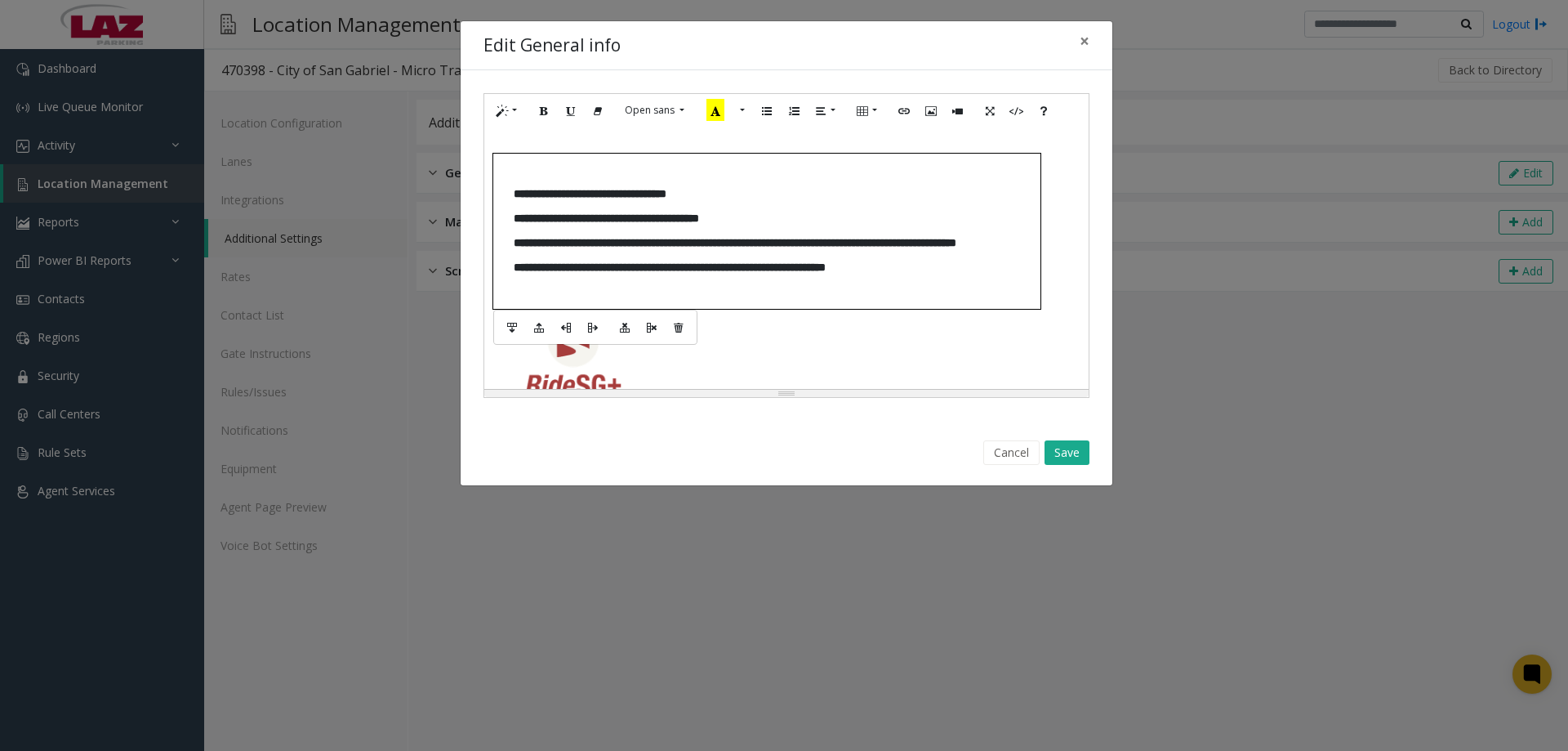 type 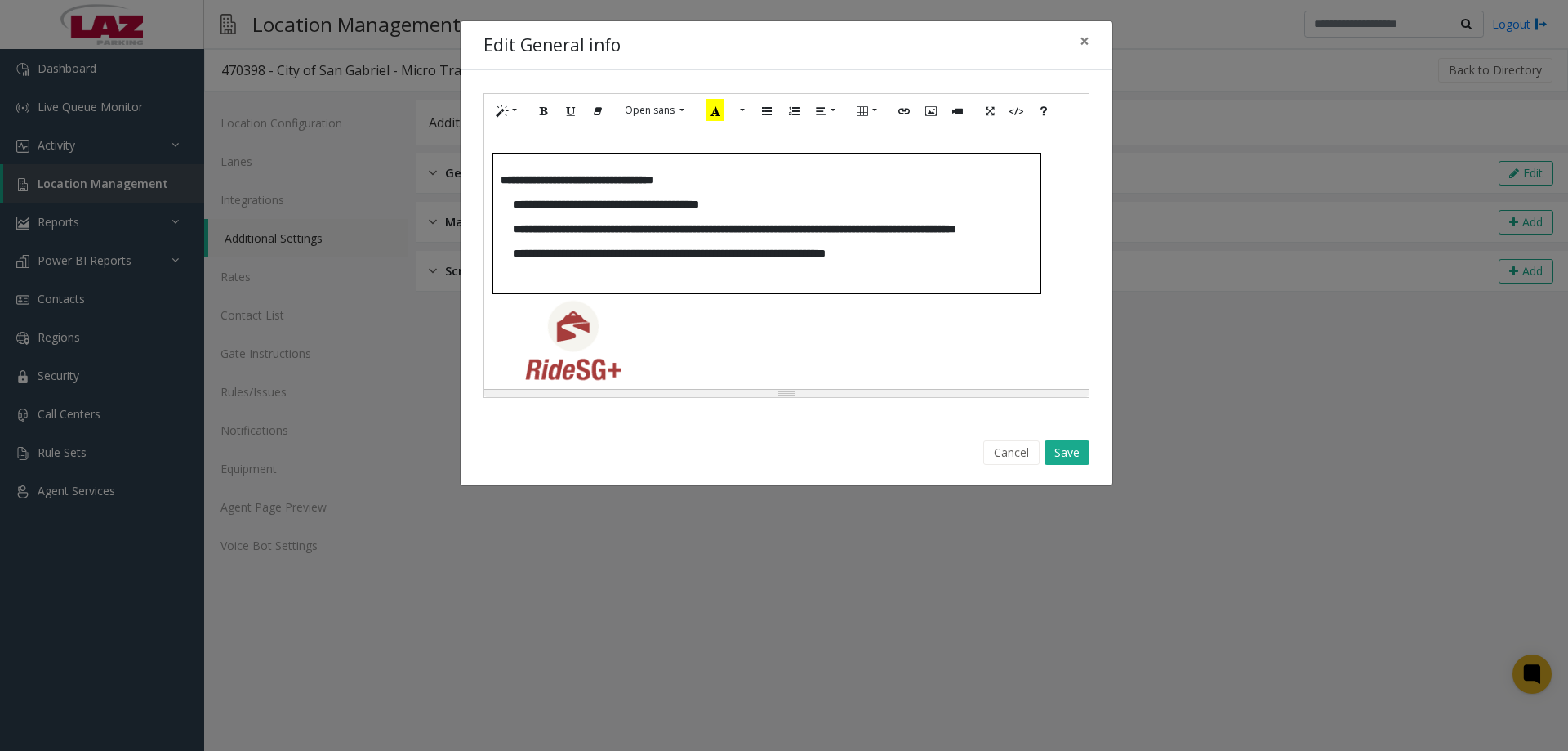 click on "**********" 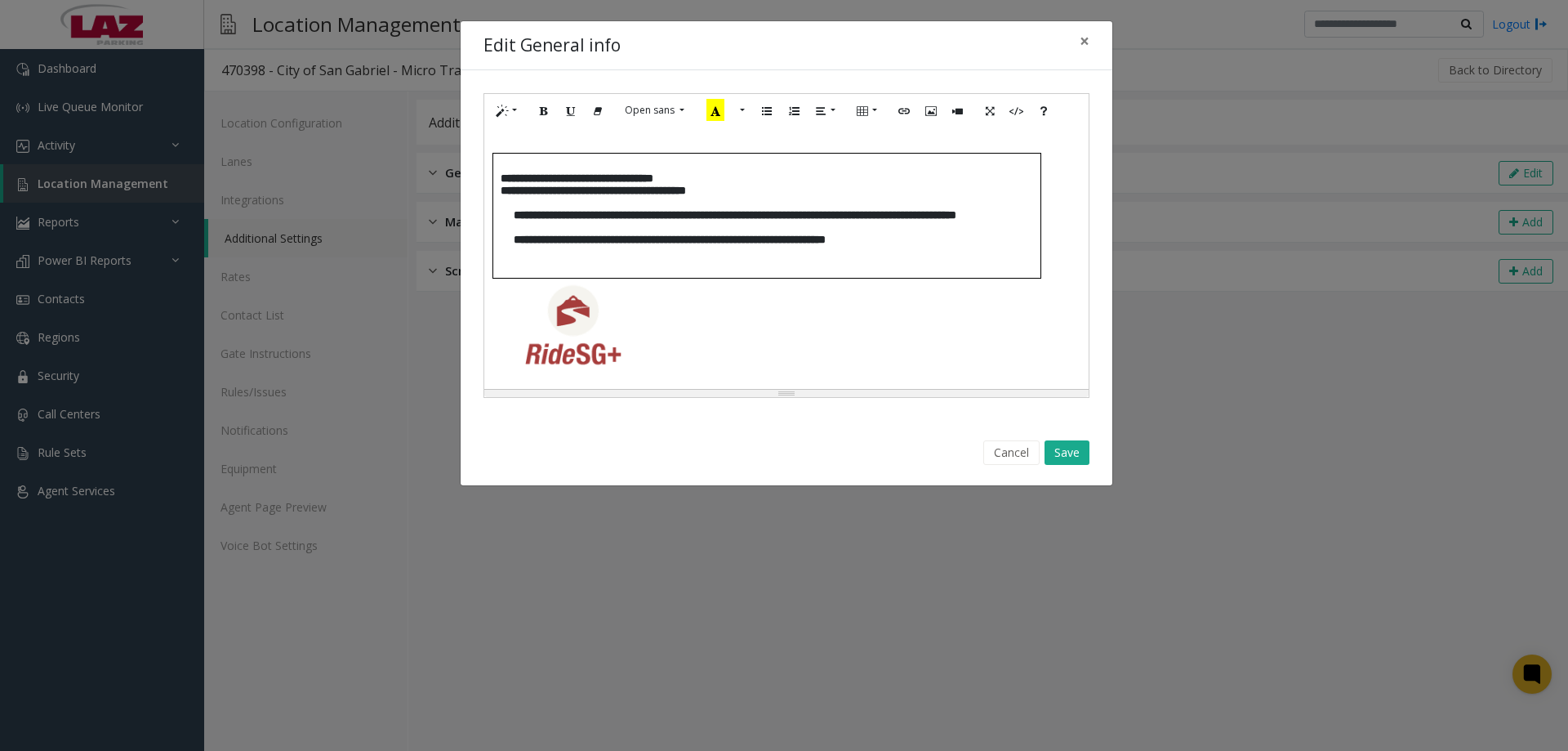 click on "**********" 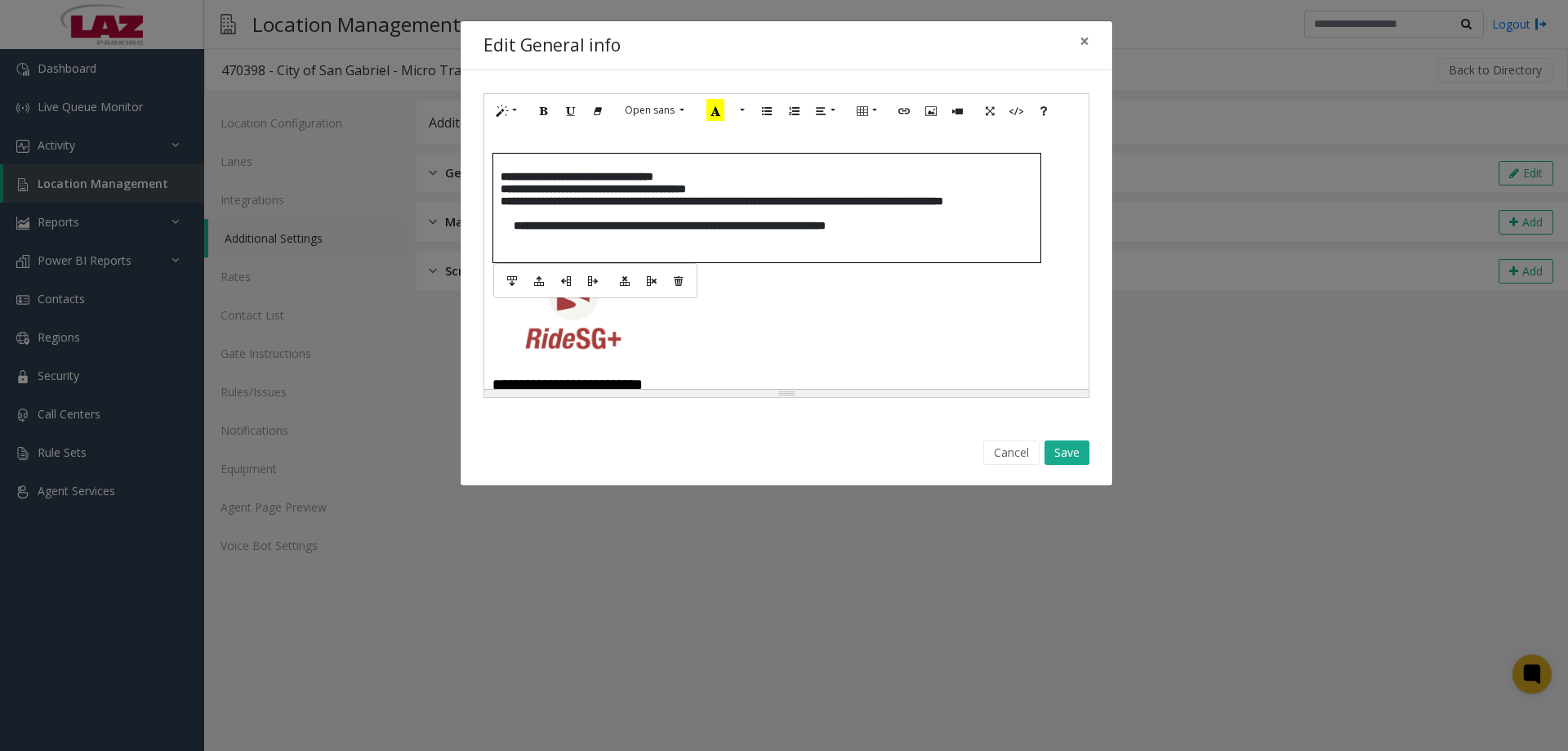 click on "**********" 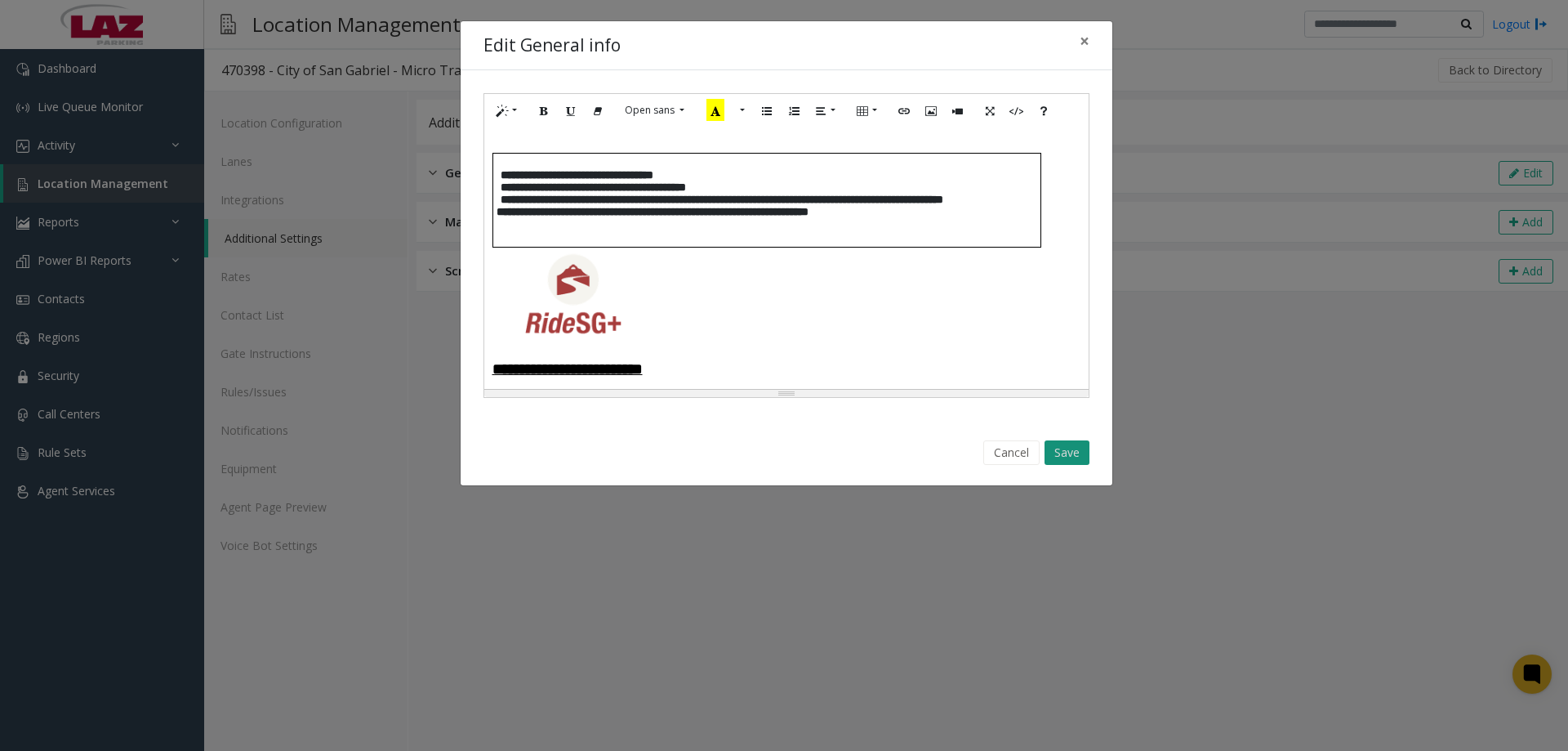 click on "Save" 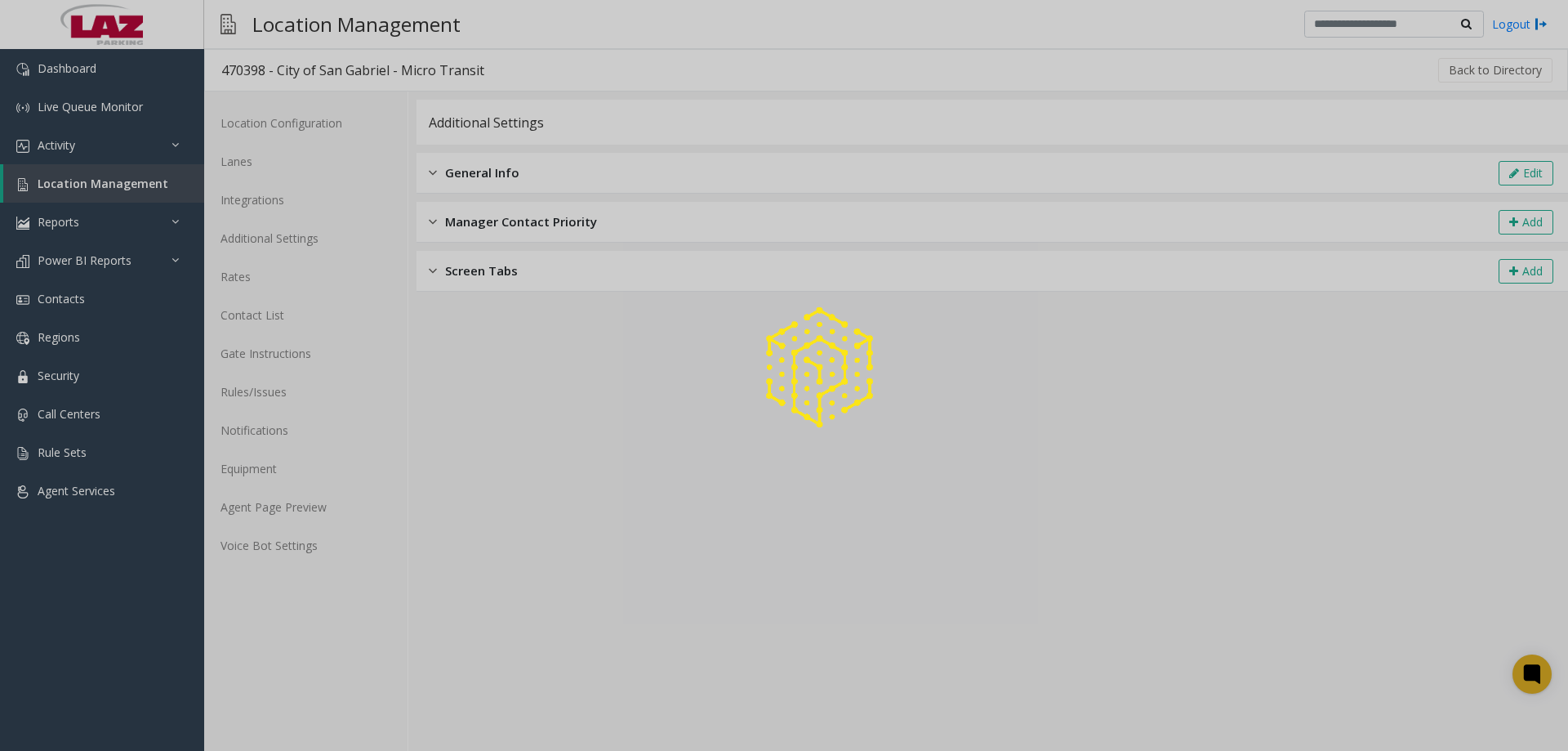 click 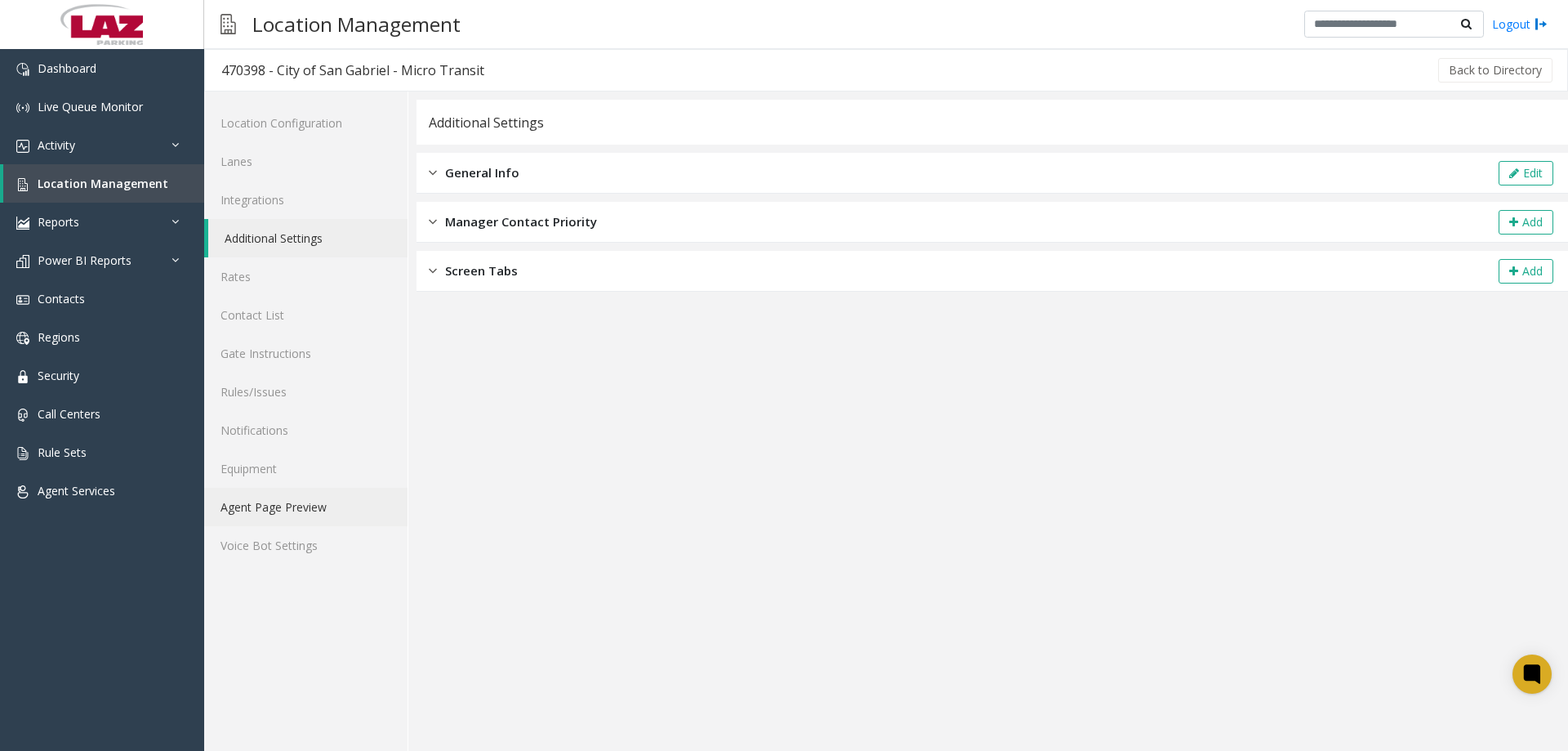 click on "Agent Page Preview" 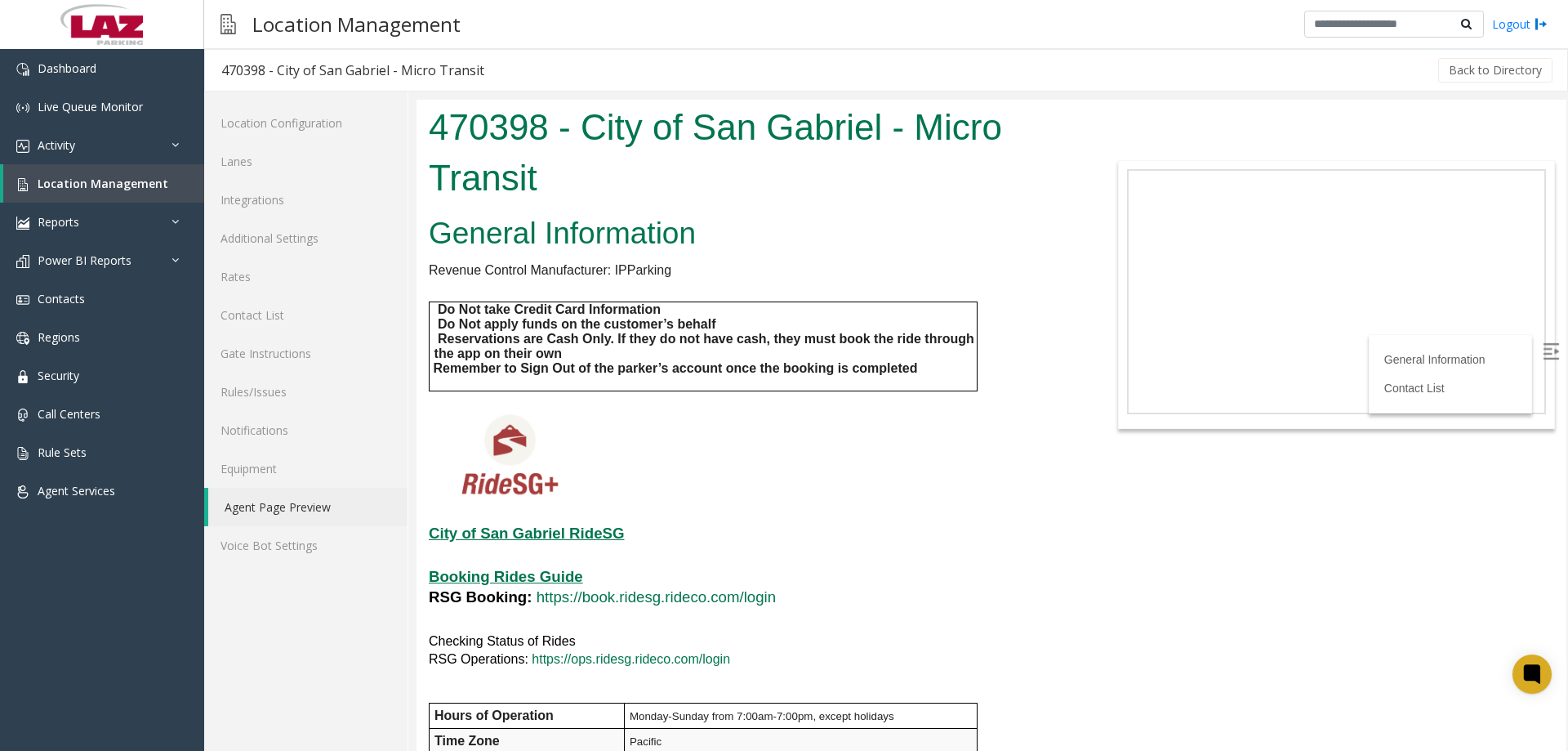 scroll, scrollTop: 0, scrollLeft: 0, axis: both 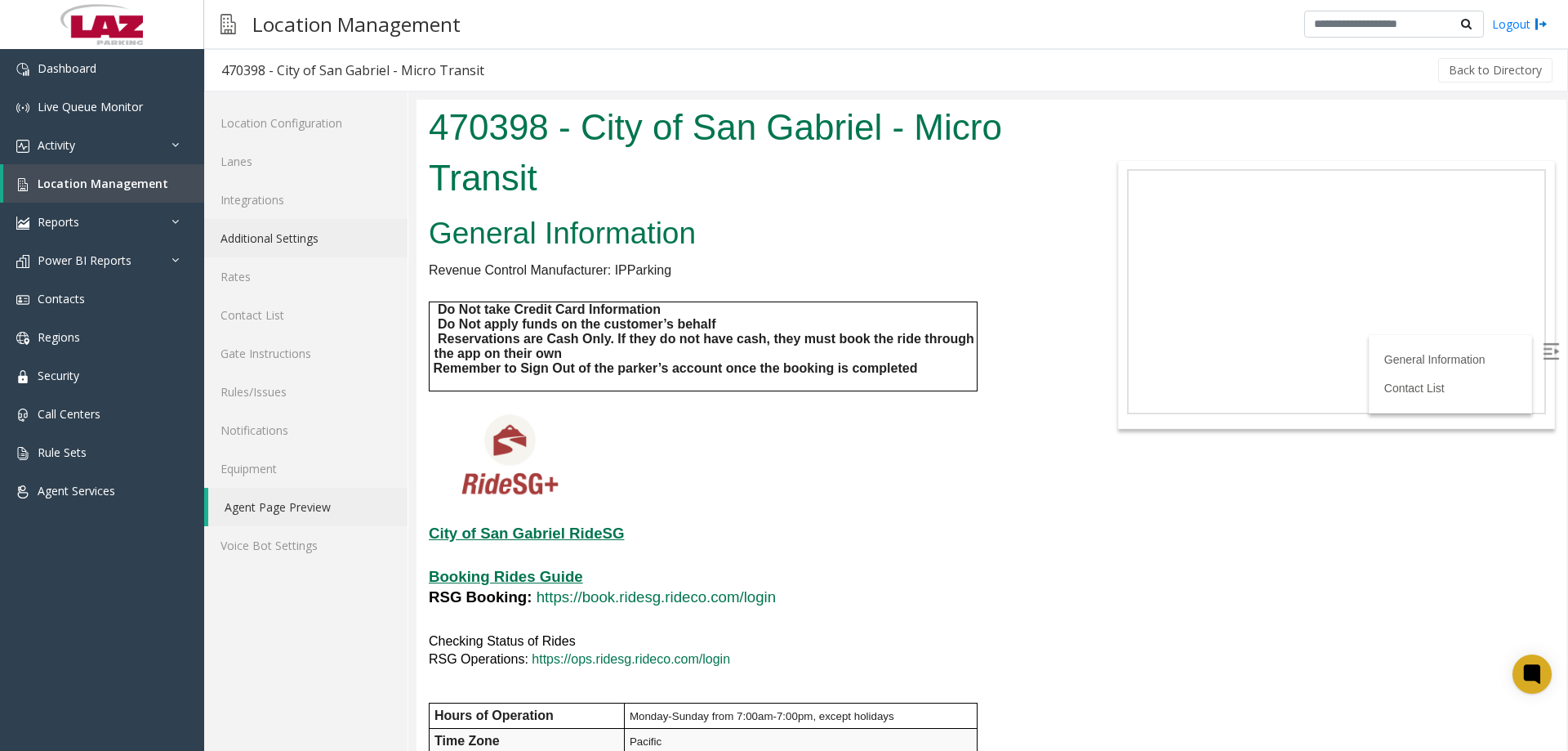 click on "Additional Settings" 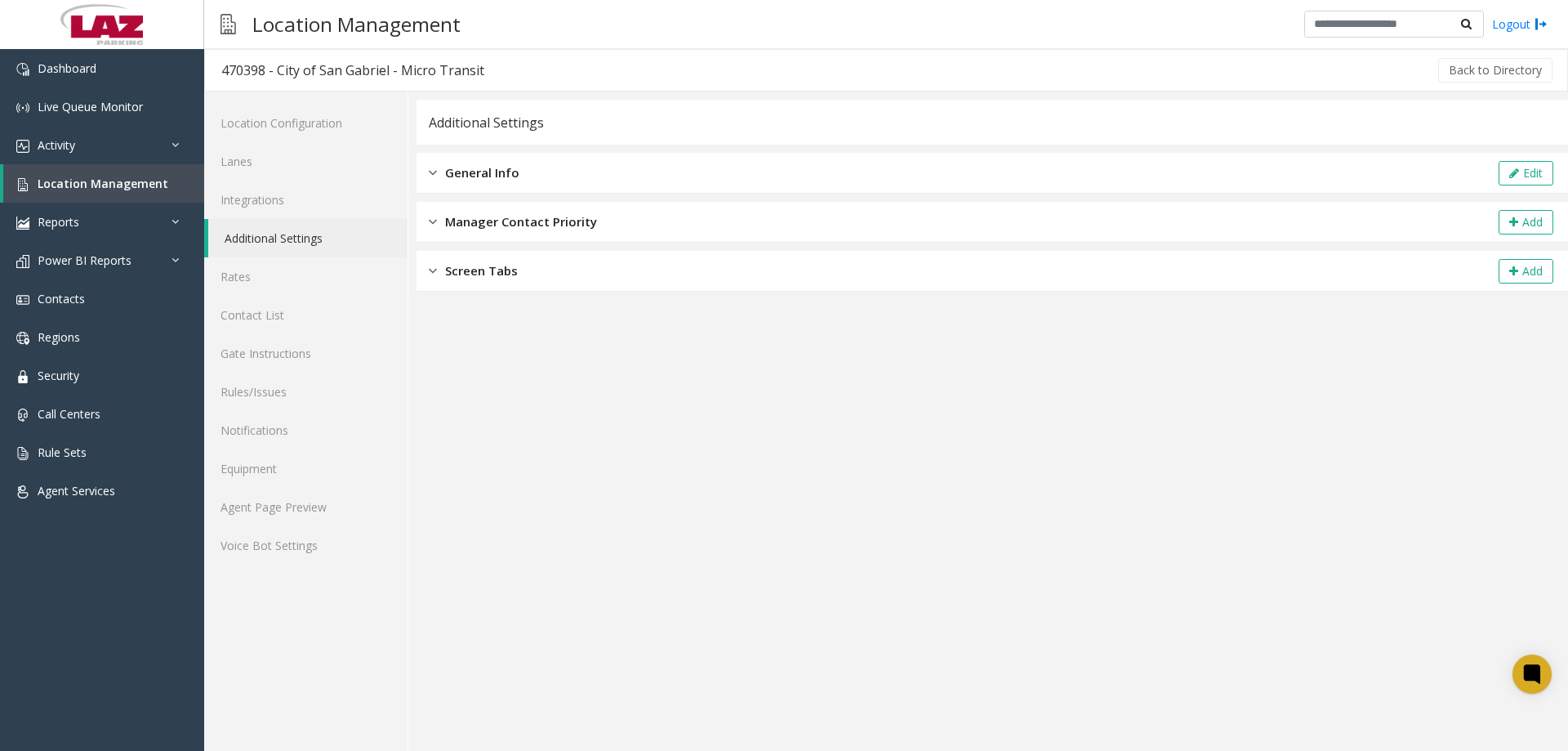 click on "General Info  Edit" 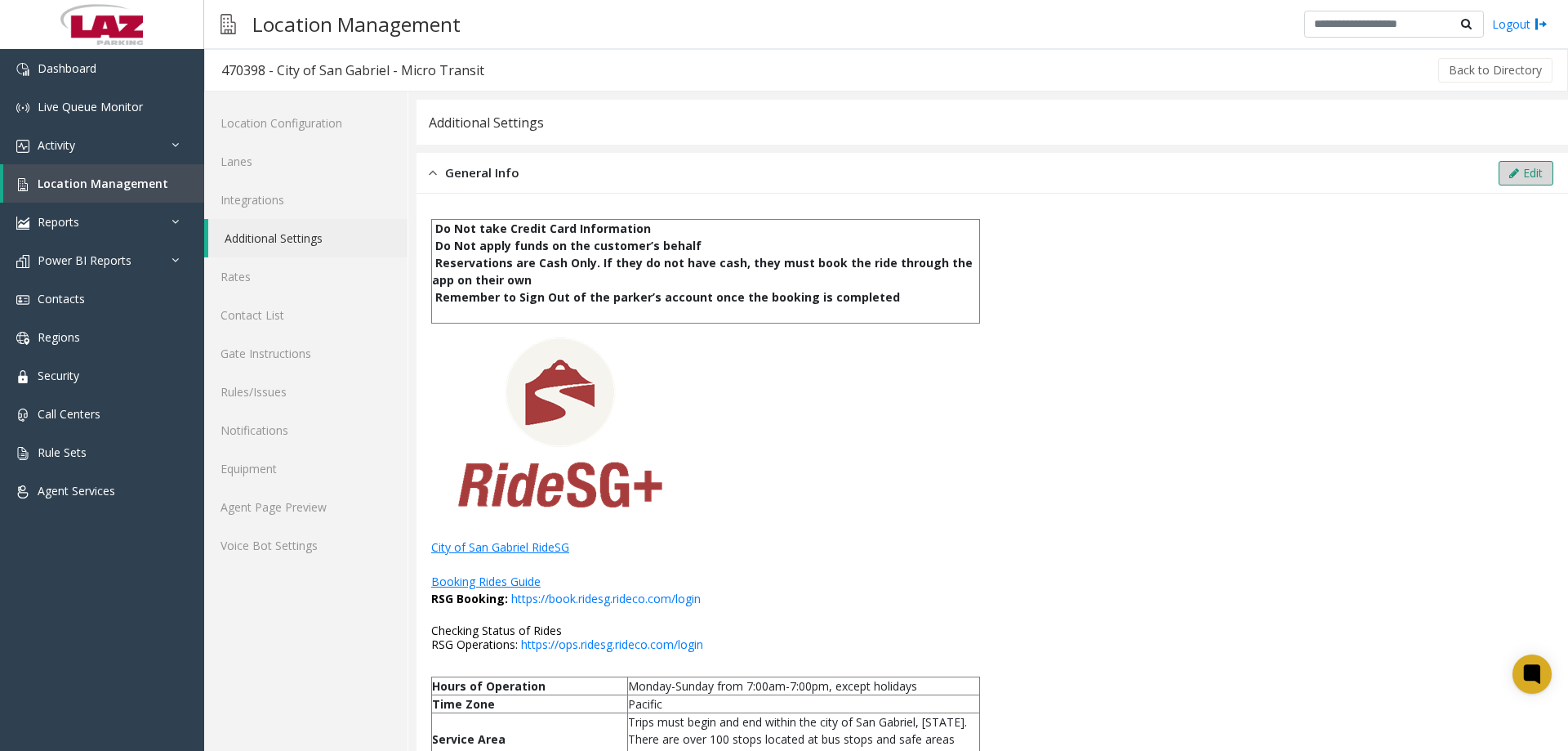 click on "Edit" 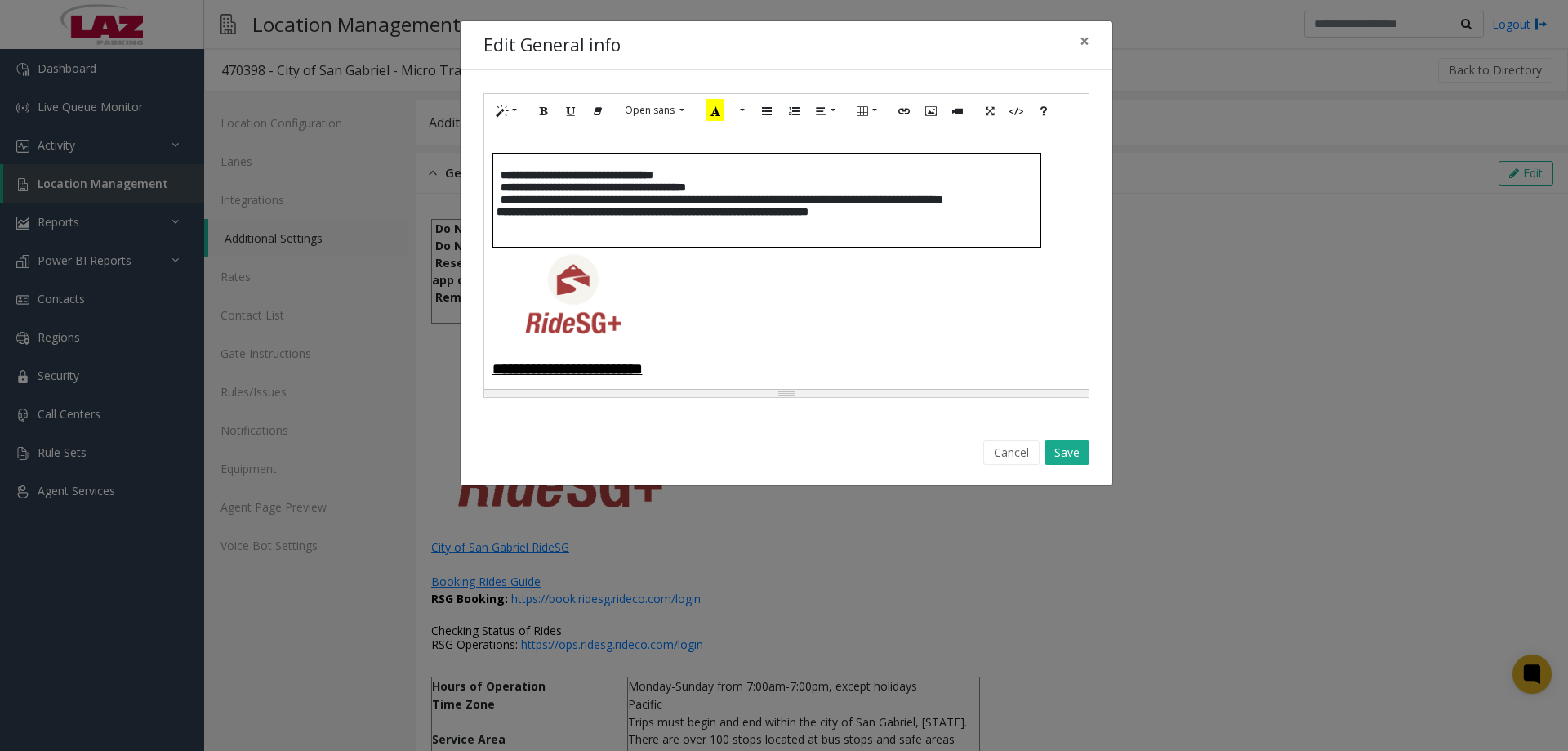 click 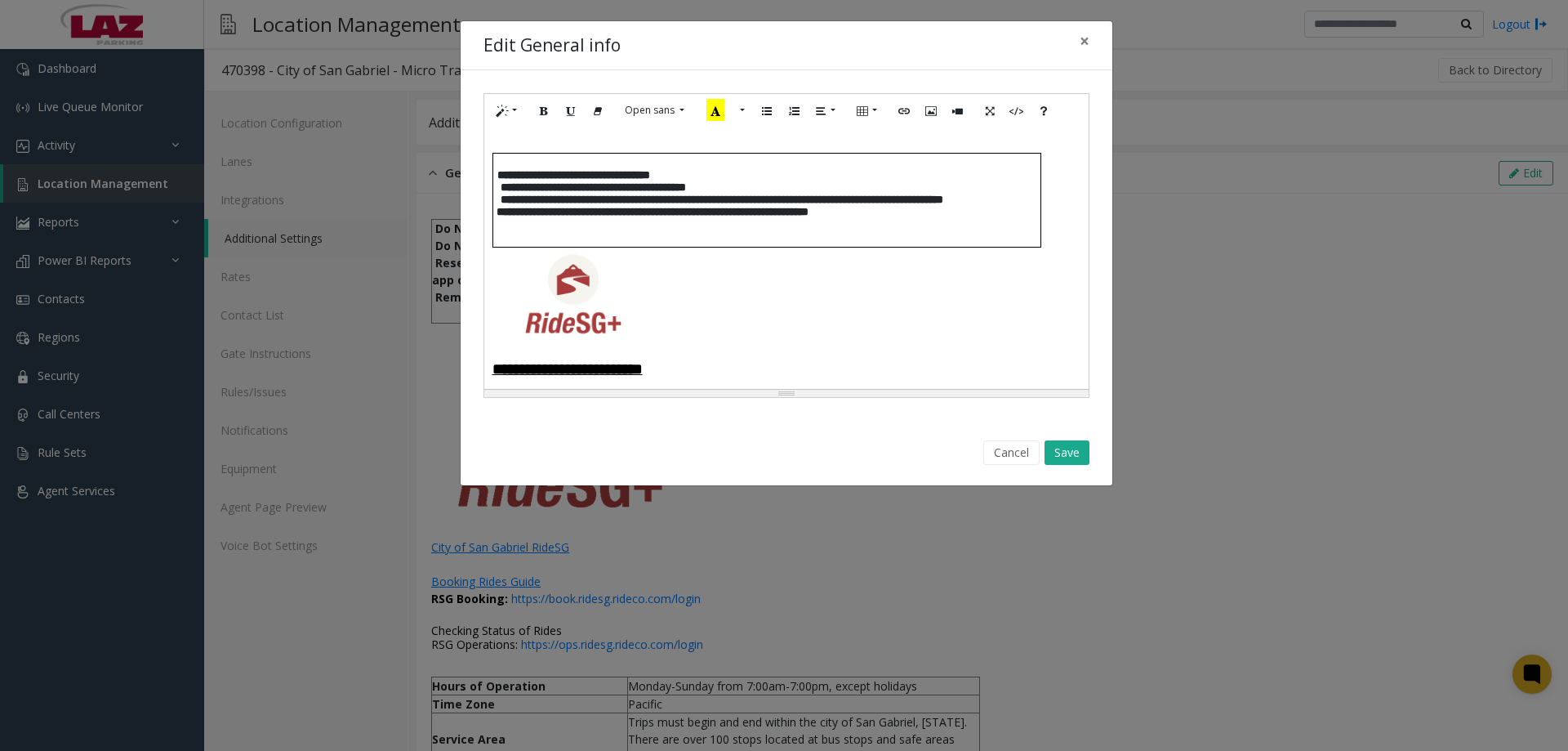 click on "**********" 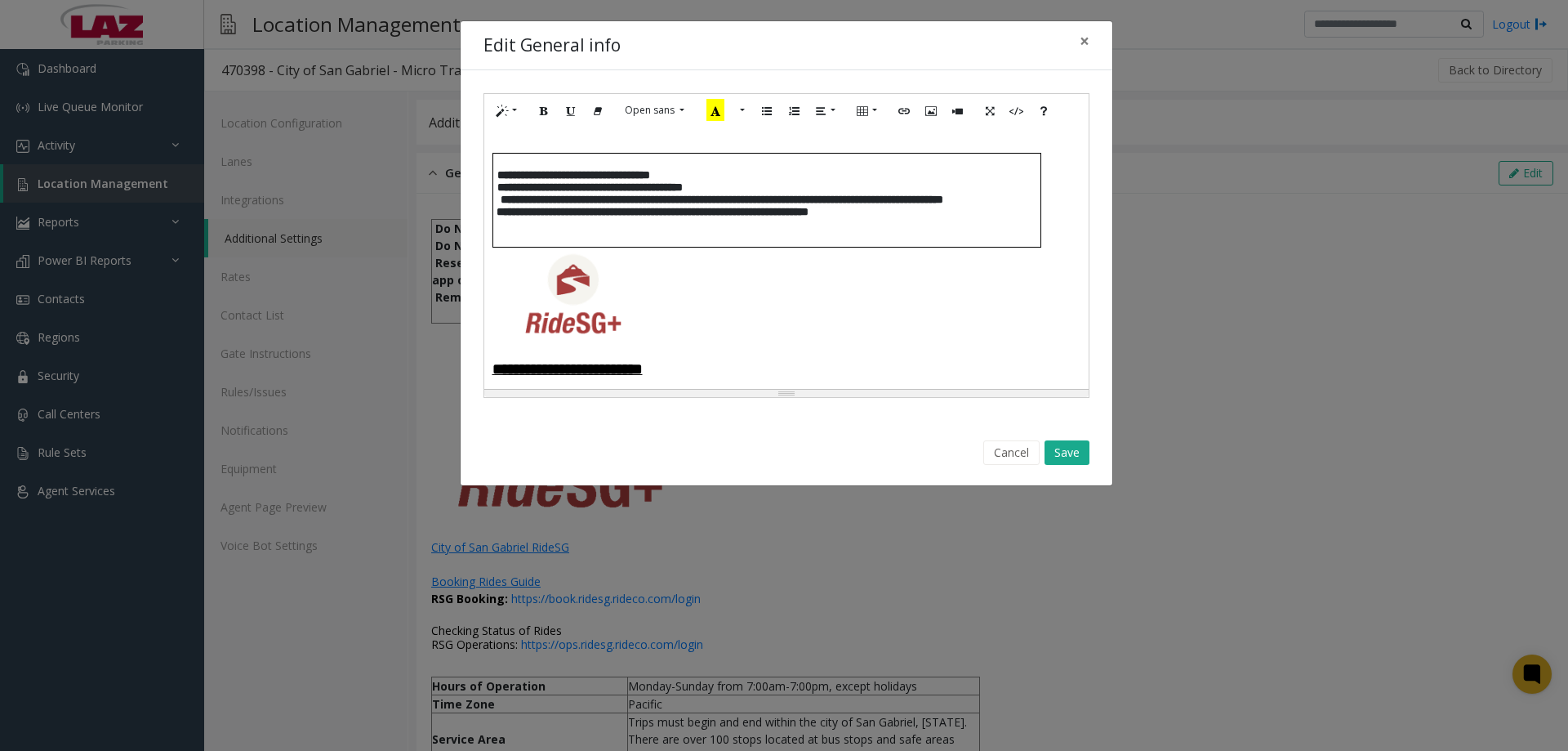 click 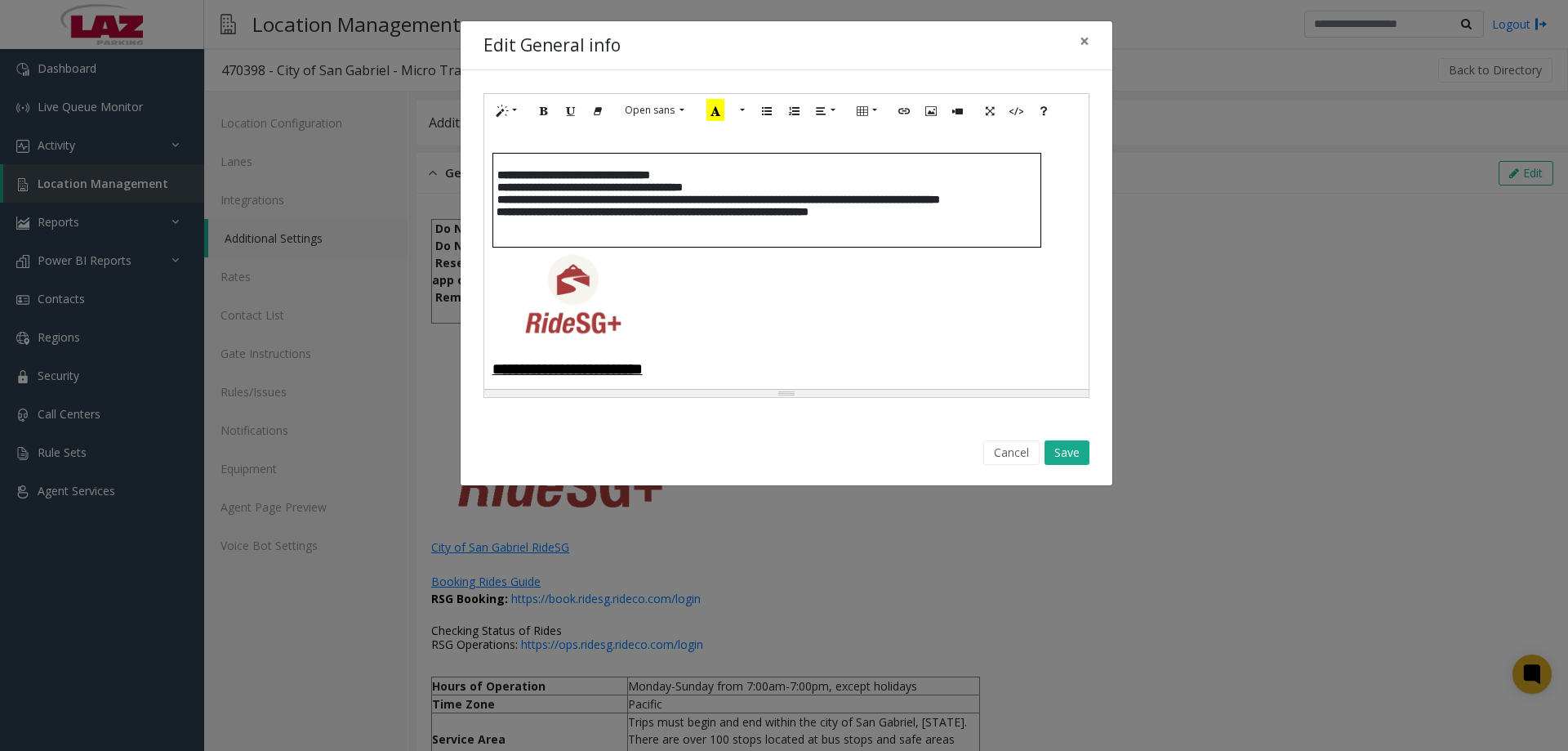 click on "**********" 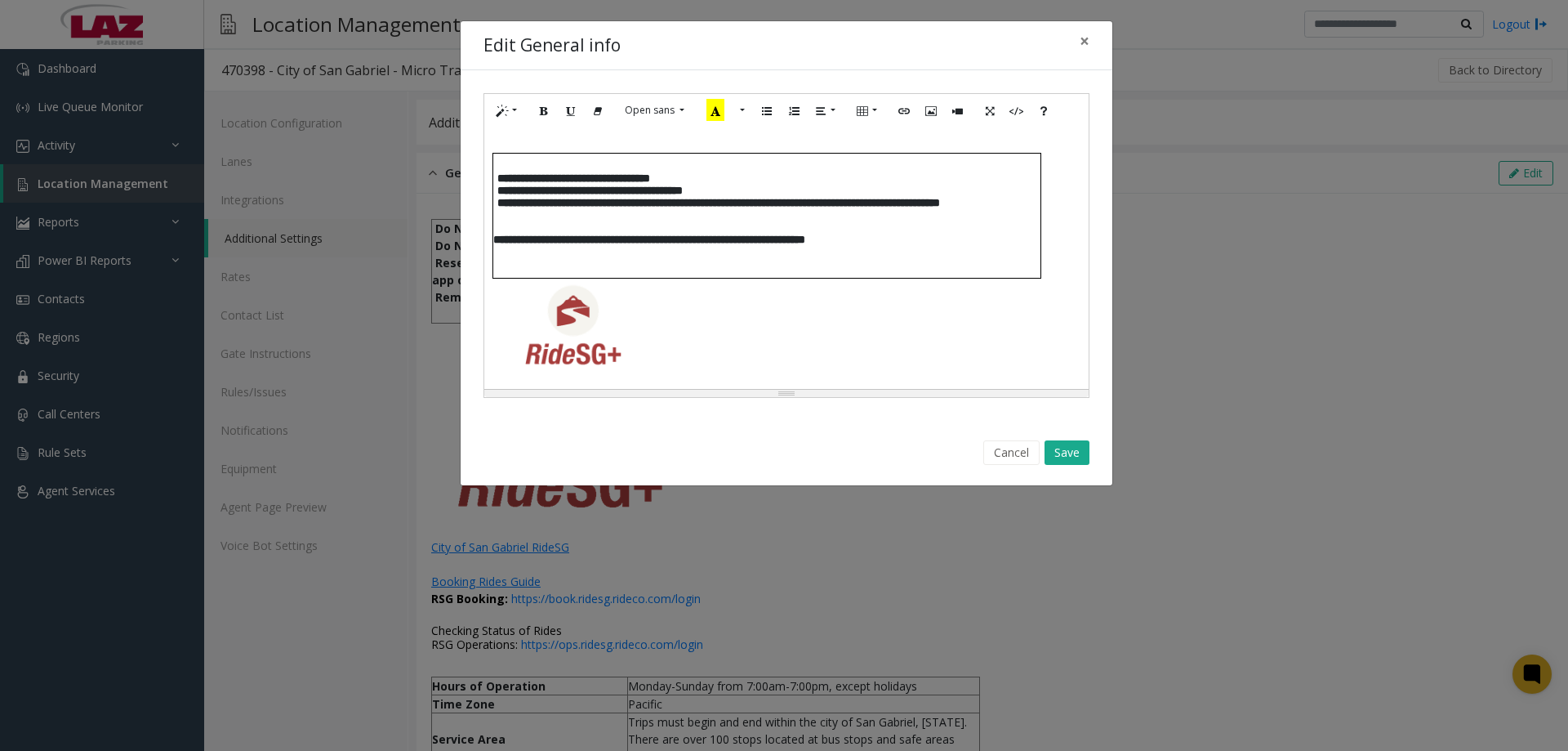 click on "**********" 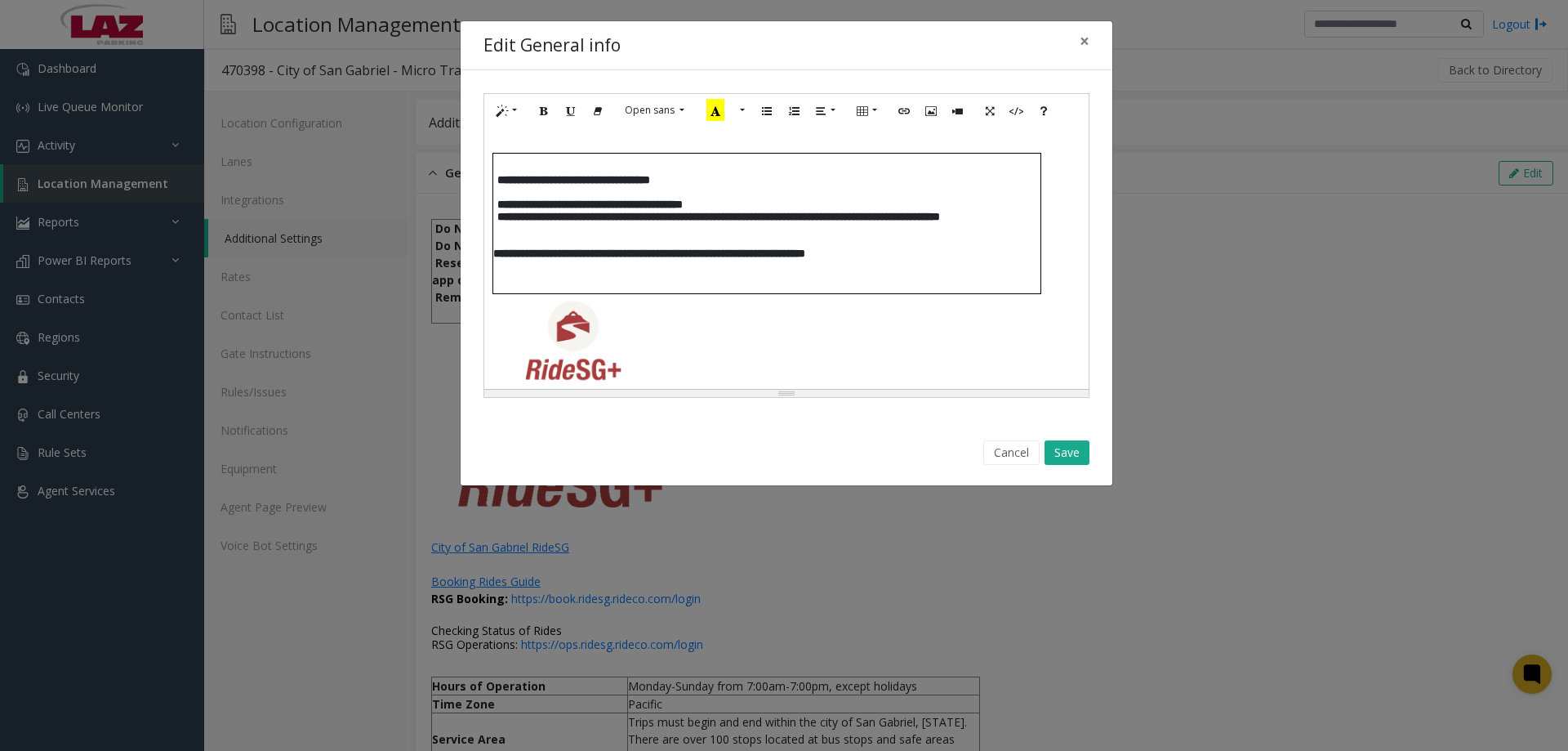 click on "**********" 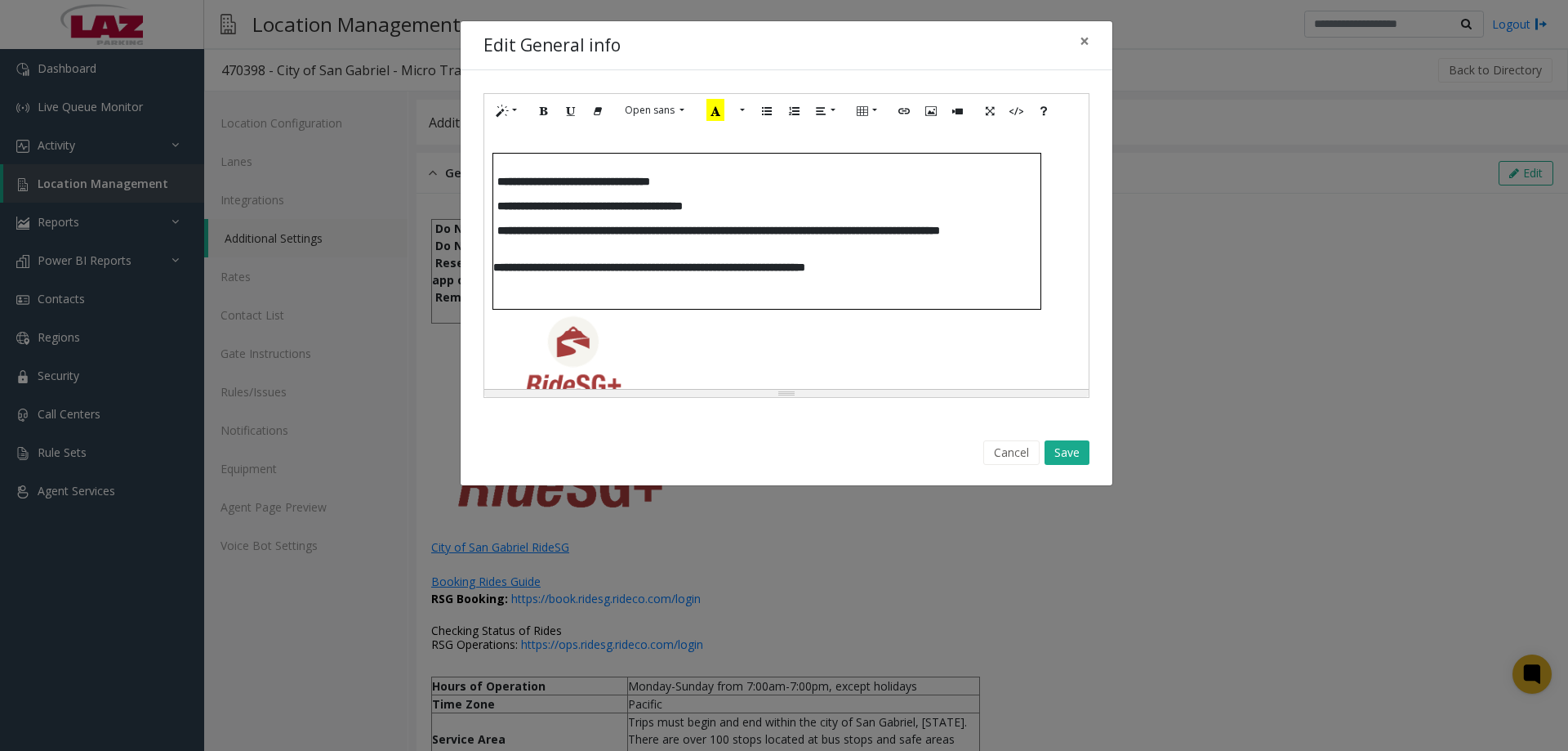 click on "**********" 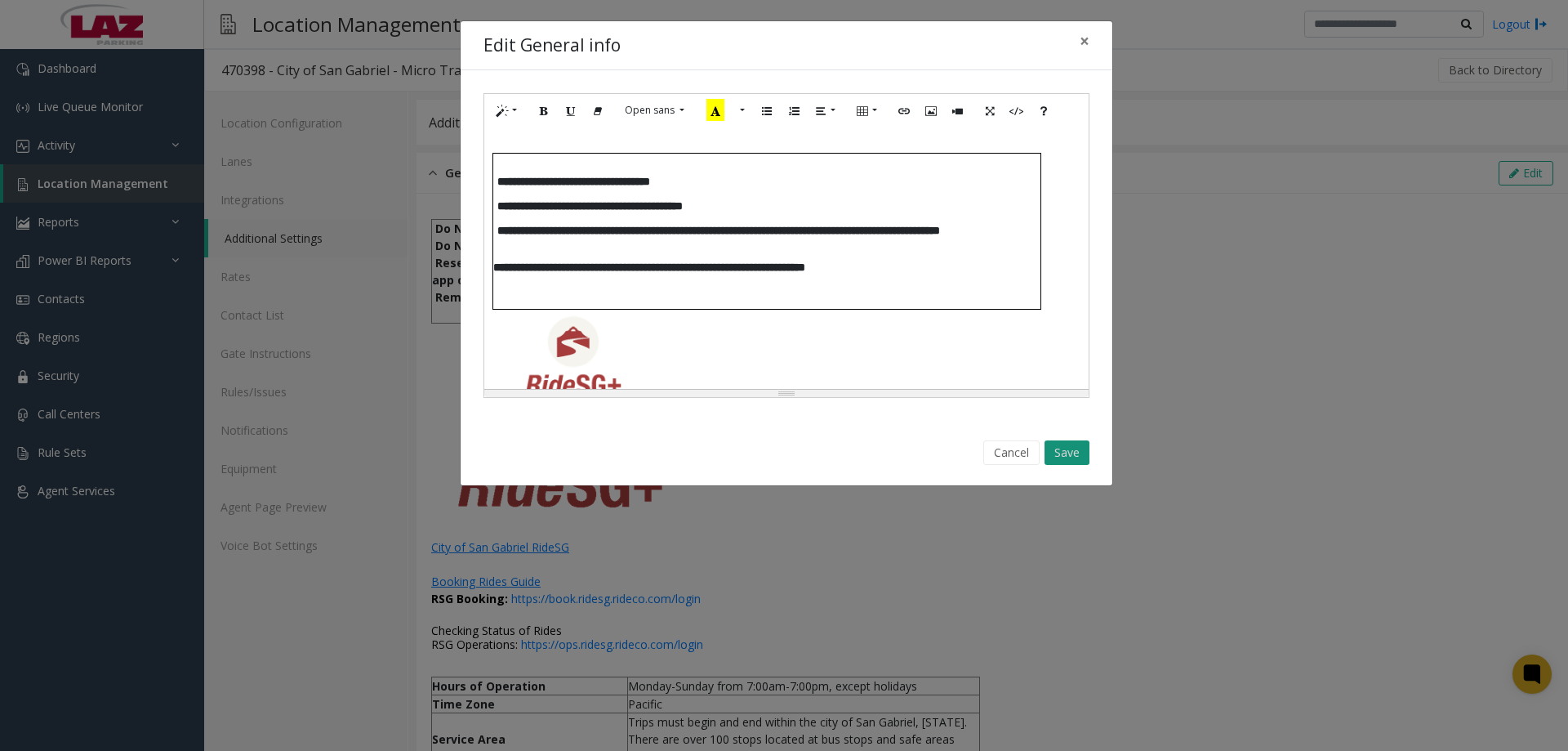 click on "Save" 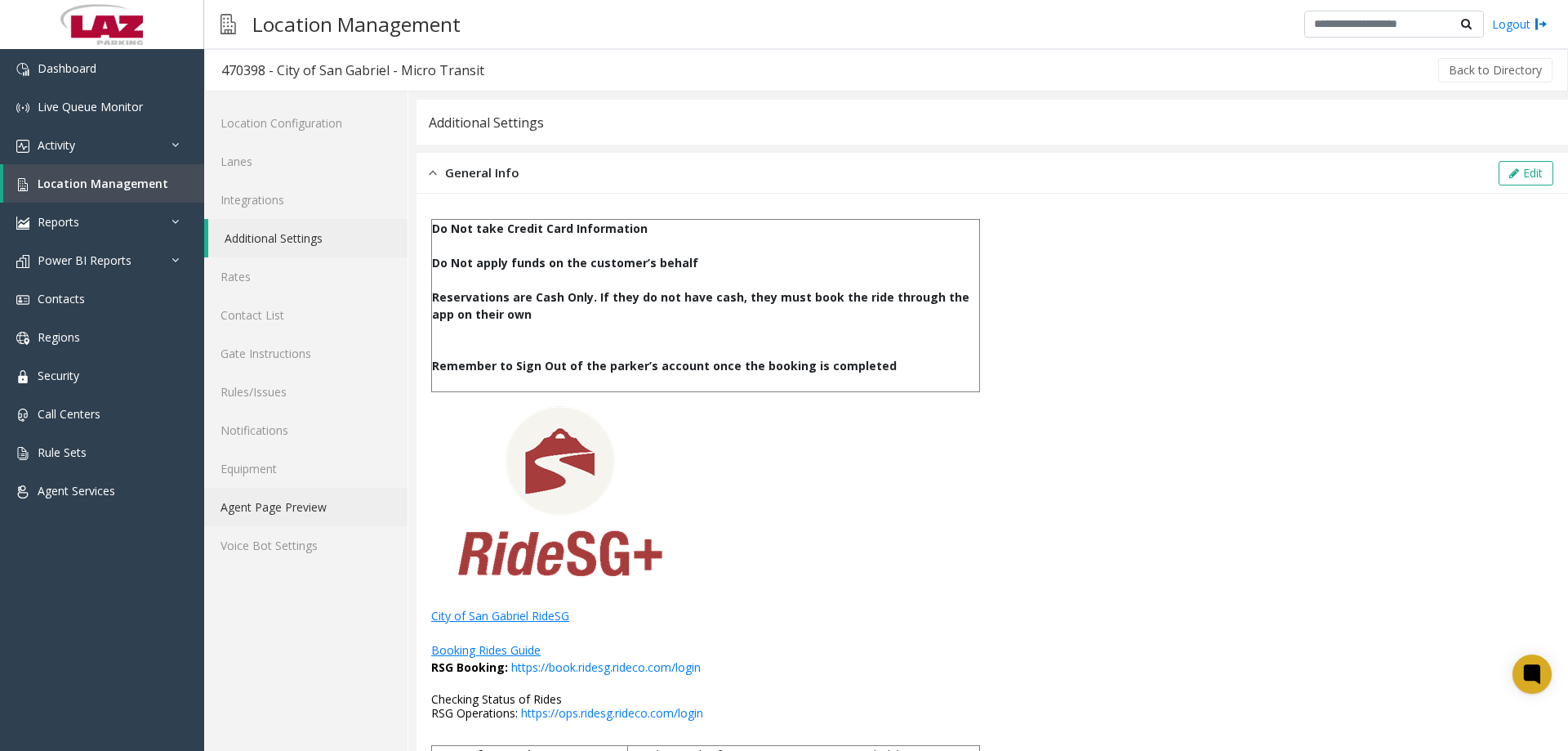 click on "Agent Page Preview" 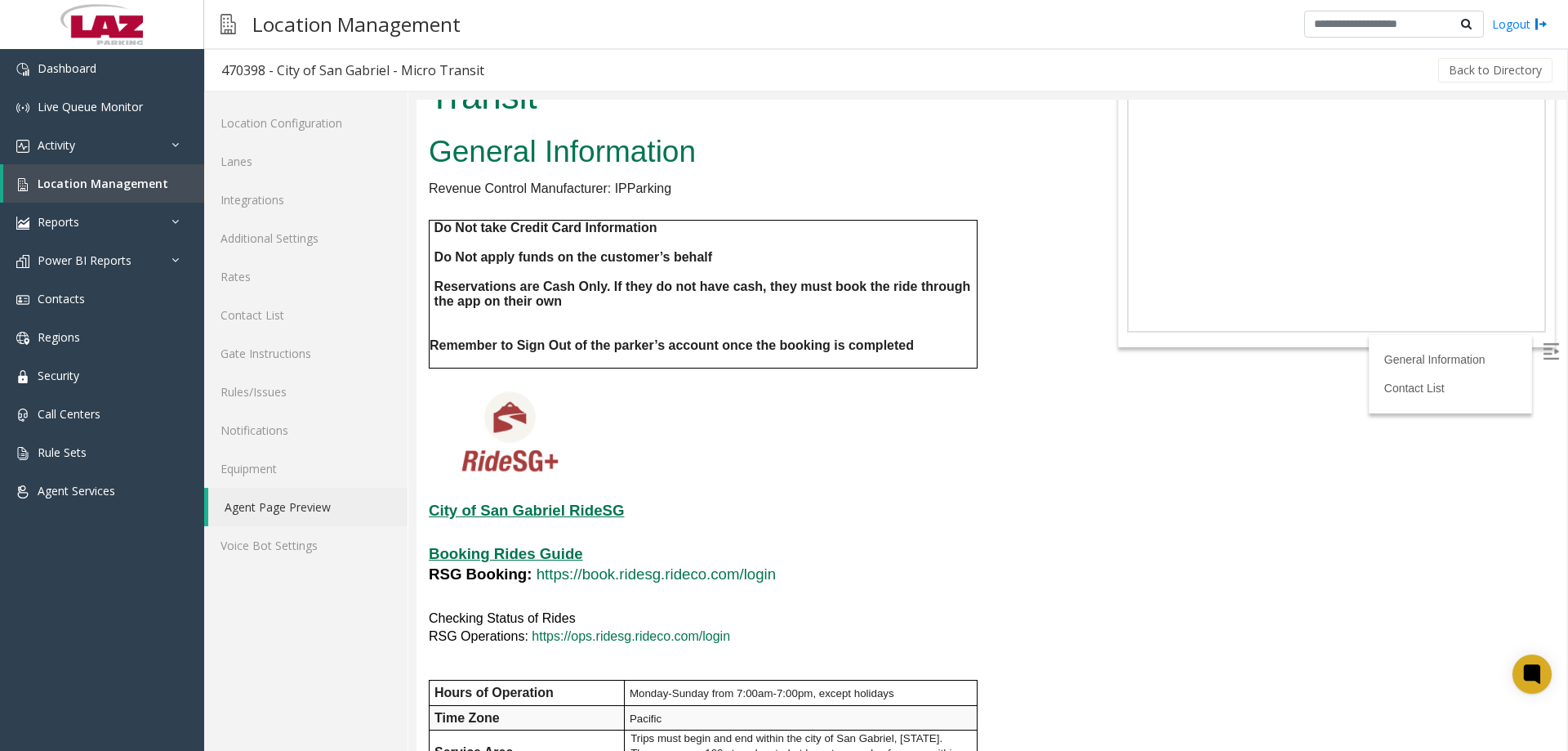 scroll, scrollTop: 0, scrollLeft: 0, axis: both 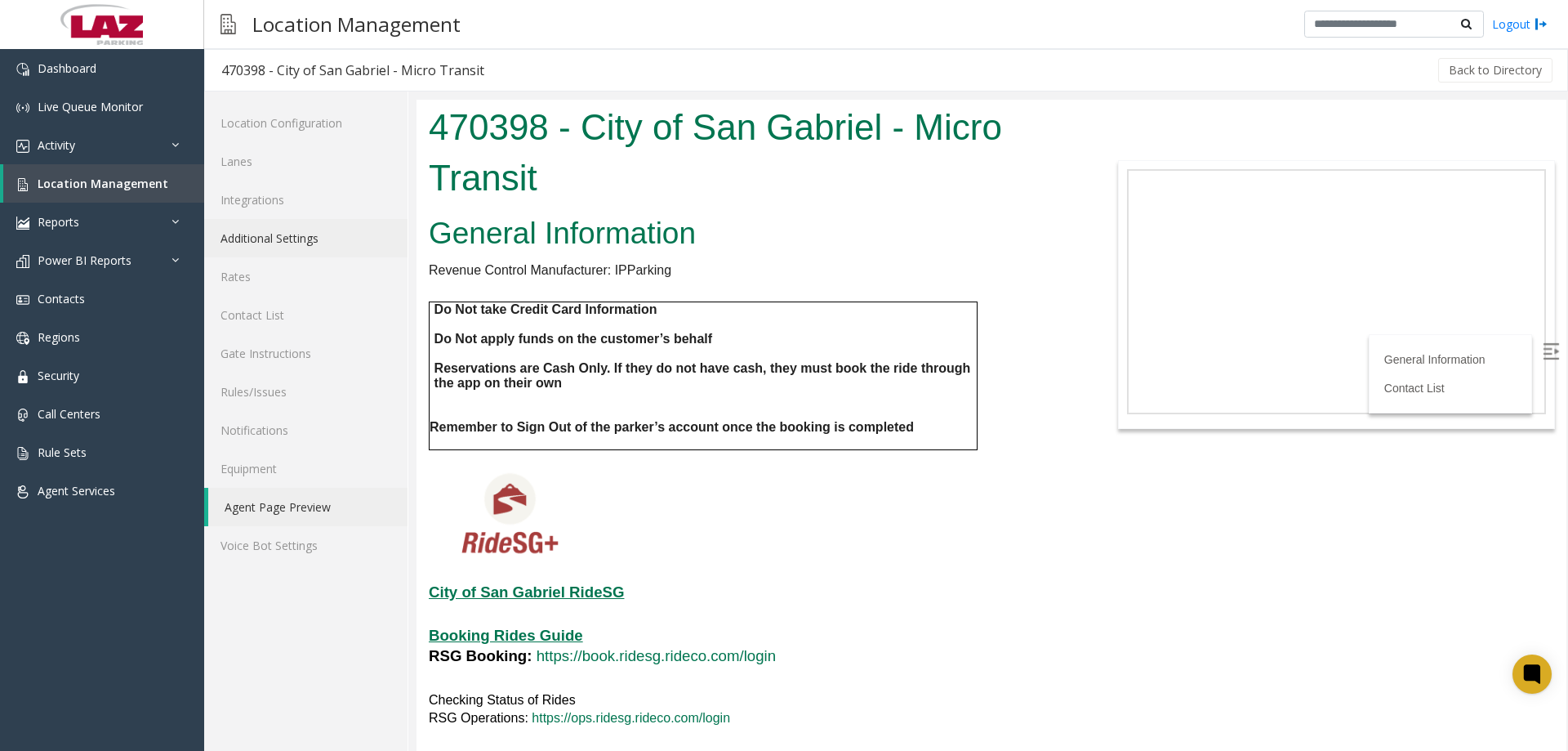 click on "Additional Settings" 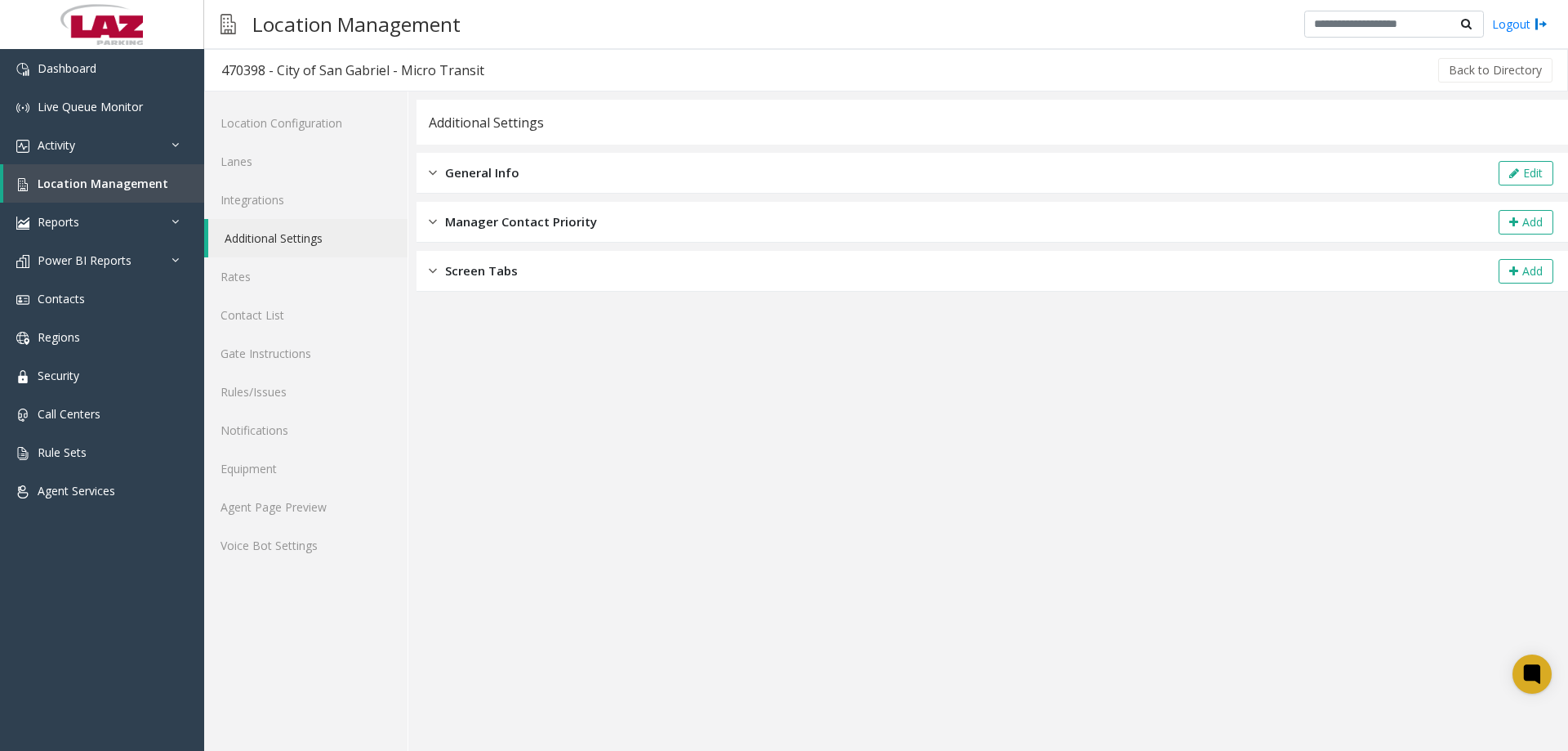 drag, startPoint x: 838, startPoint y: 172, endPoint x: 949, endPoint y: 163, distance: 111.36427 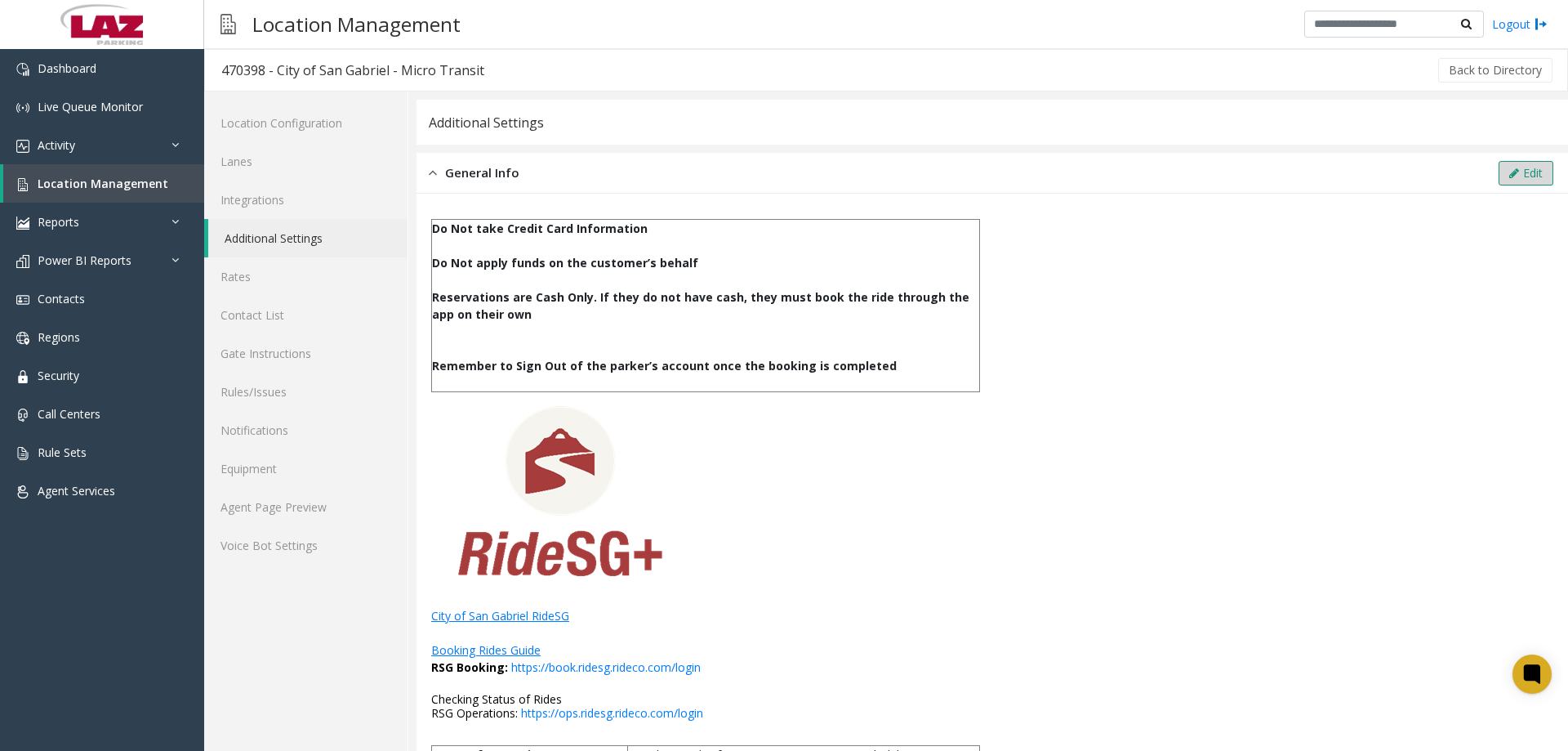 click on "Edit" 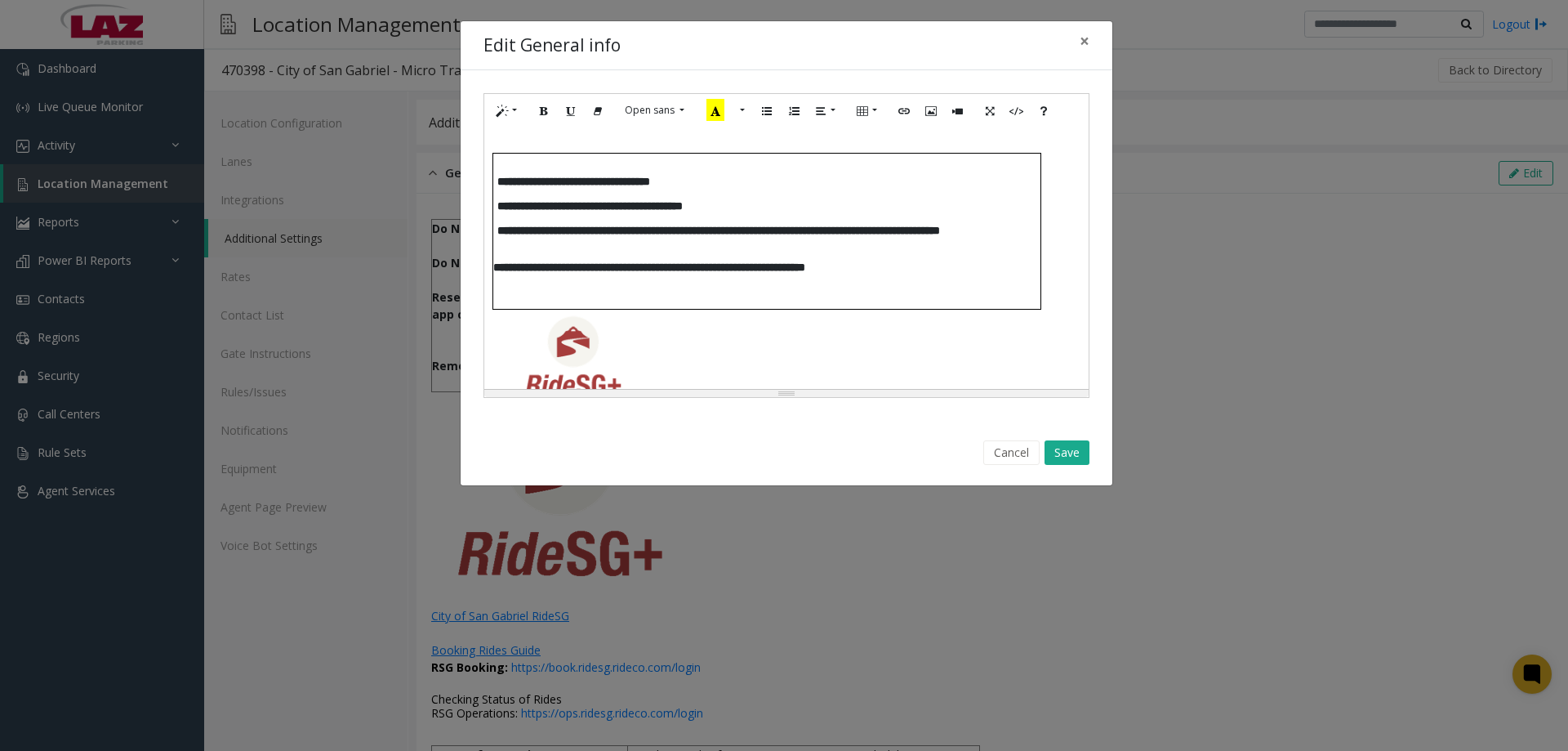 click on "**********" 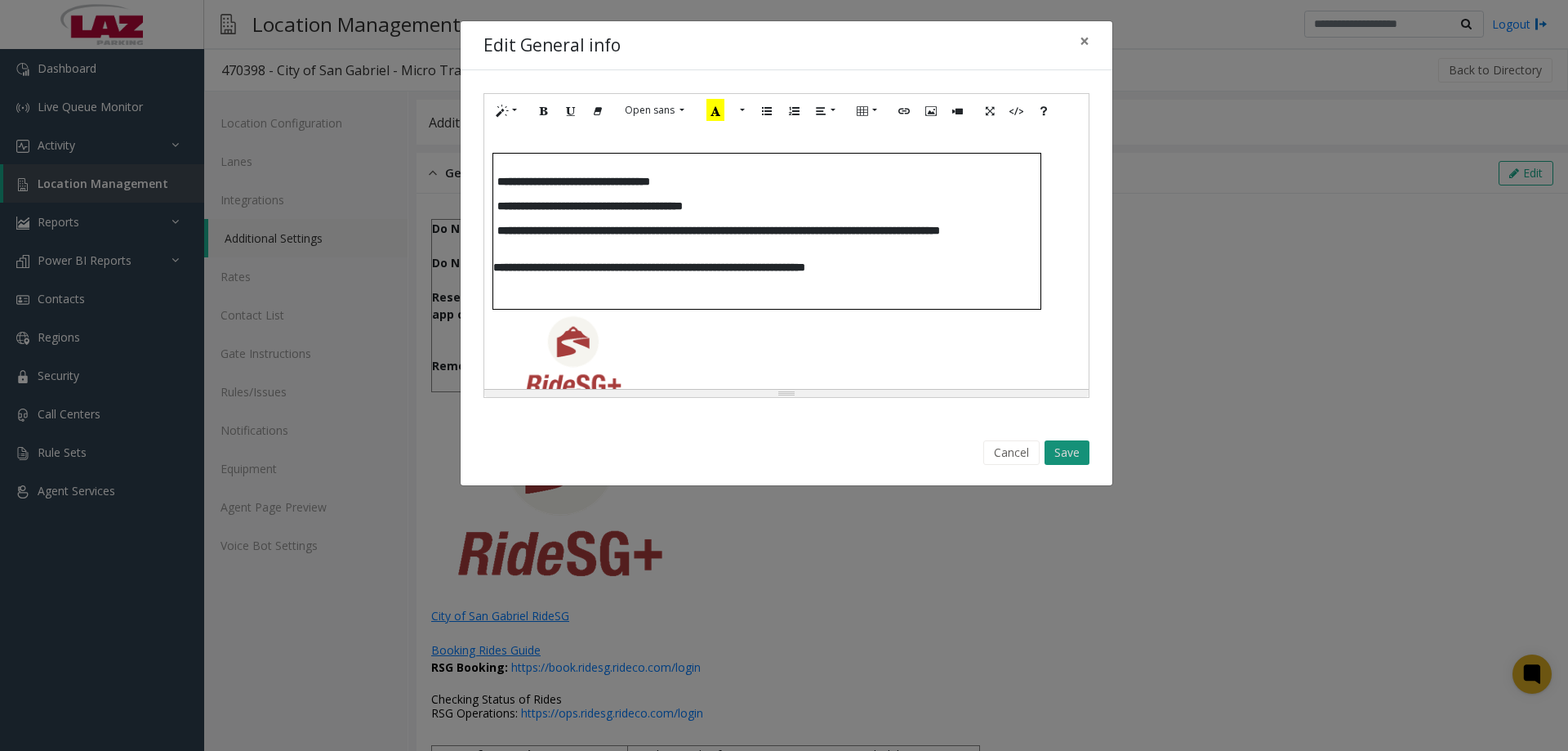 click on "Save" 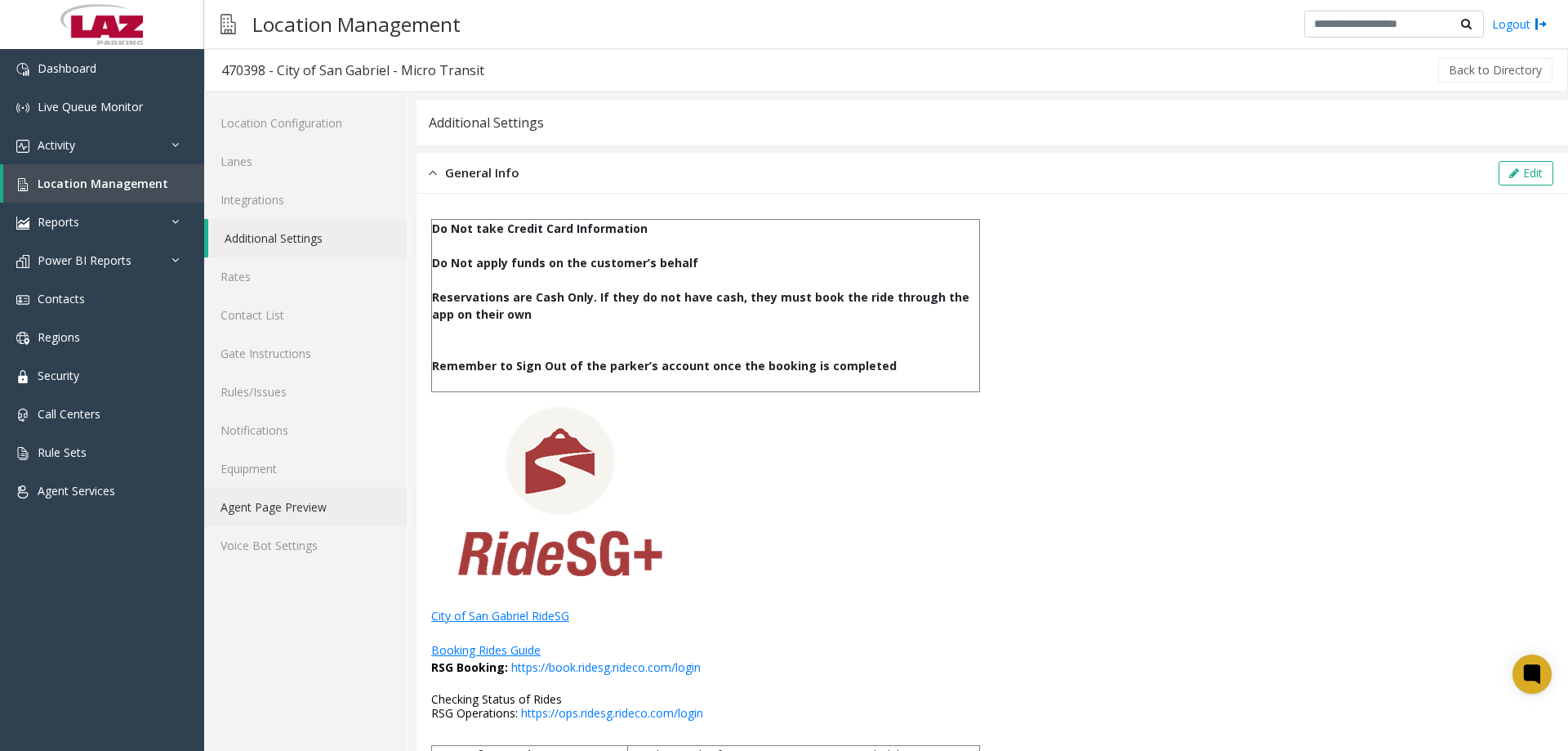 click on "Agent Page Preview" 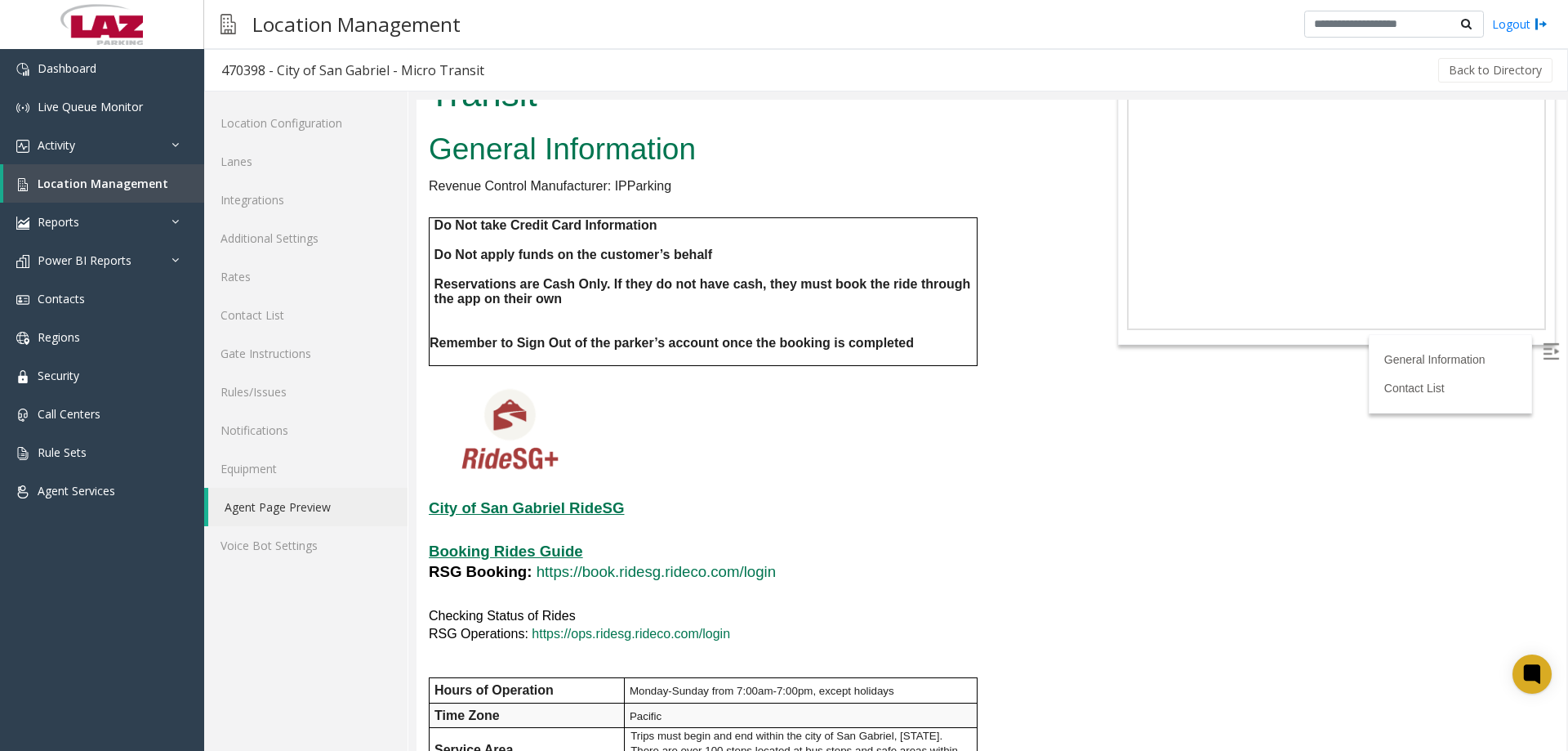 scroll, scrollTop: 0, scrollLeft: 0, axis: both 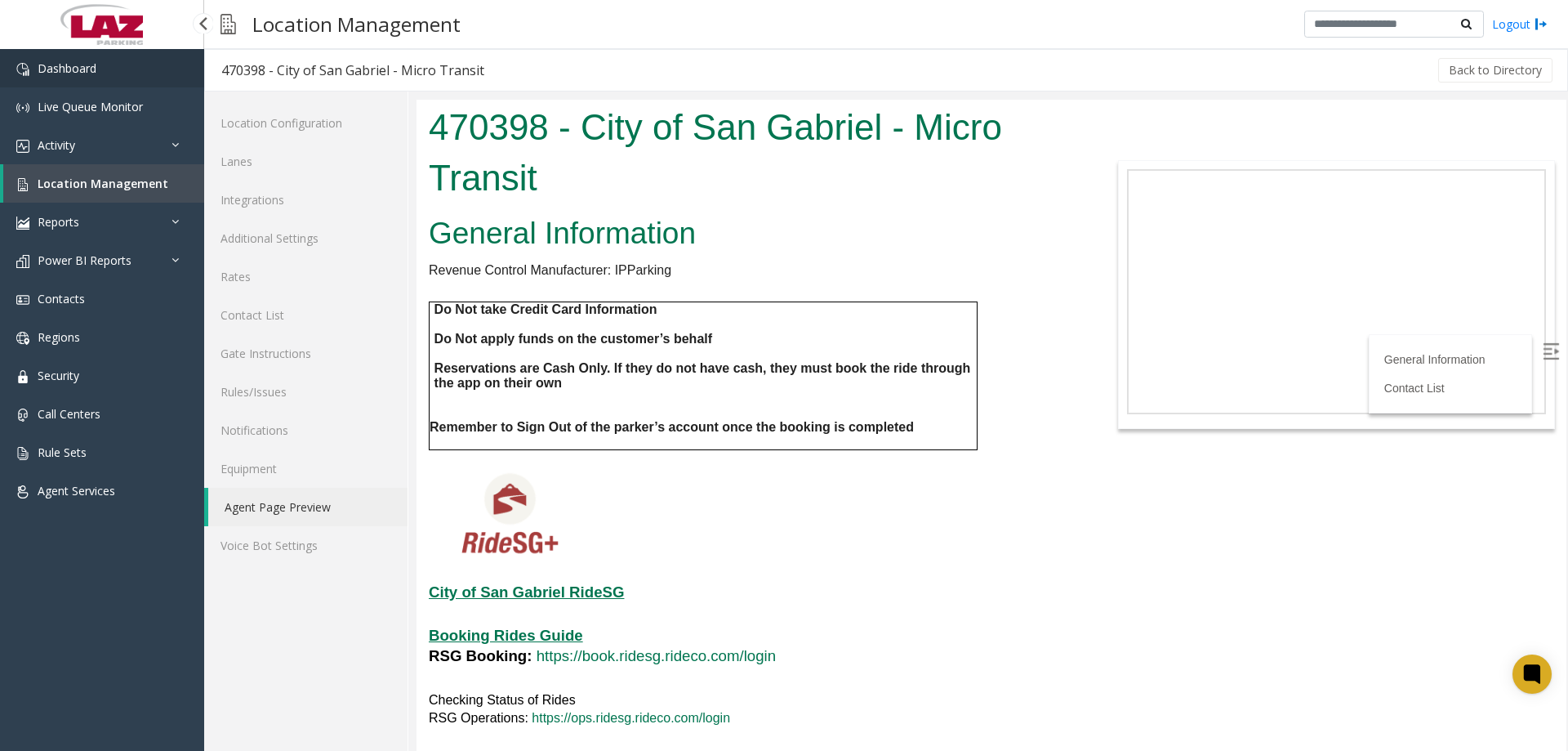 click on "Dashboard" at bounding box center [67, 68] 